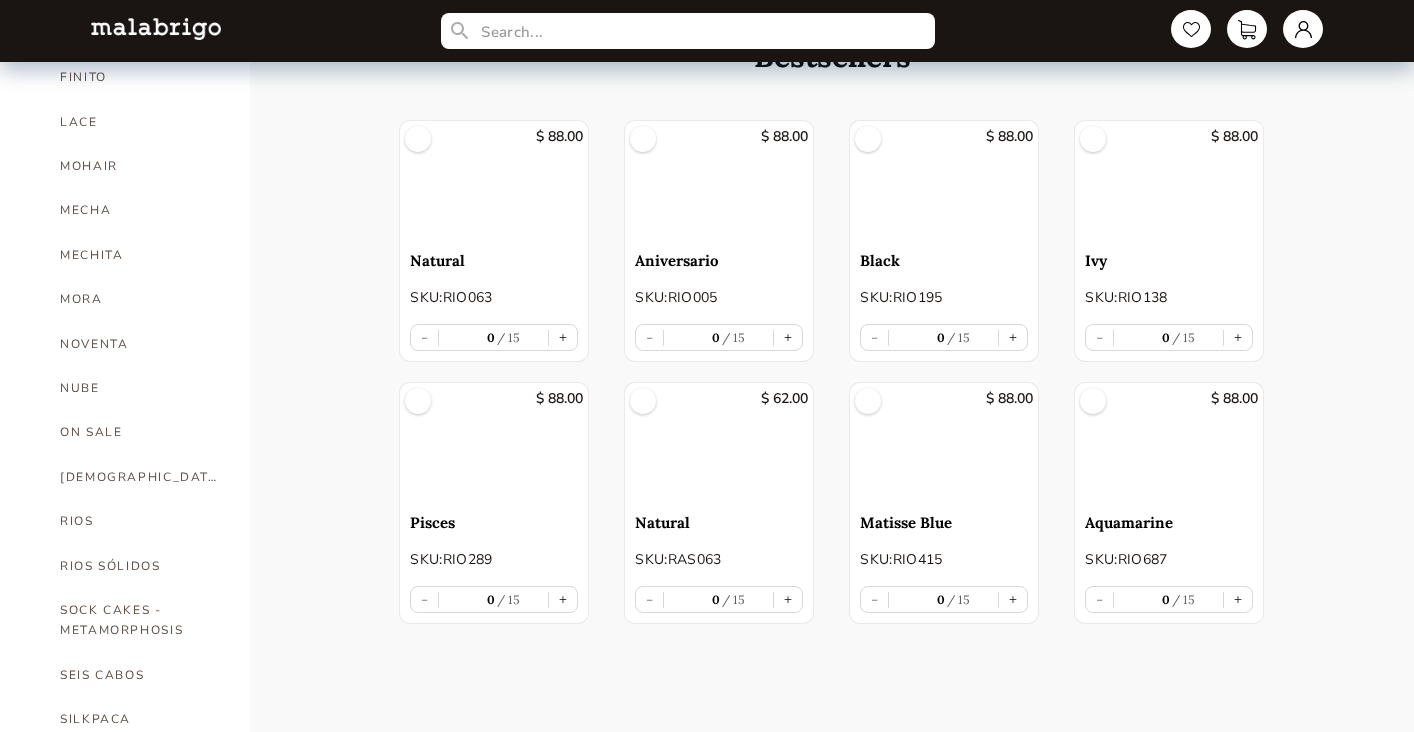 scroll, scrollTop: 761, scrollLeft: 0, axis: vertical 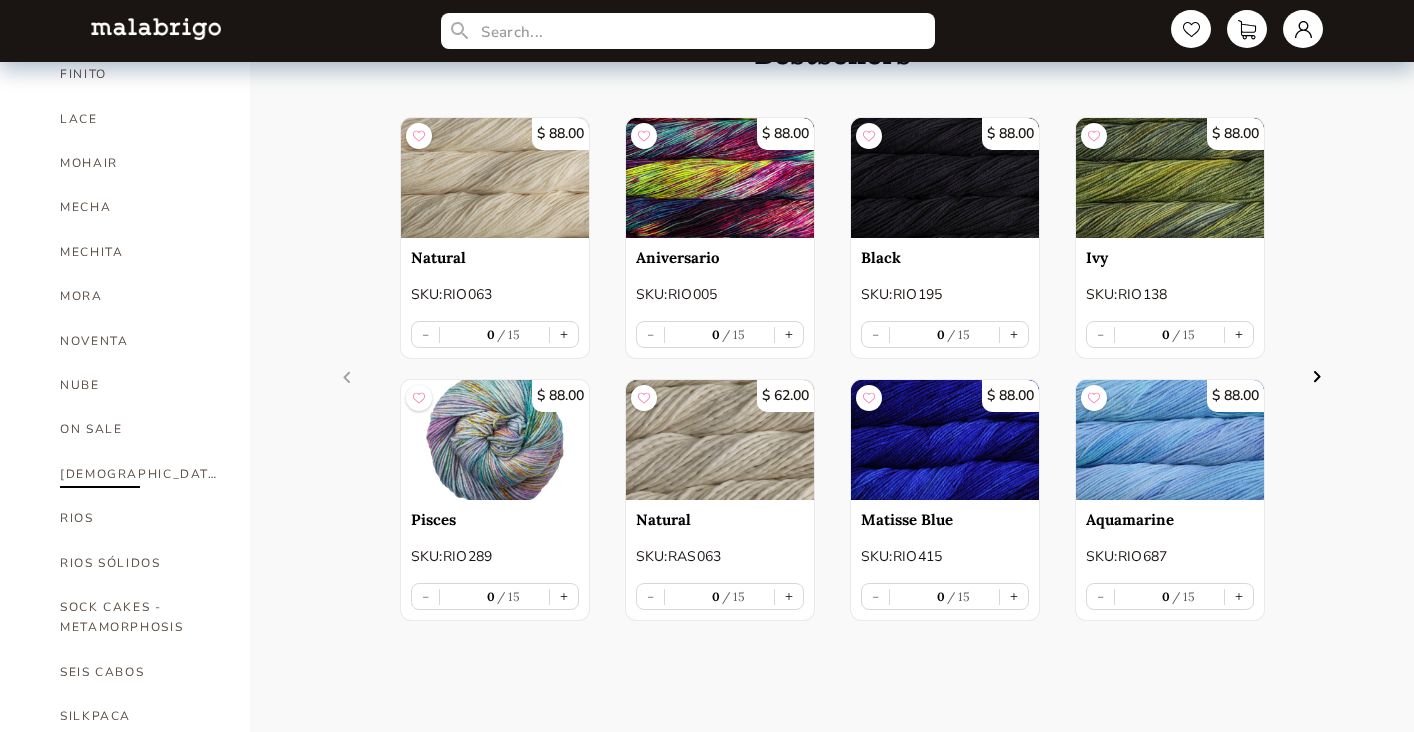 click on "[DEMOGRAPHIC_DATA]" at bounding box center (140, 474) 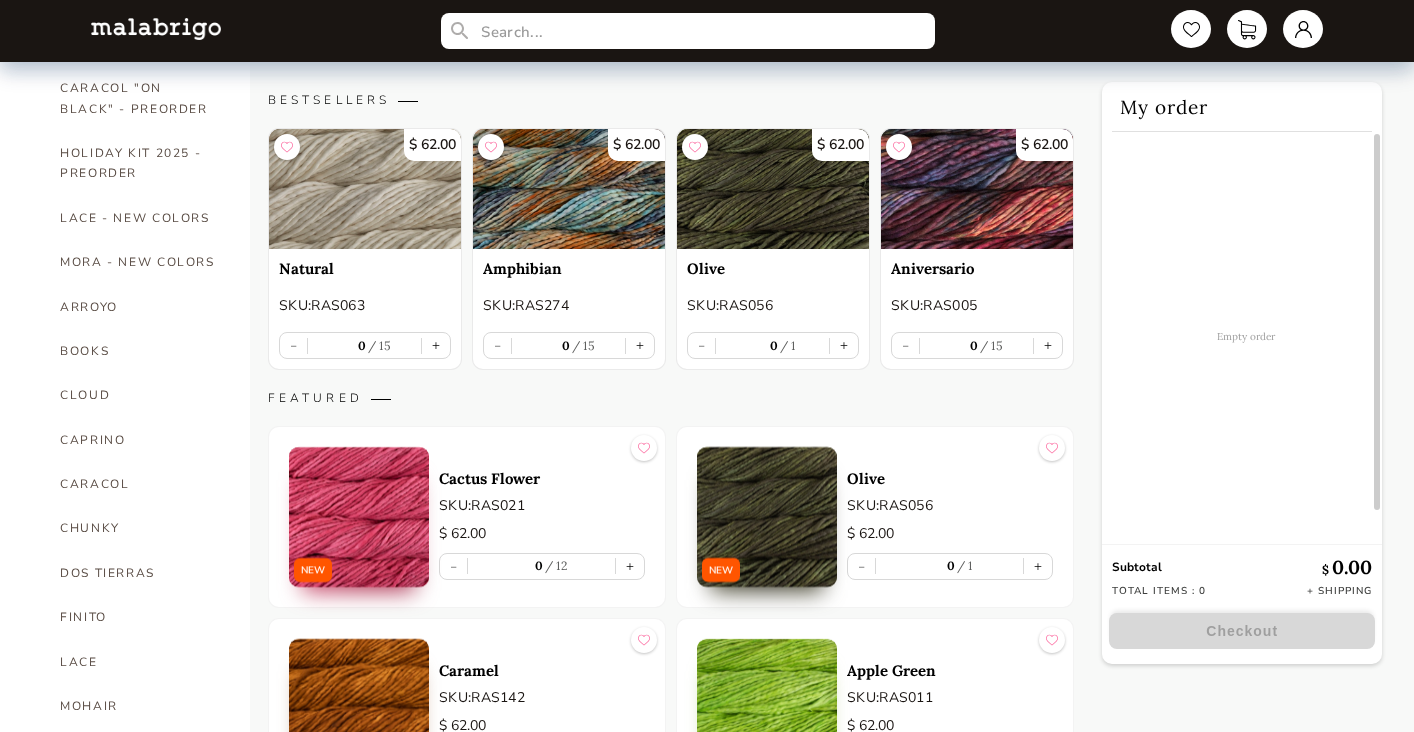 scroll, scrollTop: 224, scrollLeft: 0, axis: vertical 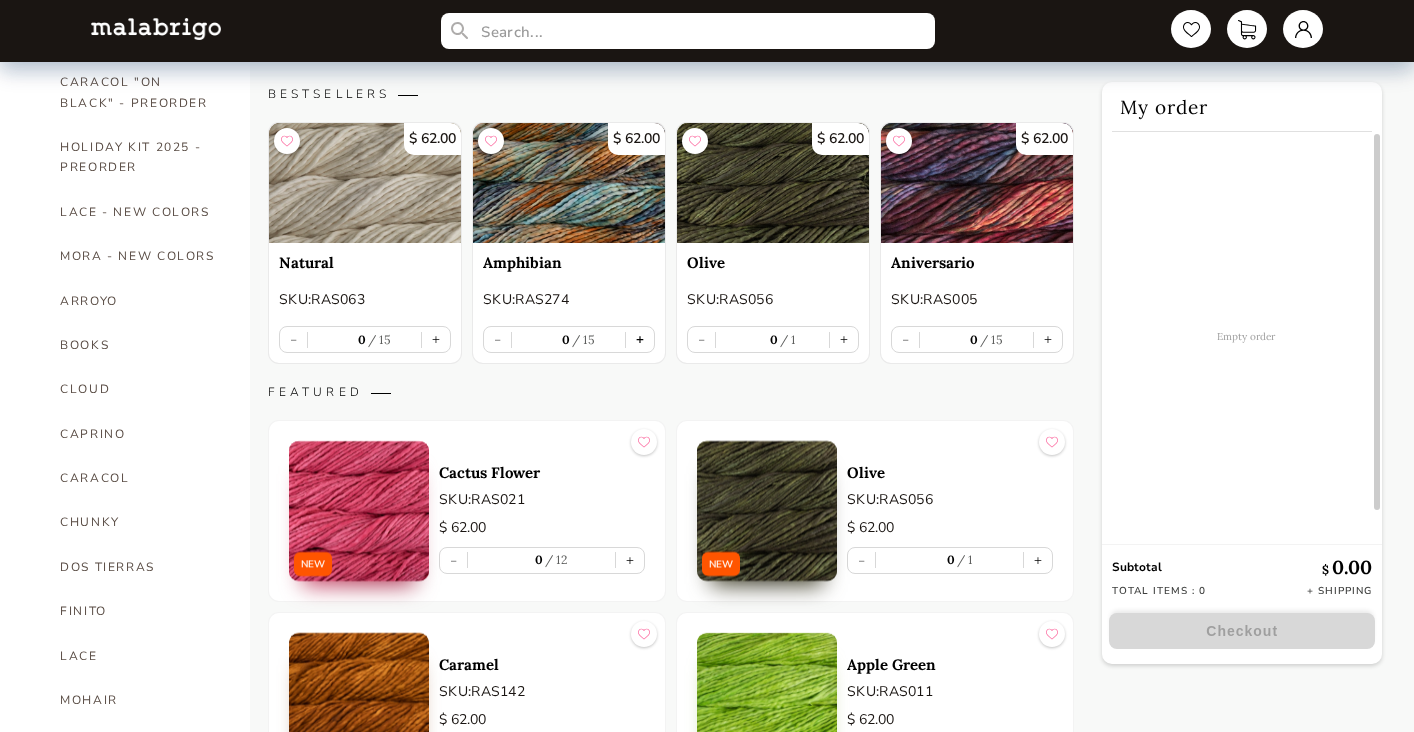click on "+" at bounding box center [640, 339] 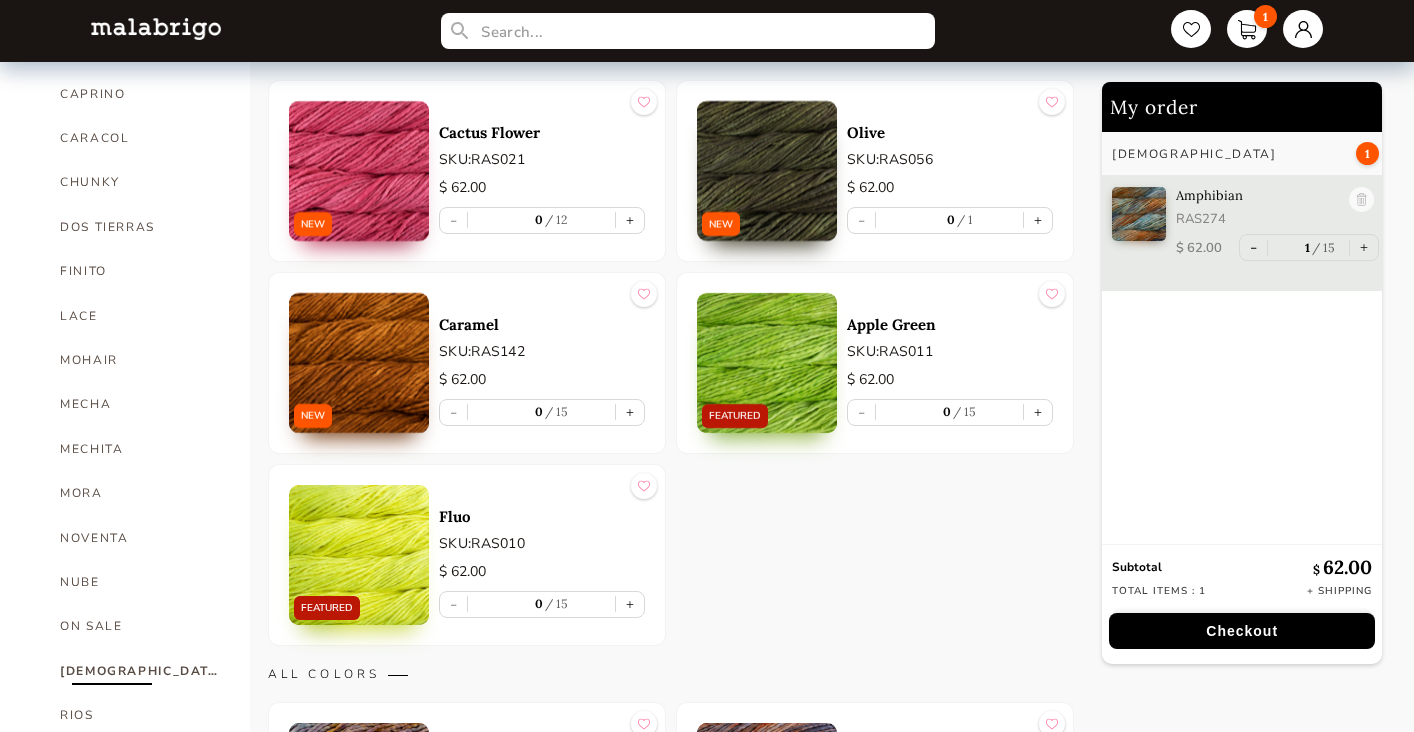 scroll, scrollTop: 568, scrollLeft: 0, axis: vertical 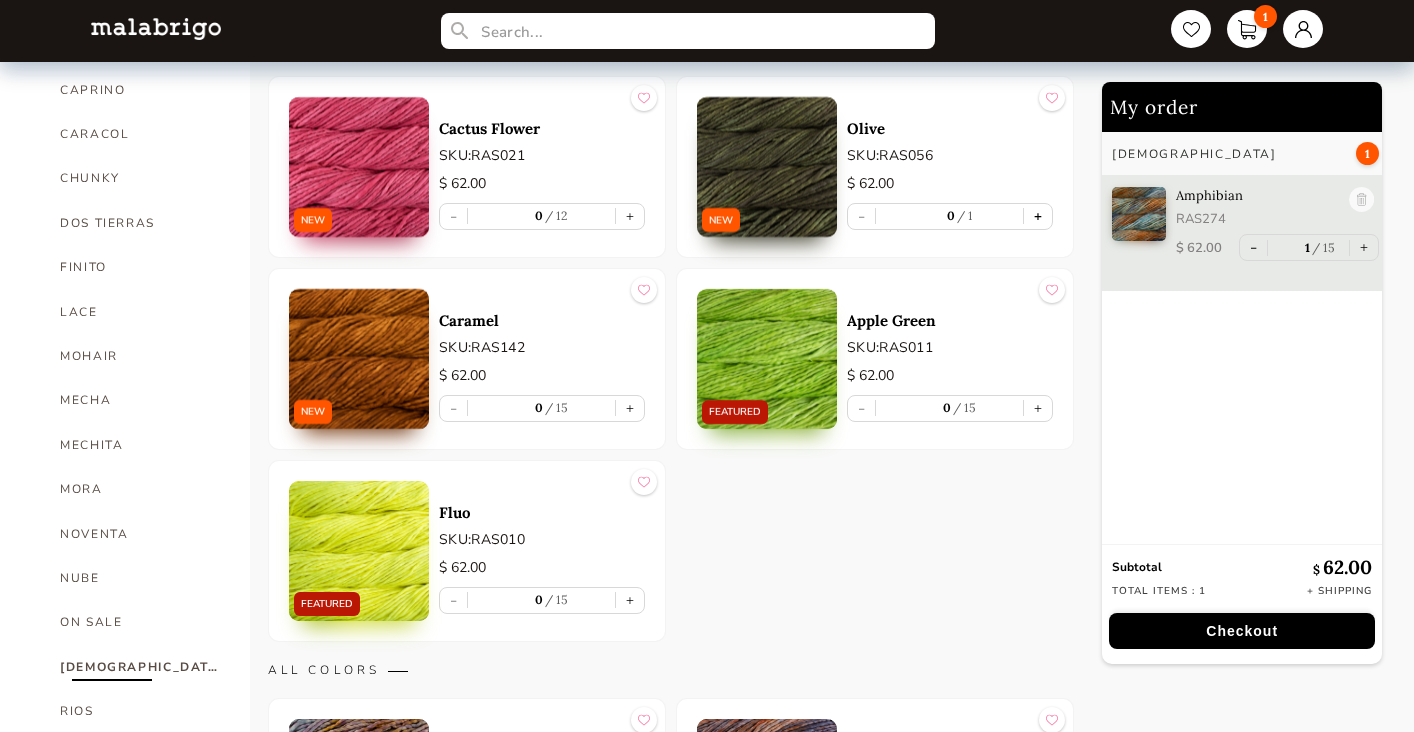 click on "+" at bounding box center (1038, 216) 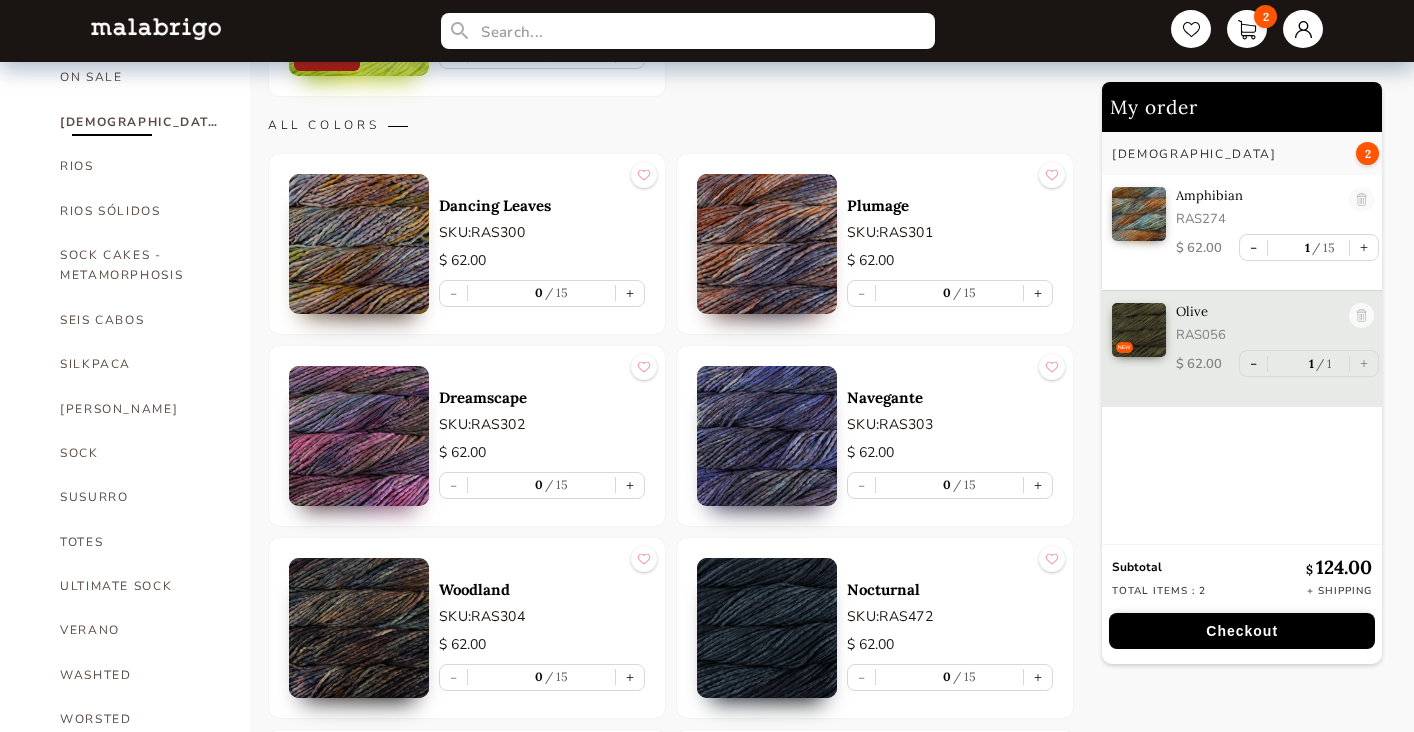 scroll, scrollTop: 1114, scrollLeft: 0, axis: vertical 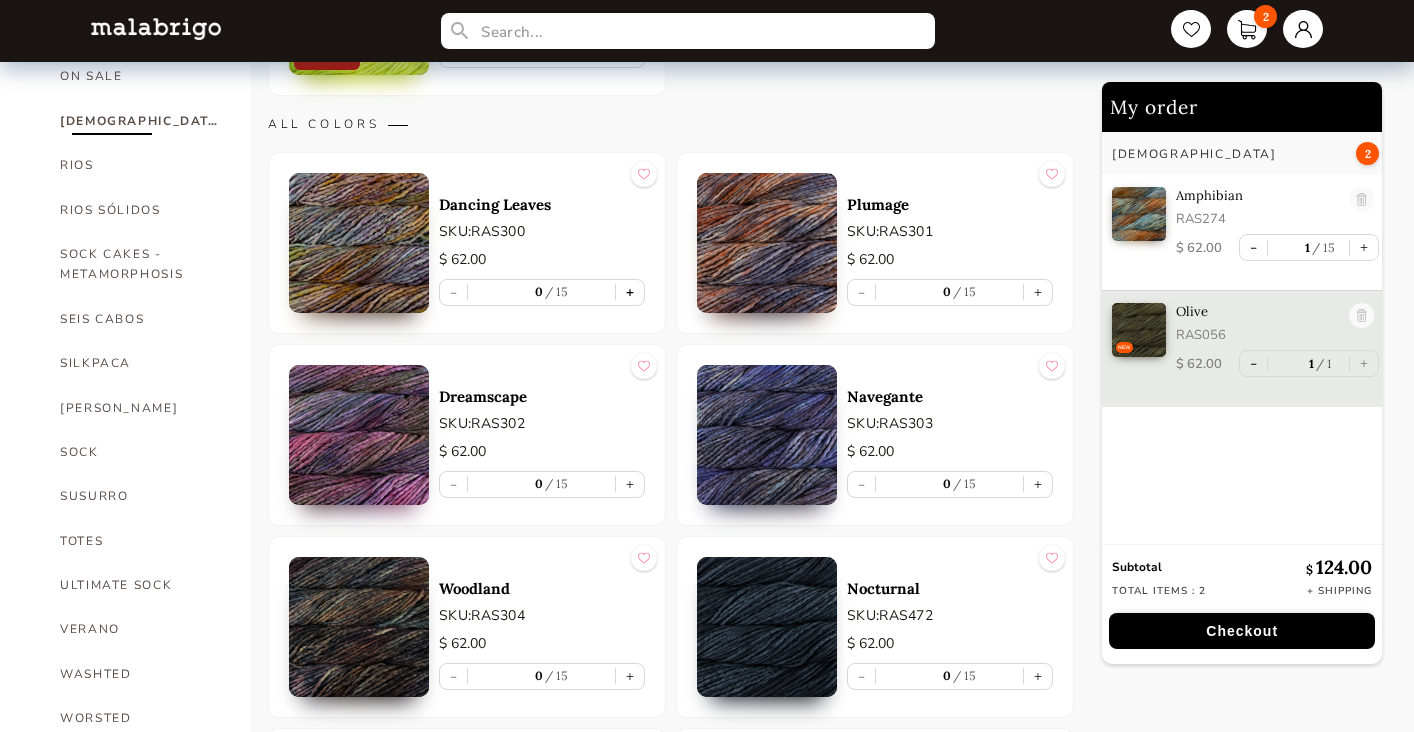 click on "+" at bounding box center (630, 292) 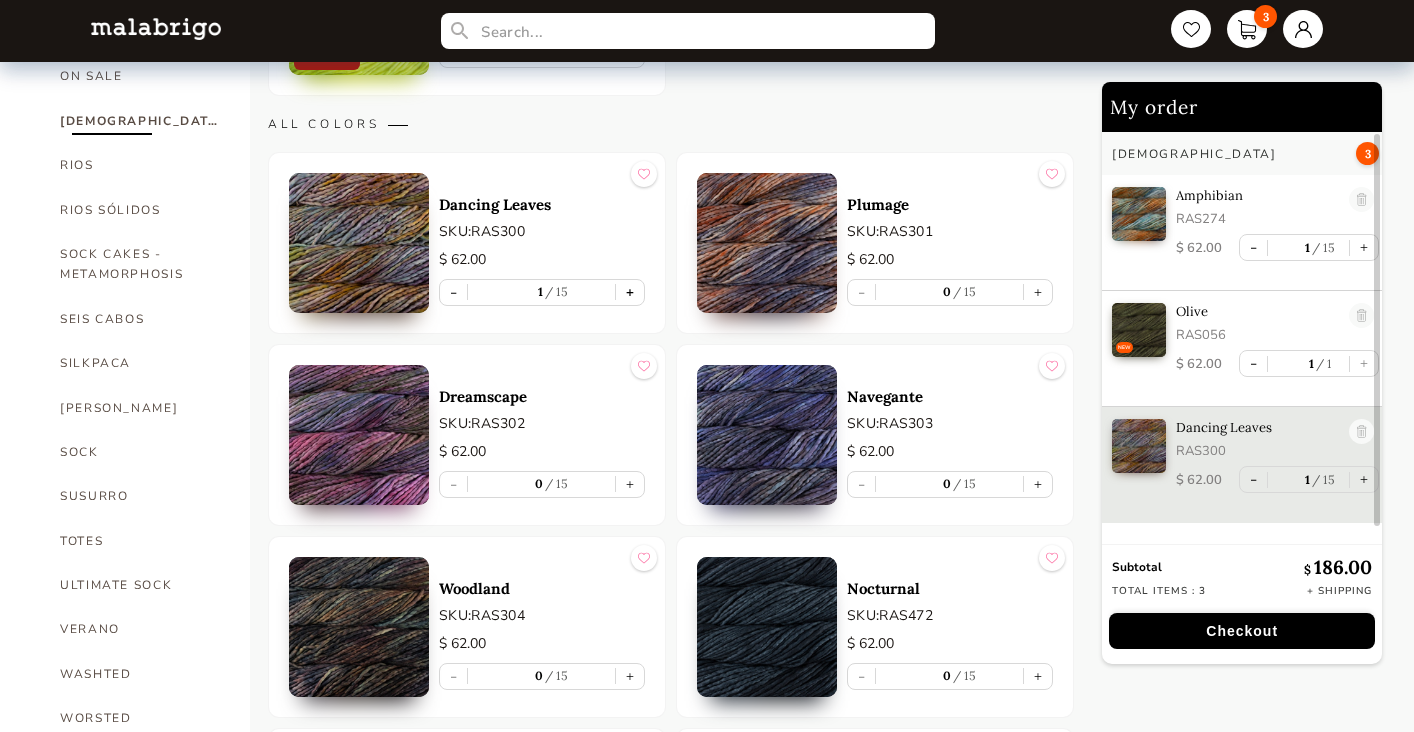 type on "1" 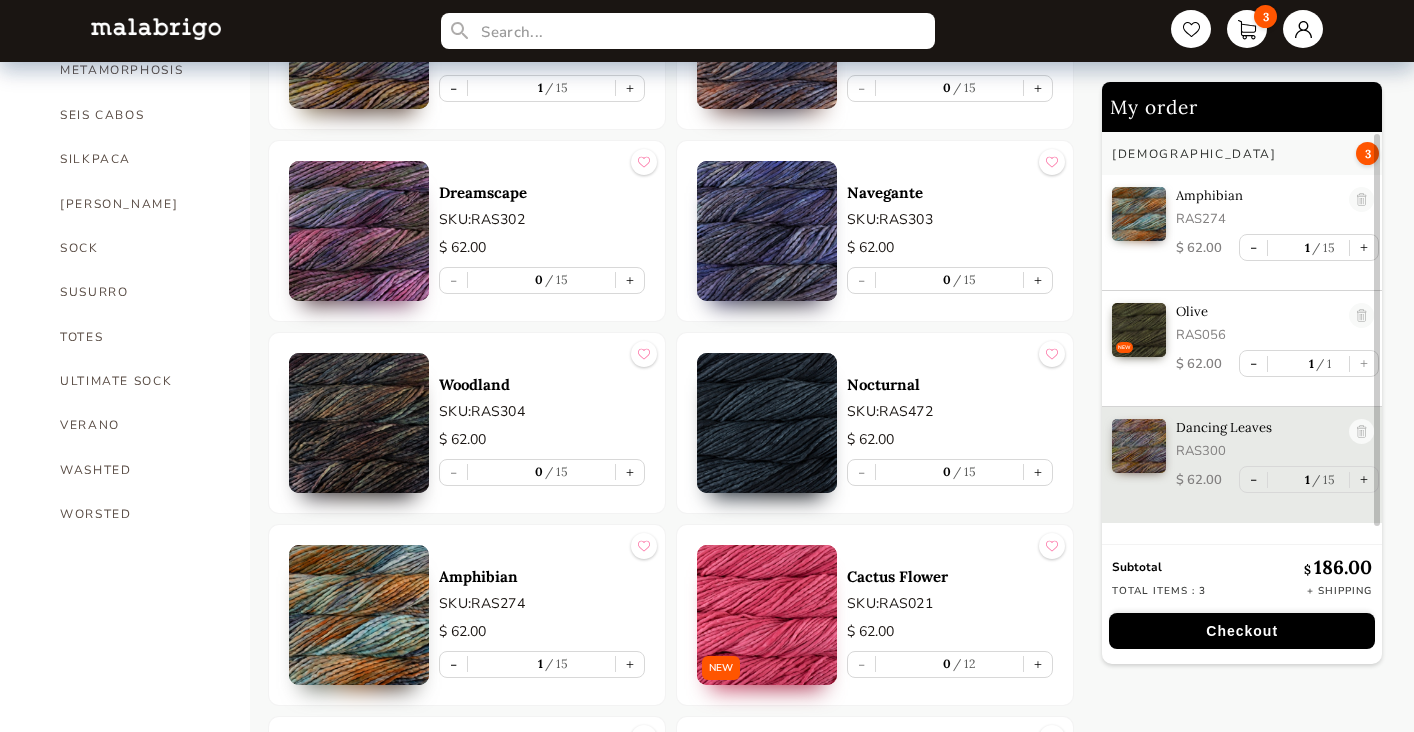 scroll, scrollTop: 1328, scrollLeft: 0, axis: vertical 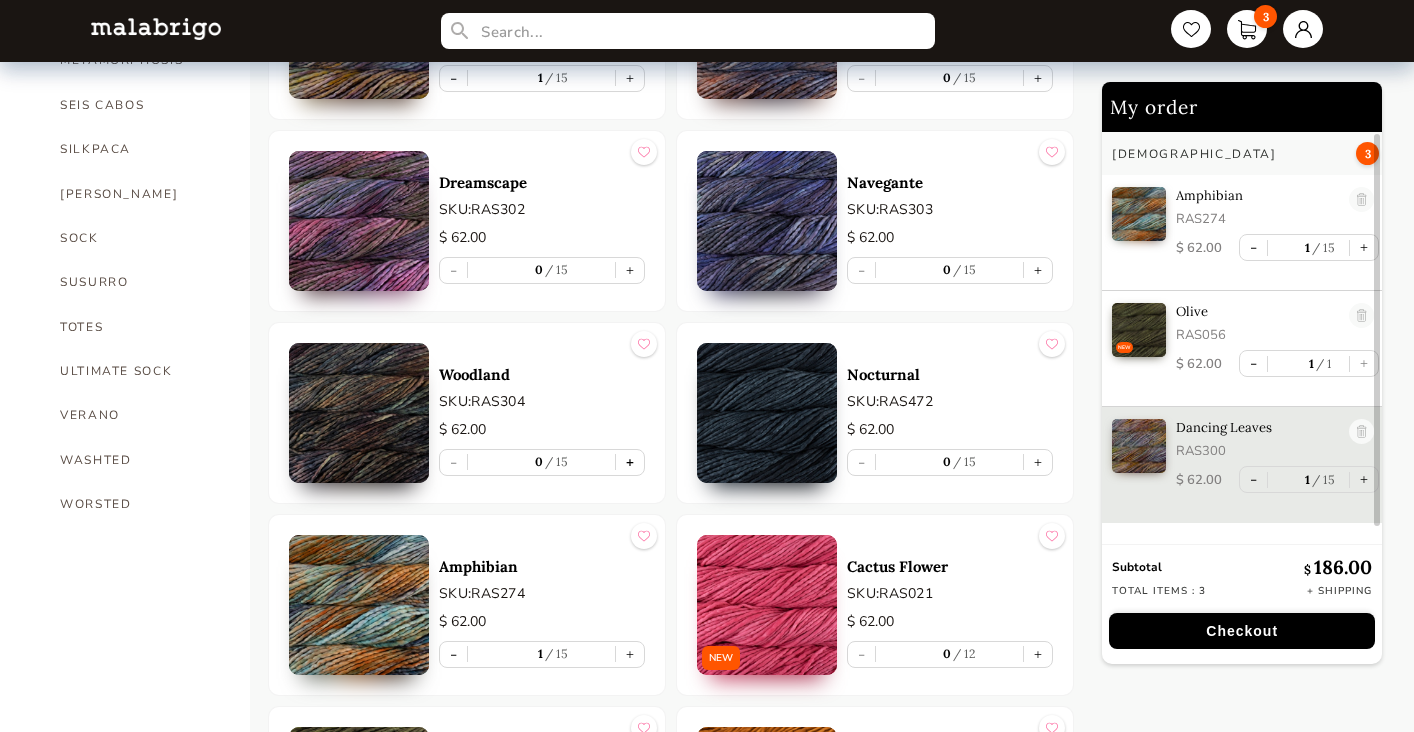click on "+" at bounding box center [630, 462] 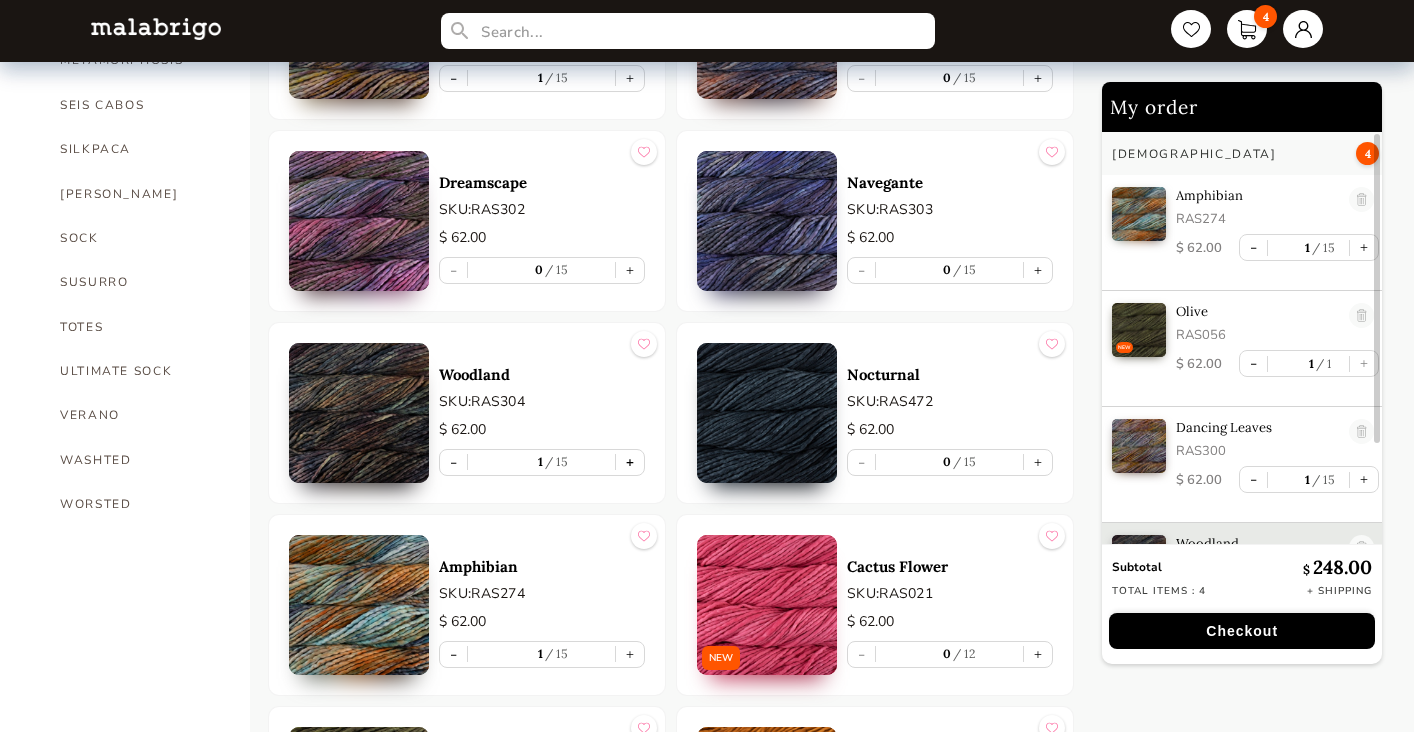 scroll, scrollTop: 72, scrollLeft: 0, axis: vertical 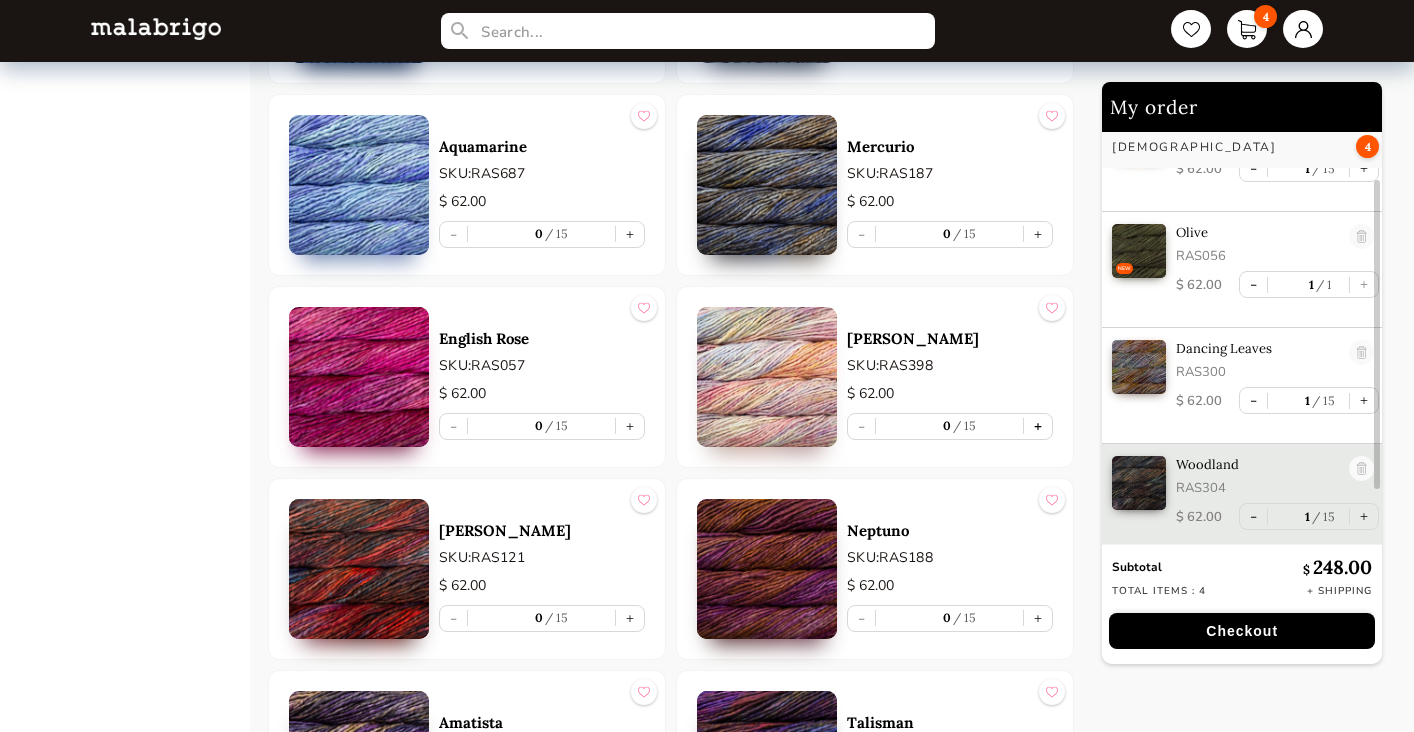 click on "+" at bounding box center [1038, 426] 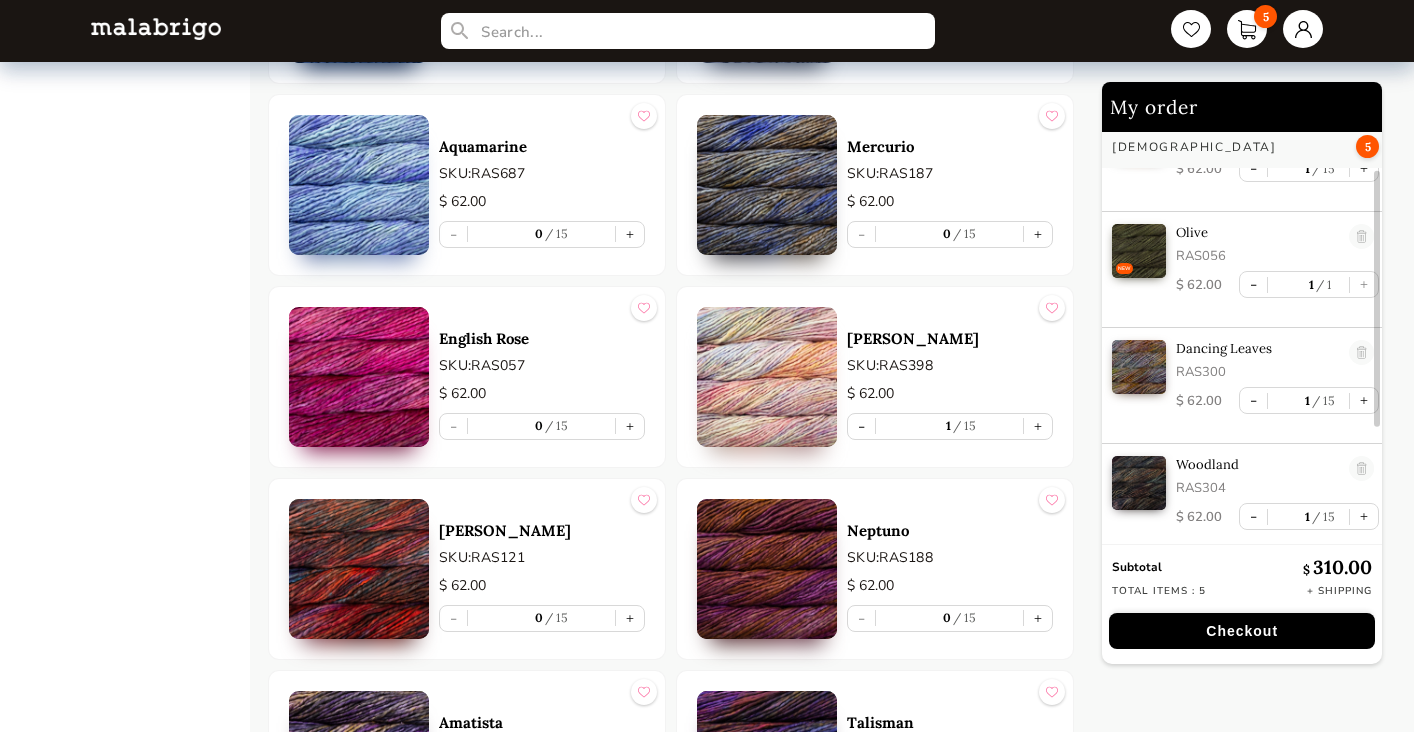 scroll, scrollTop: 188, scrollLeft: 0, axis: vertical 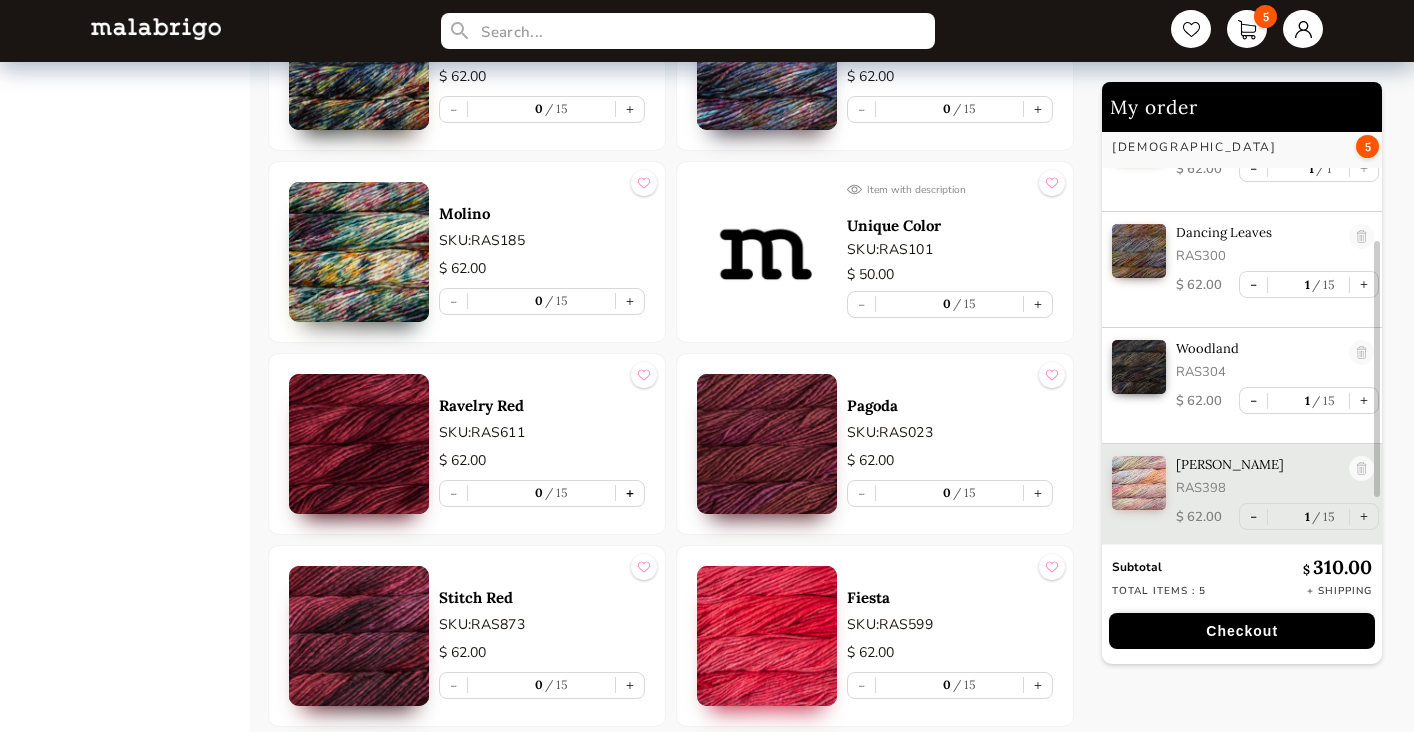 click on "+" at bounding box center (630, 493) 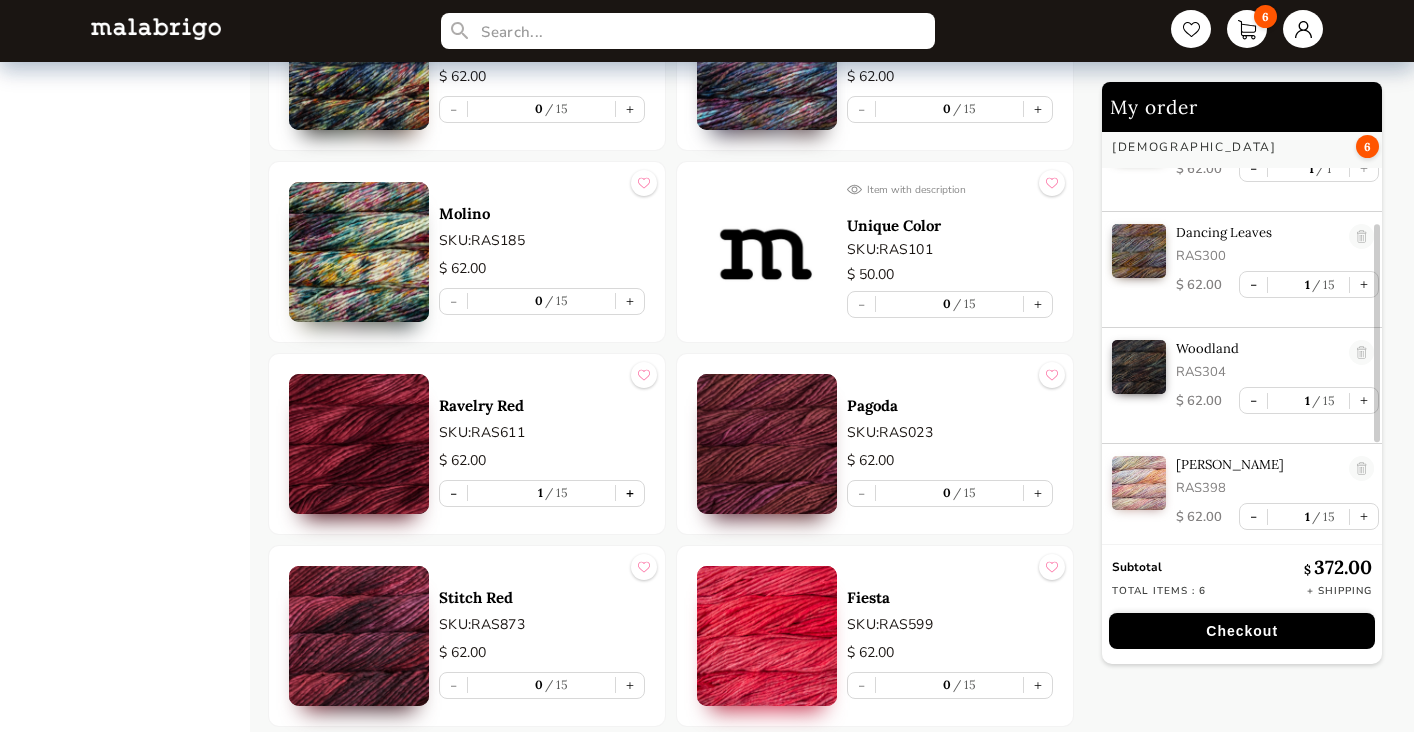 scroll, scrollTop: 4034, scrollLeft: 0, axis: vertical 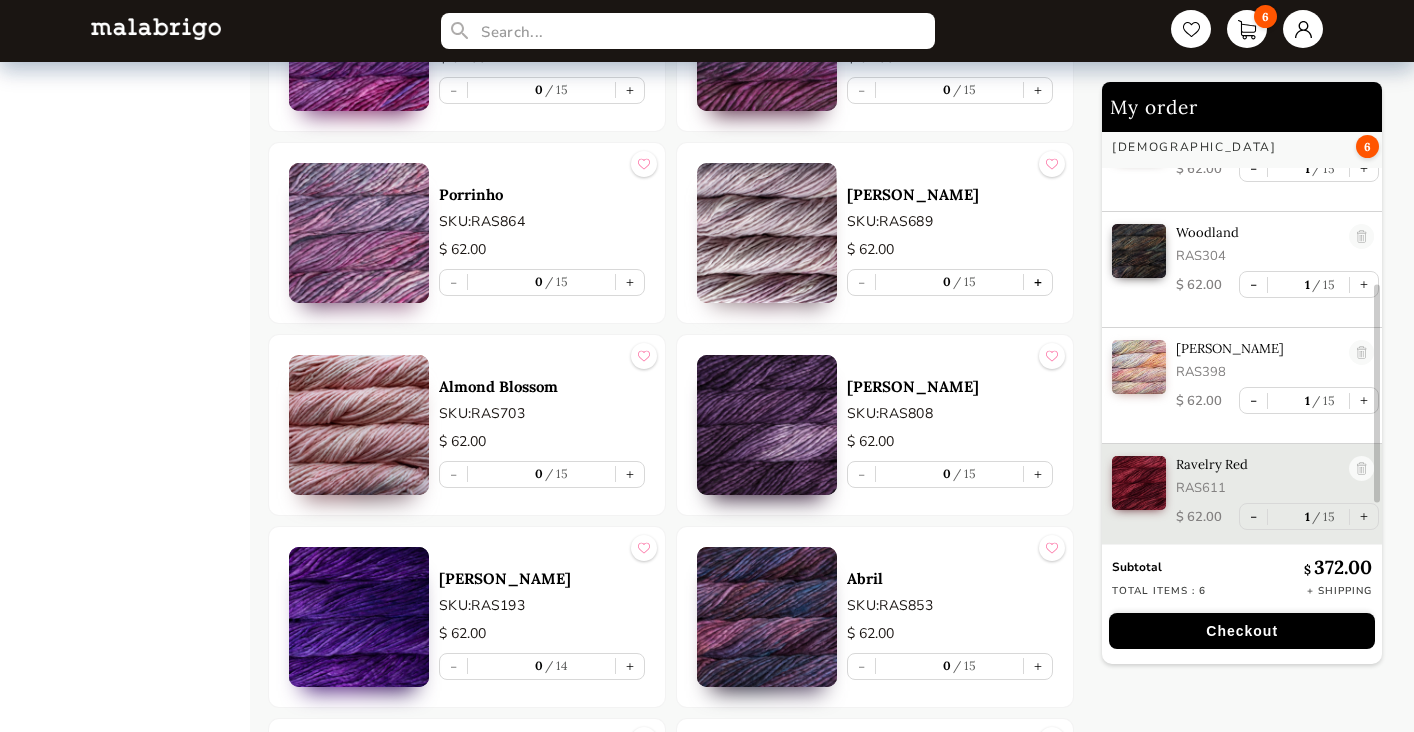 click on "+" at bounding box center [1038, 282] 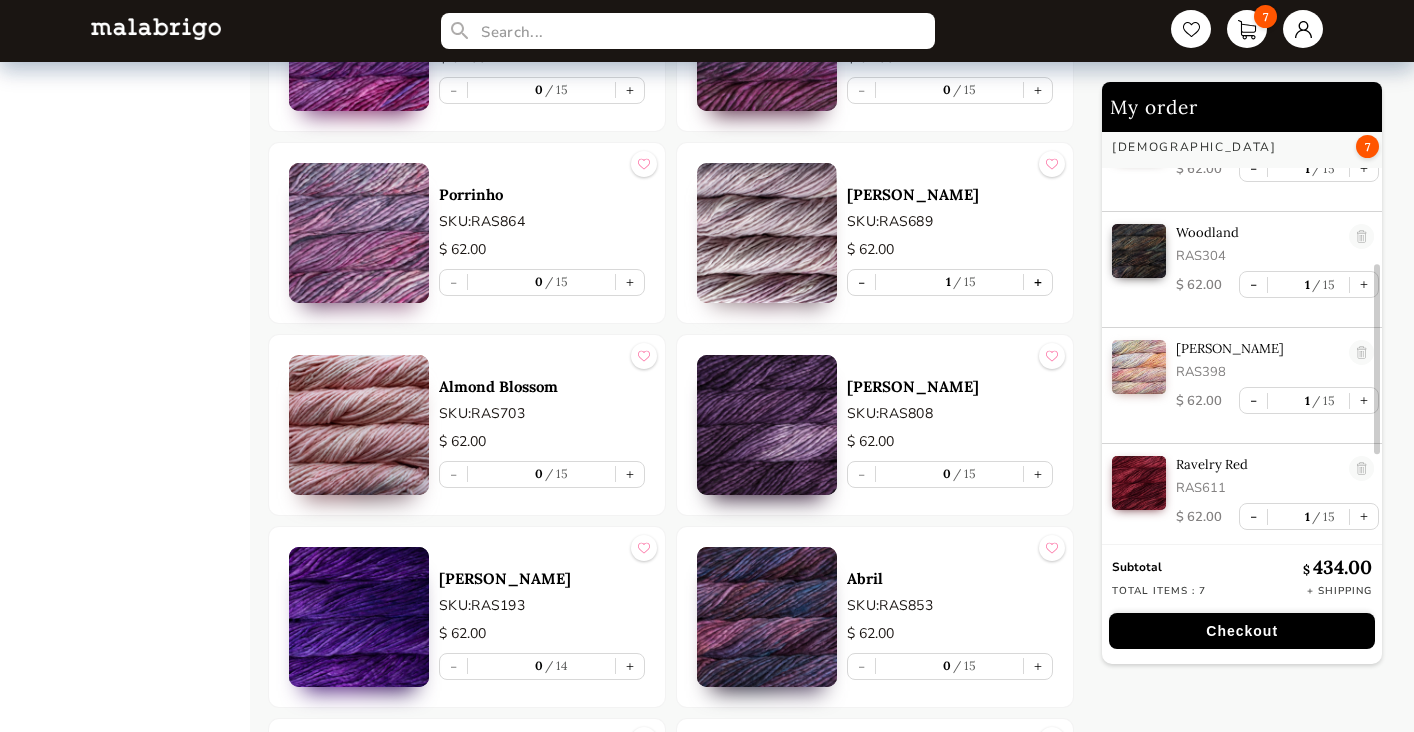 type on "1" 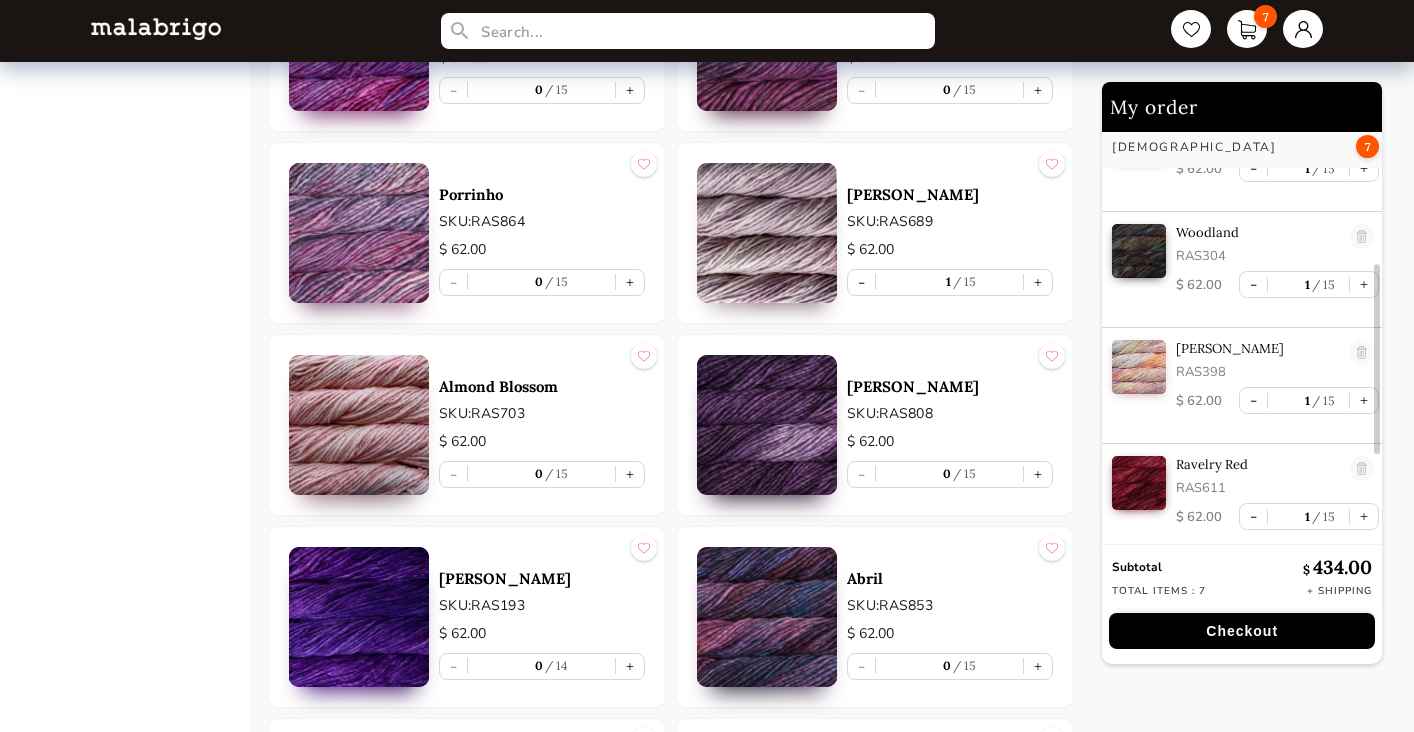 scroll, scrollTop: 437, scrollLeft: 0, axis: vertical 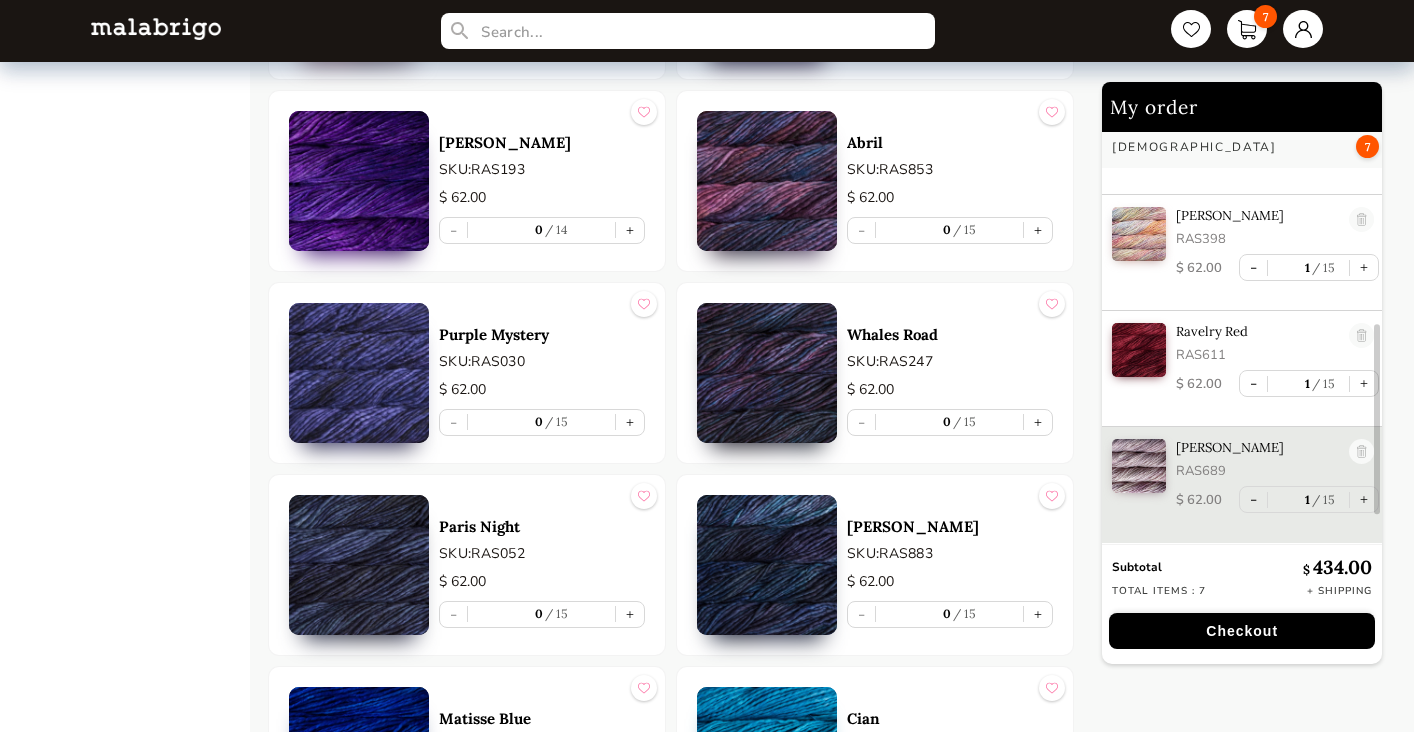 drag, startPoint x: 621, startPoint y: 613, endPoint x: 658, endPoint y: 625, distance: 38.8973 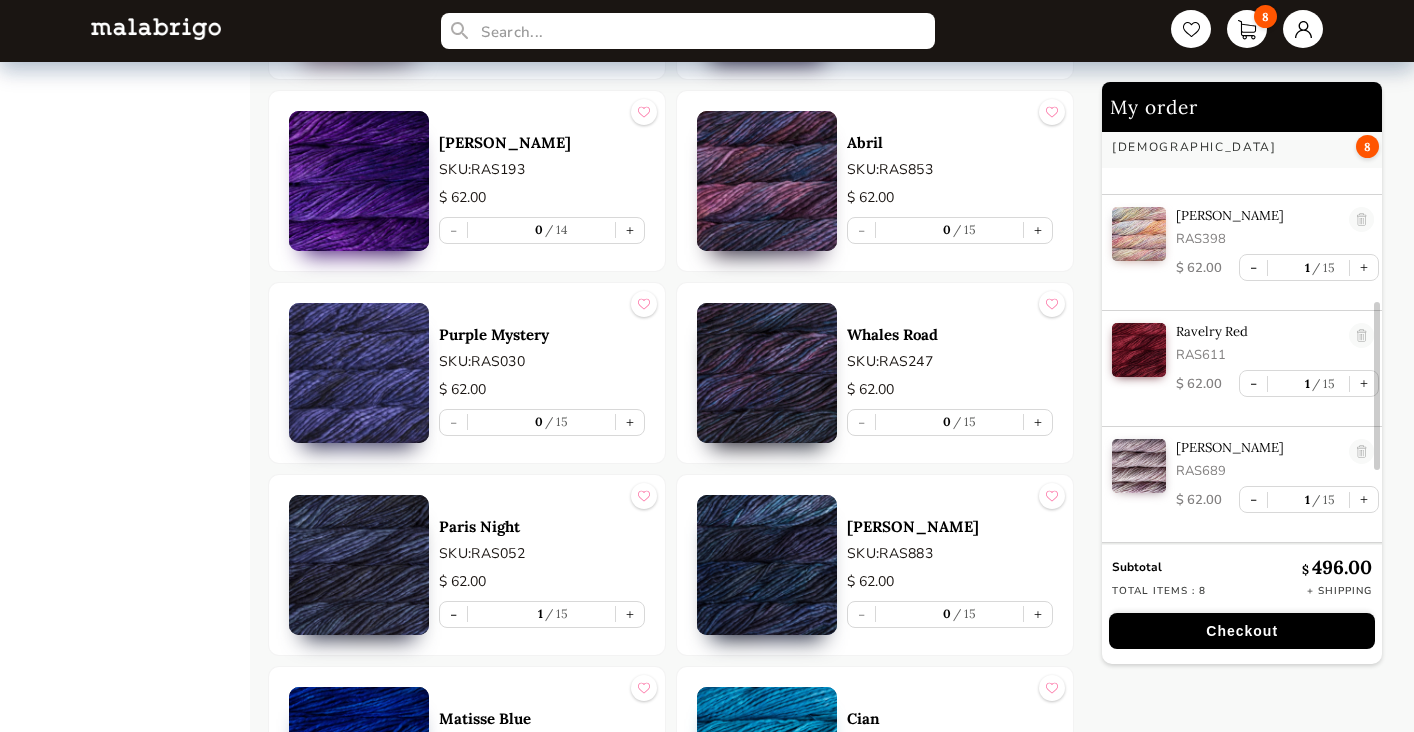 scroll, scrollTop: 536, scrollLeft: 0, axis: vertical 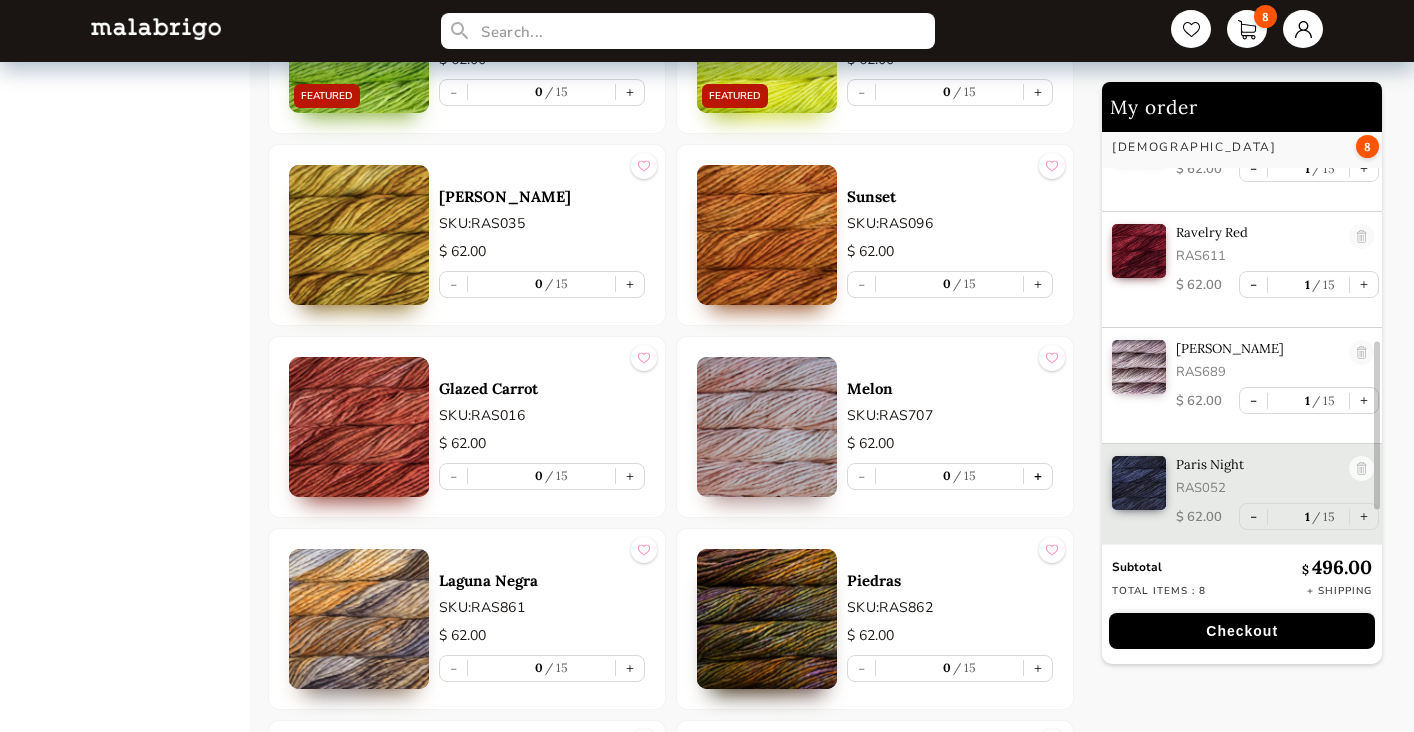 click on "+" at bounding box center (1038, 476) 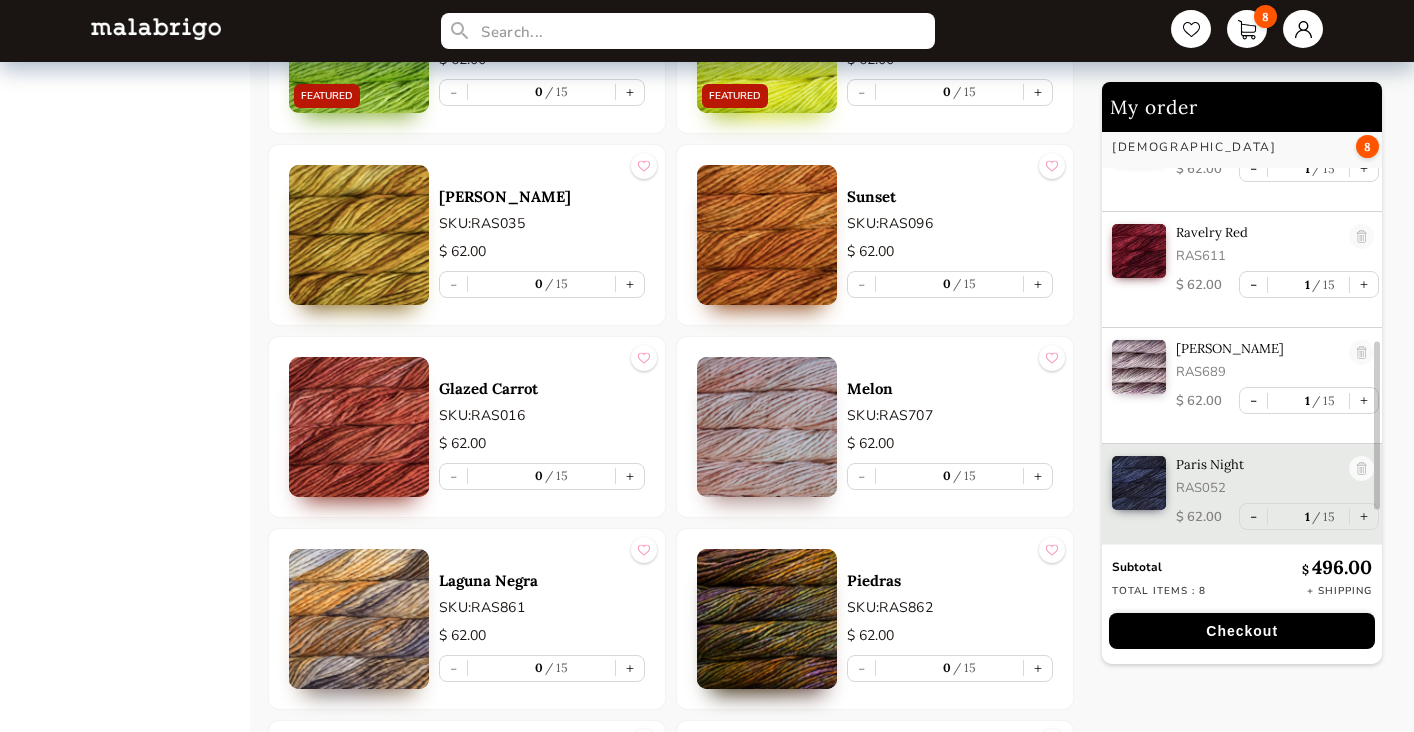 type on "1" 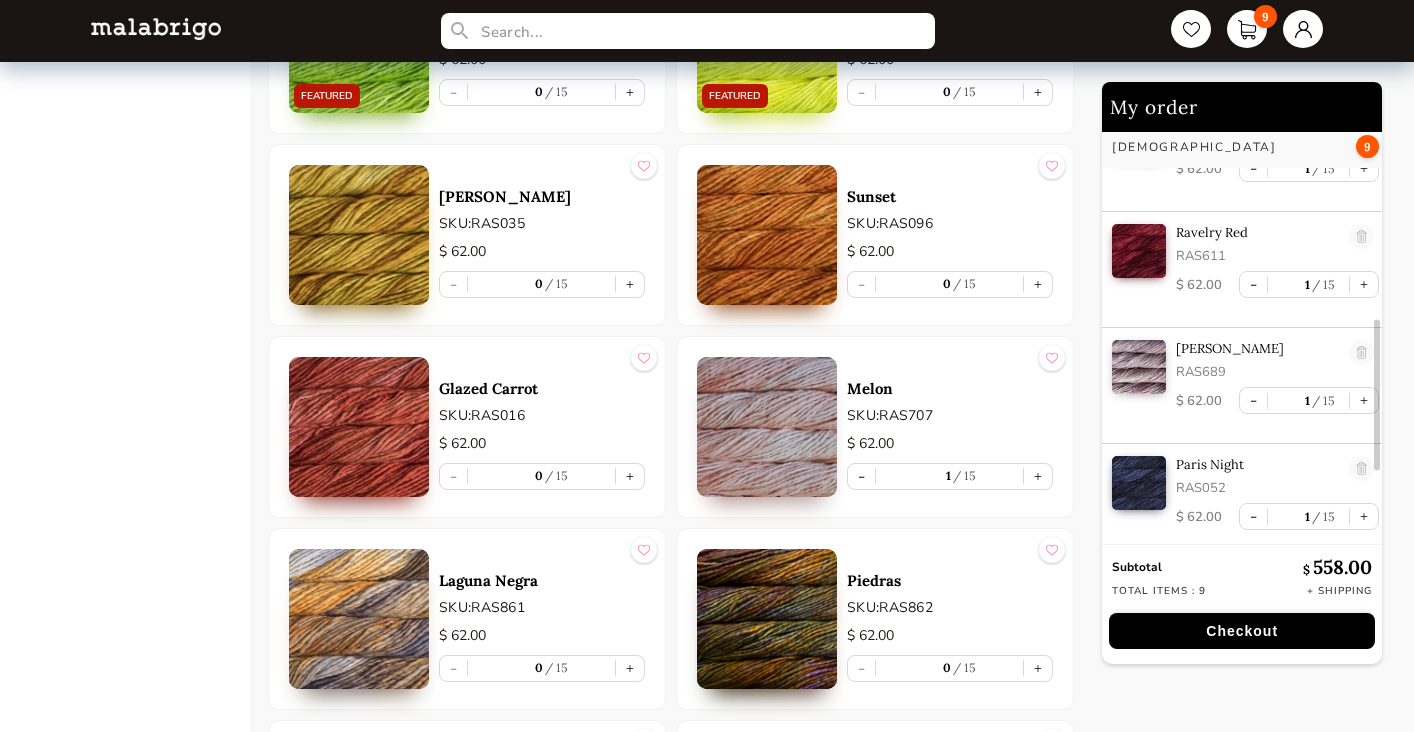 scroll, scrollTop: 669, scrollLeft: 0, axis: vertical 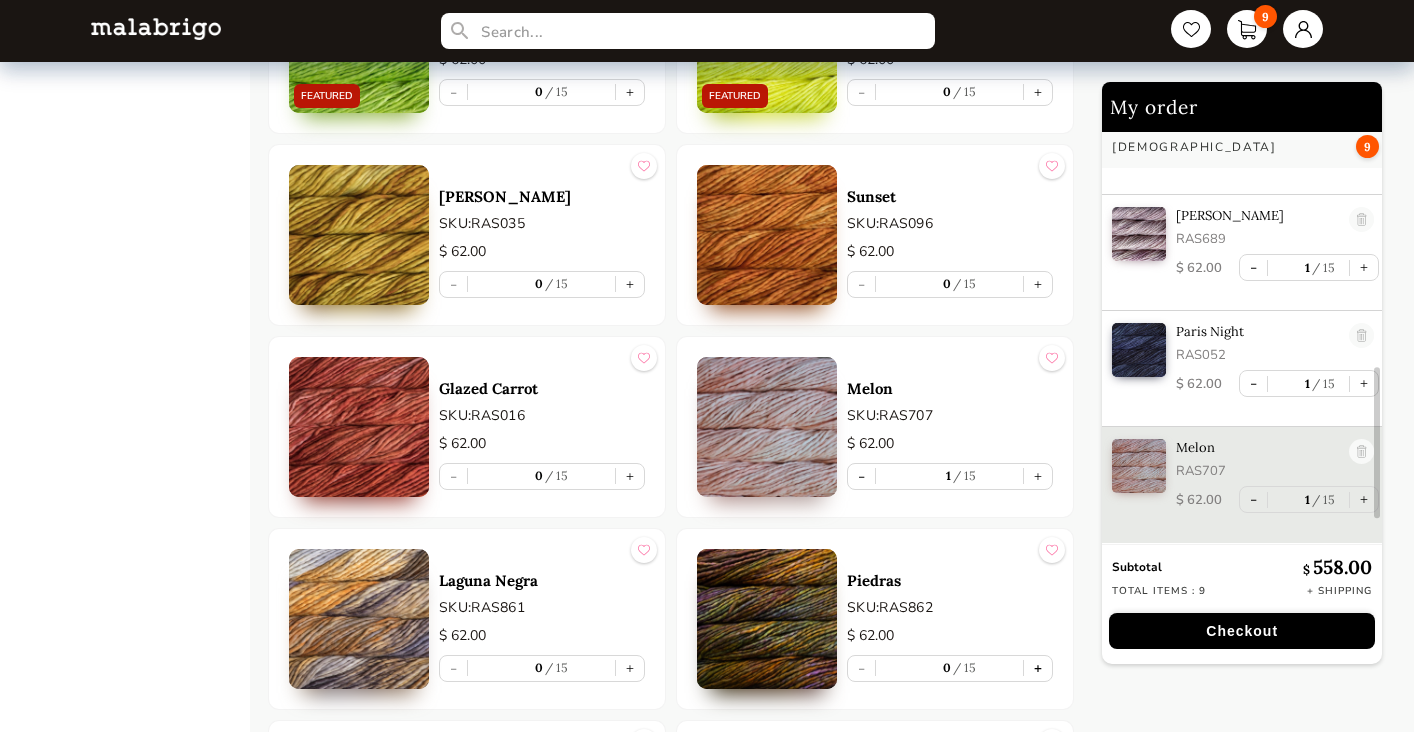 click on "+" at bounding box center [1038, 668] 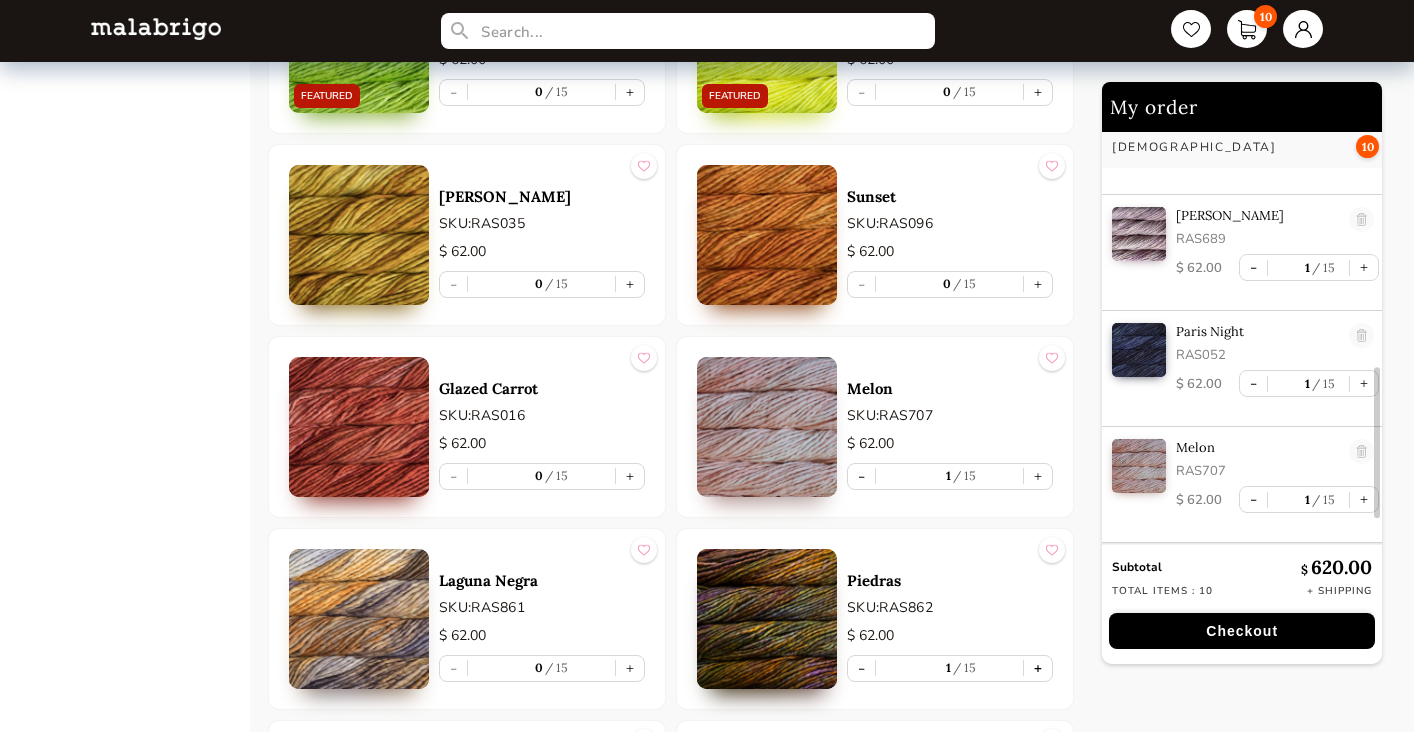 type on "1" 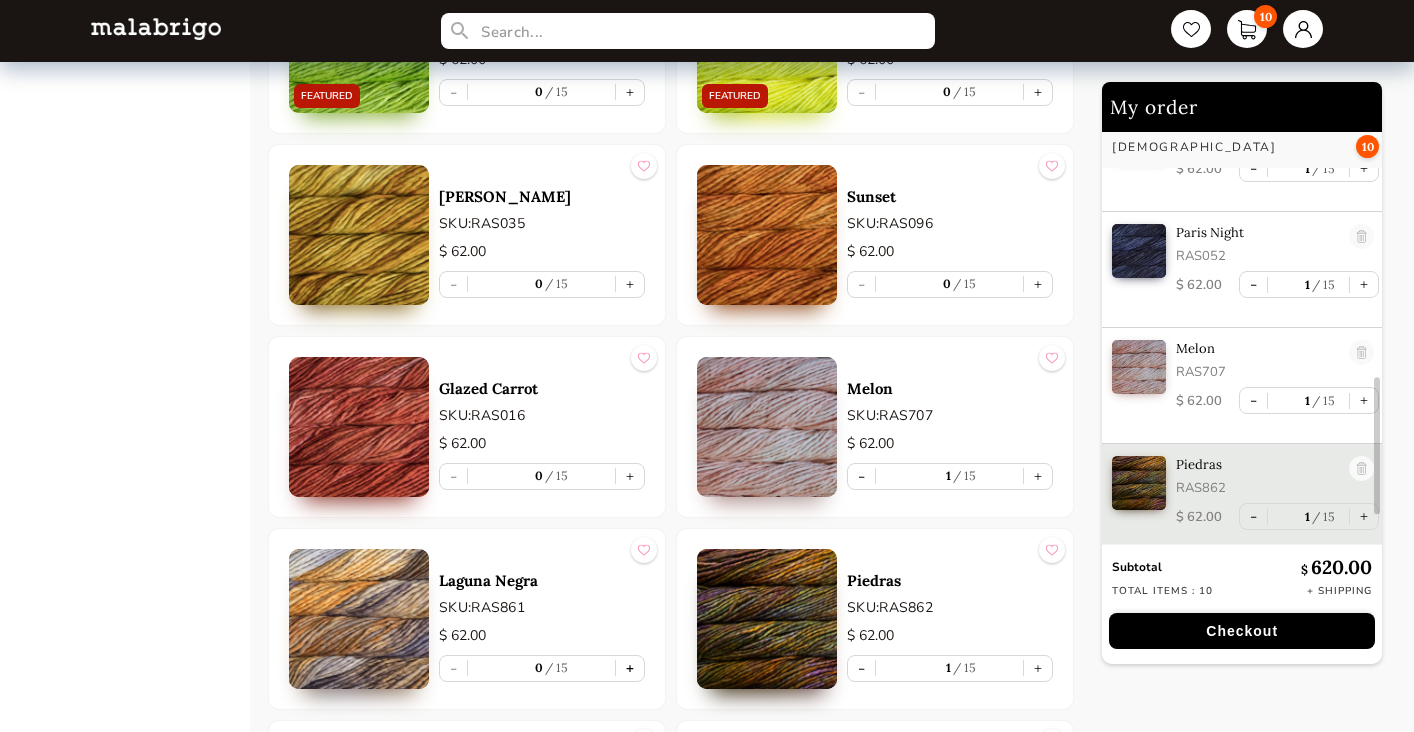 click on "+" at bounding box center (630, 668) 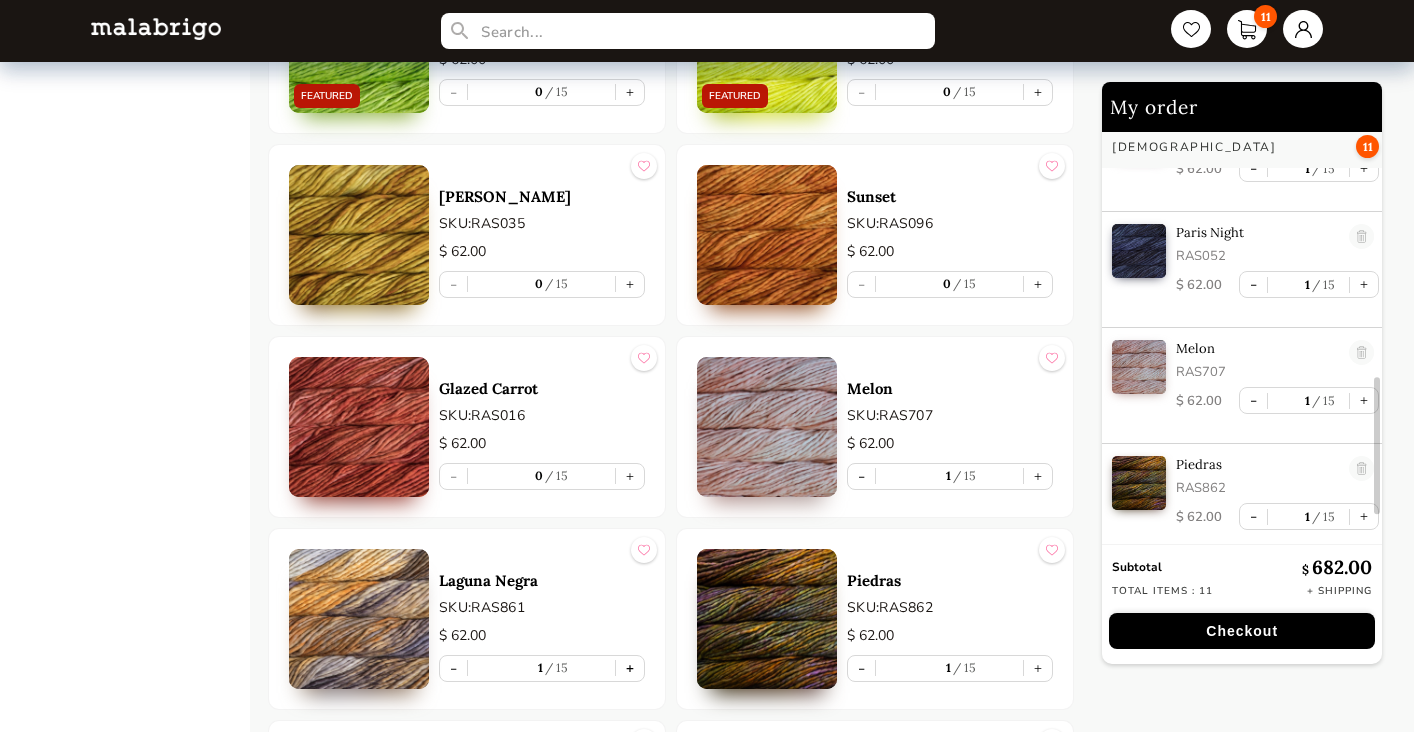 type on "1" 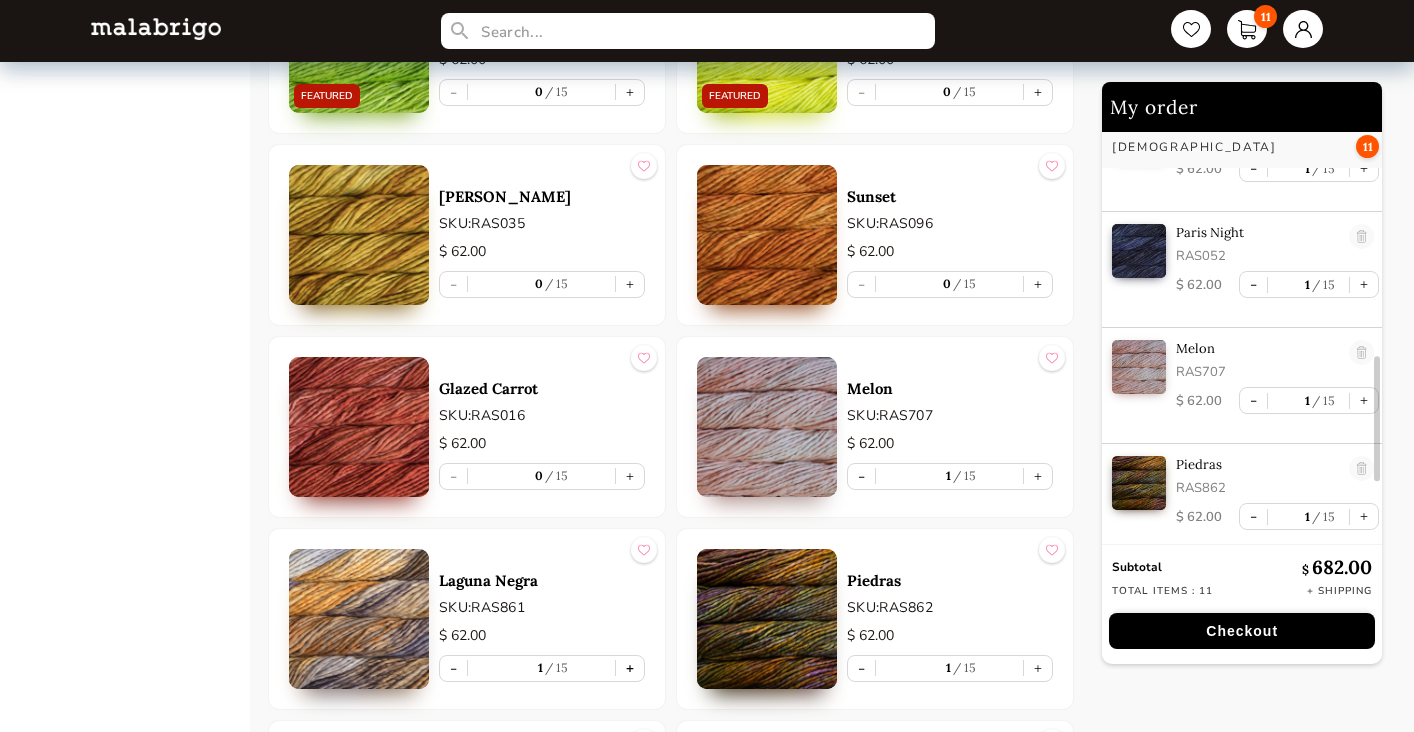 scroll, scrollTop: 901, scrollLeft: 0, axis: vertical 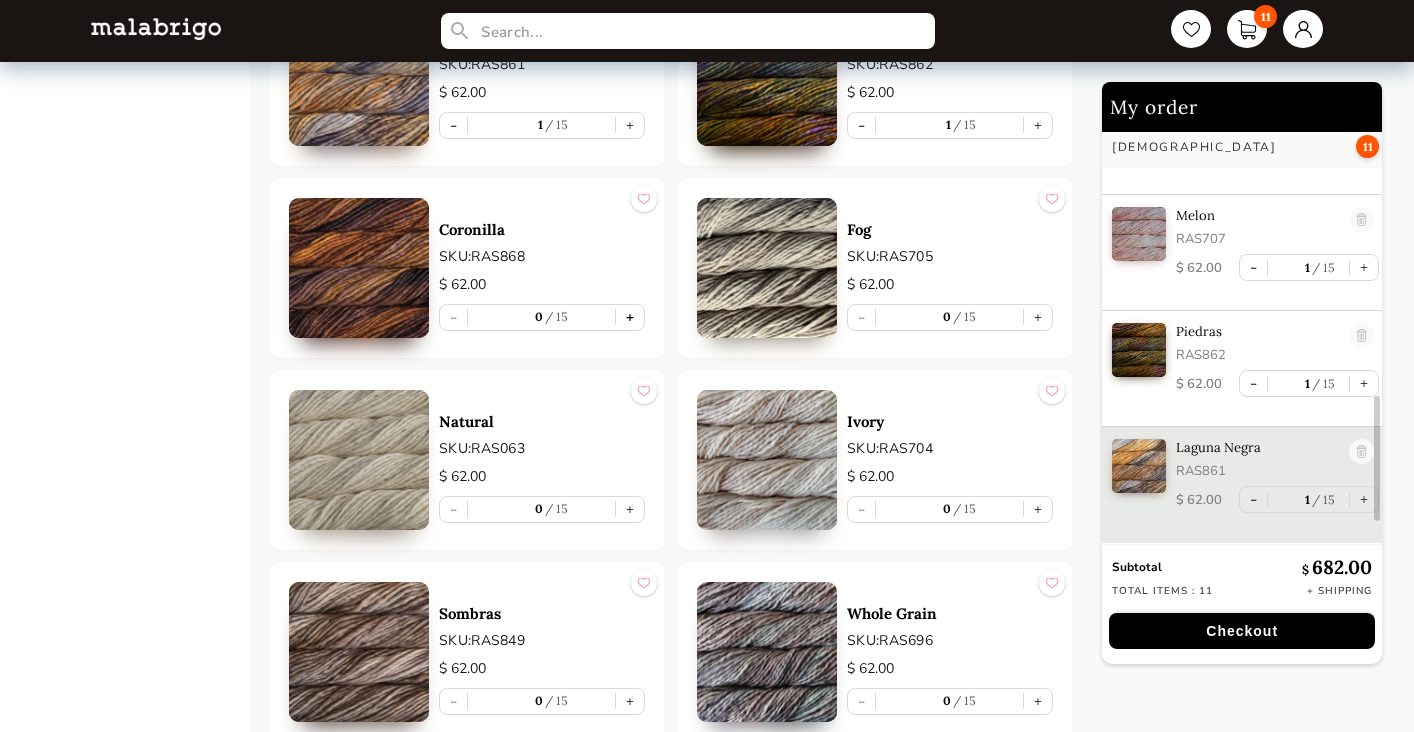 click on "+" at bounding box center [630, 317] 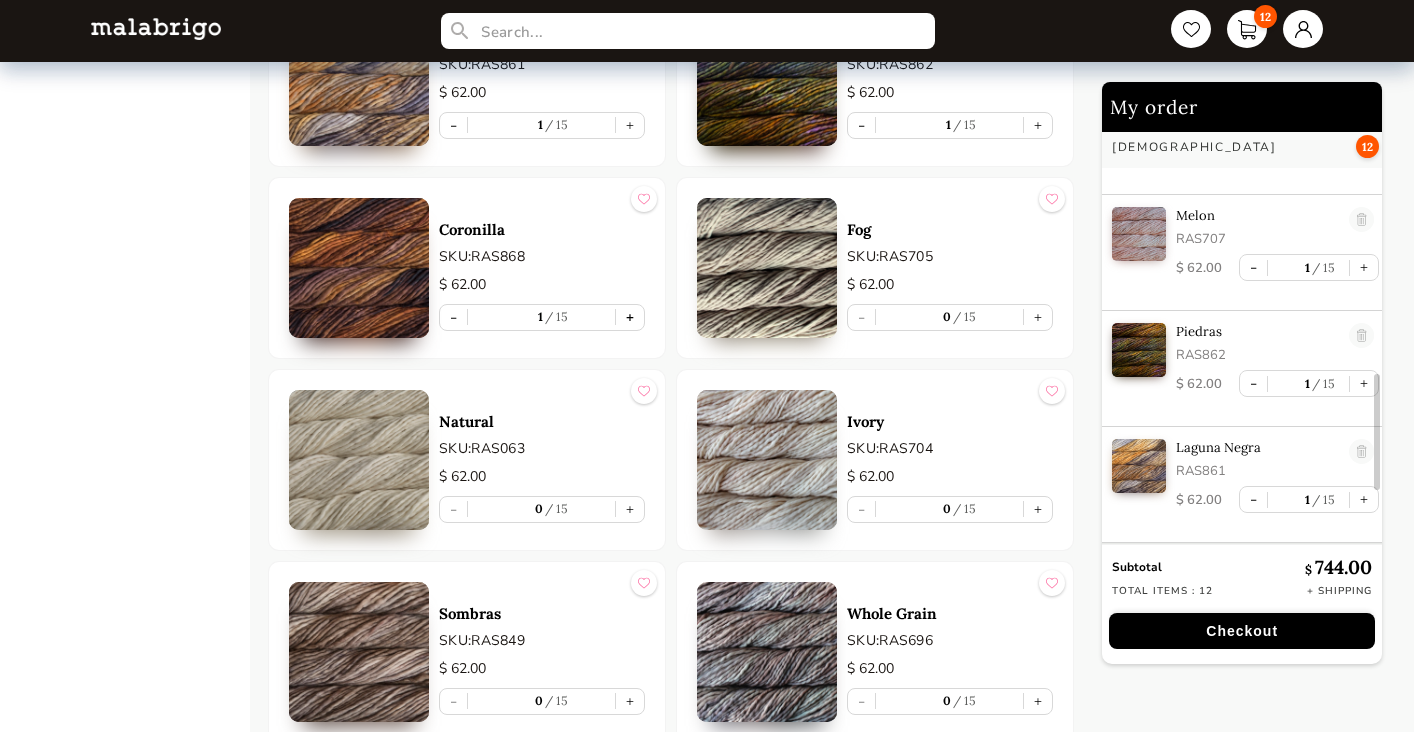 type on "1" 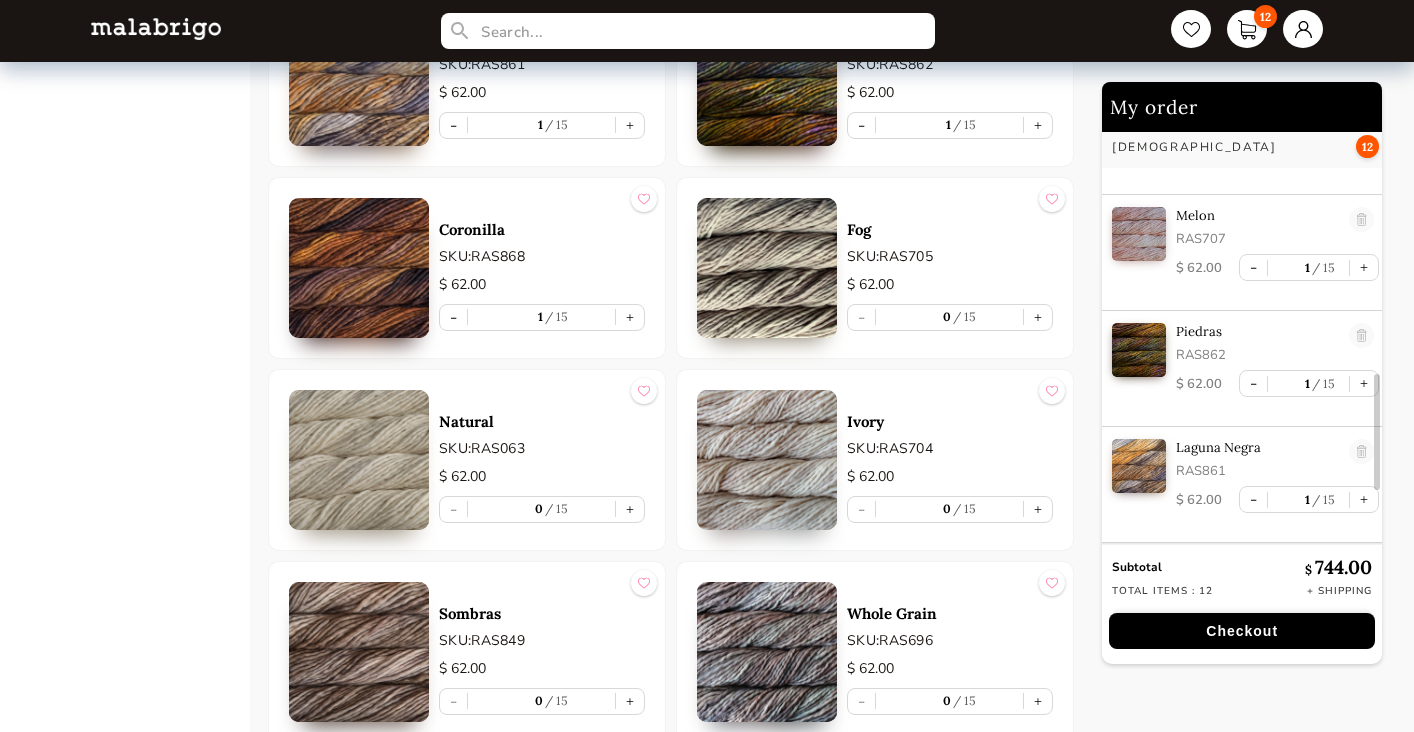 scroll, scrollTop: 1017, scrollLeft: 0, axis: vertical 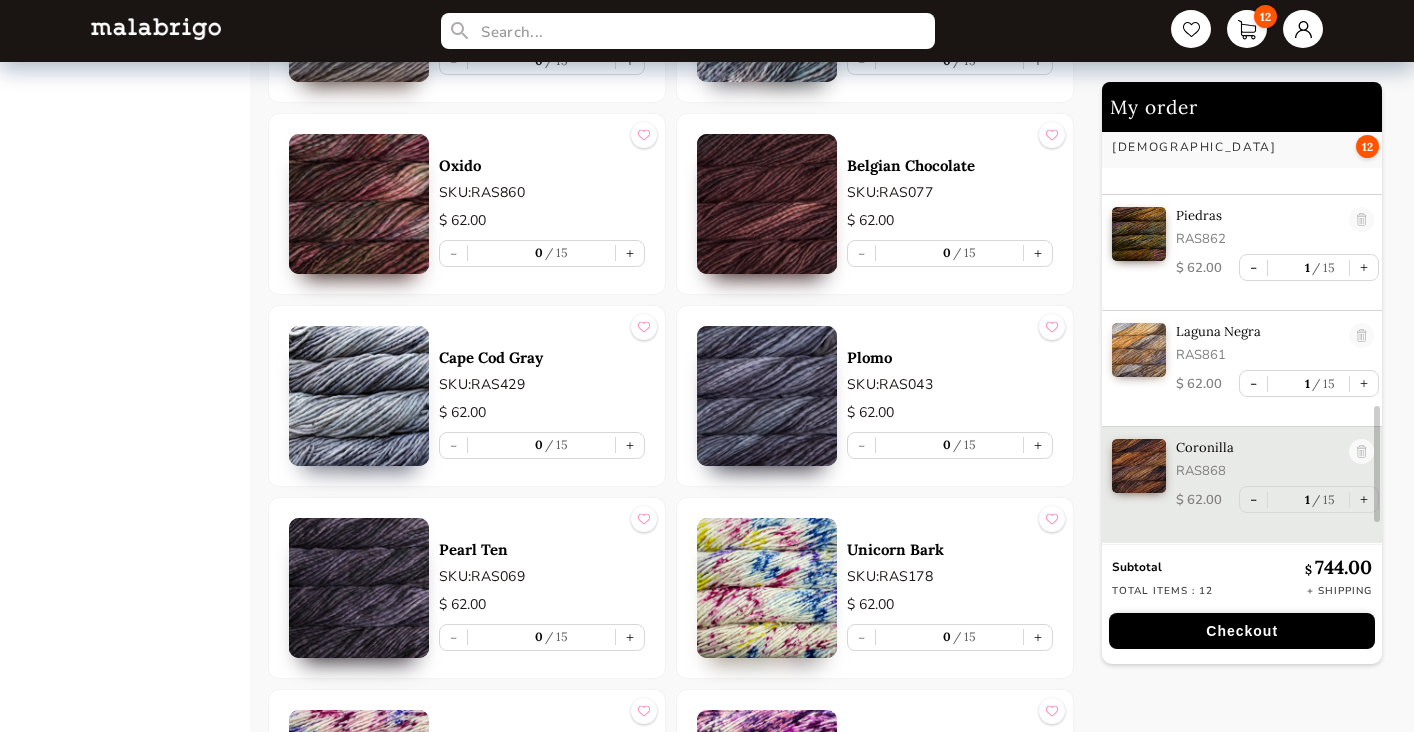 click on "Belgian Chocolate SKU:  RAS077 $   62.00 - 0 15 +" at bounding box center [950, 204] 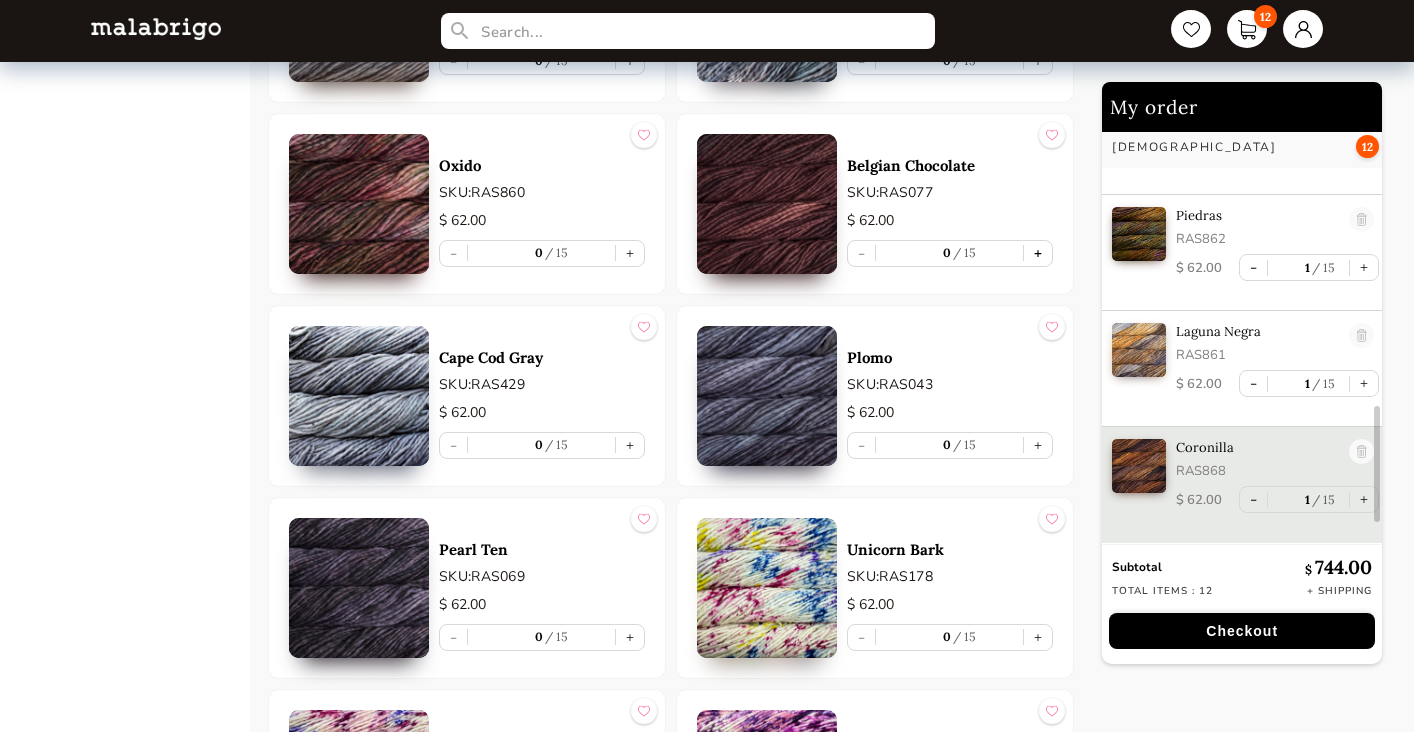 click on "+" at bounding box center [1038, 253] 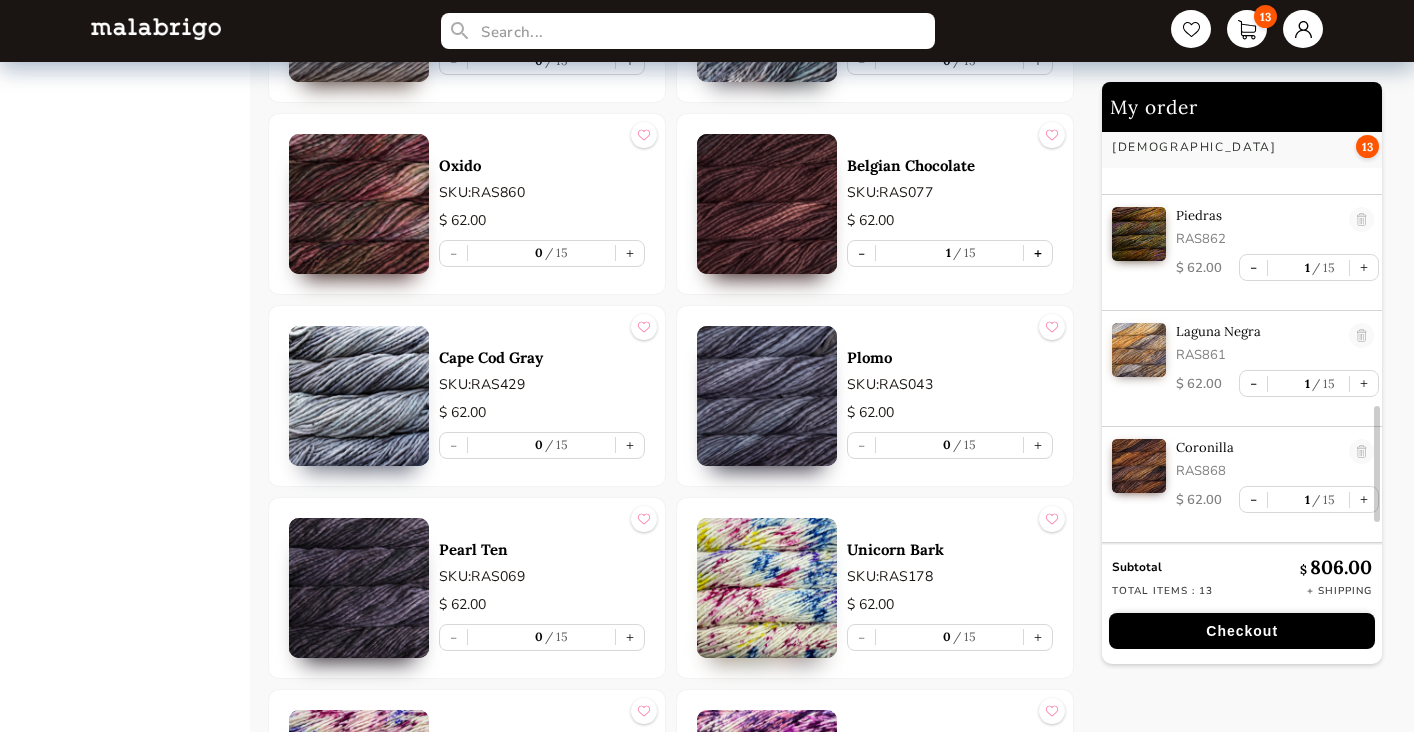 type on "1" 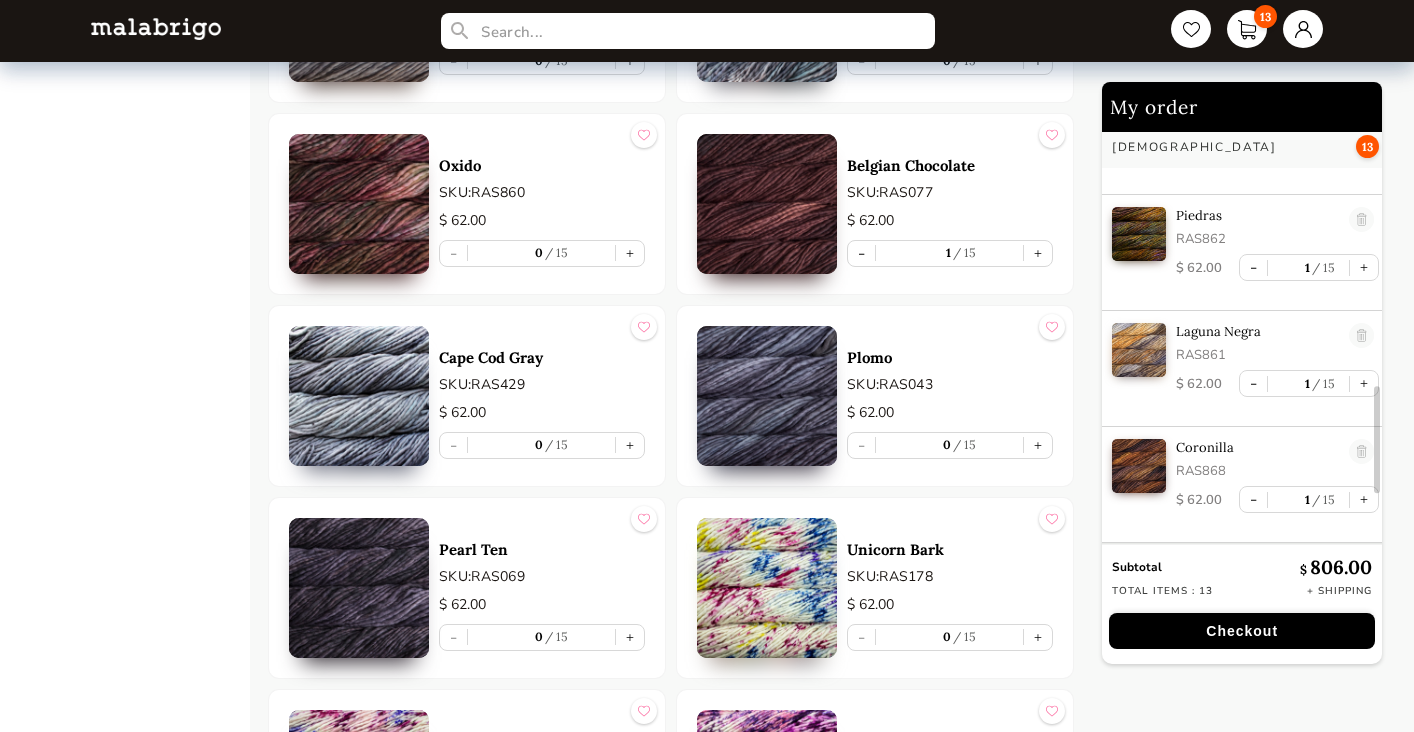 scroll, scrollTop: 1116, scrollLeft: 0, axis: vertical 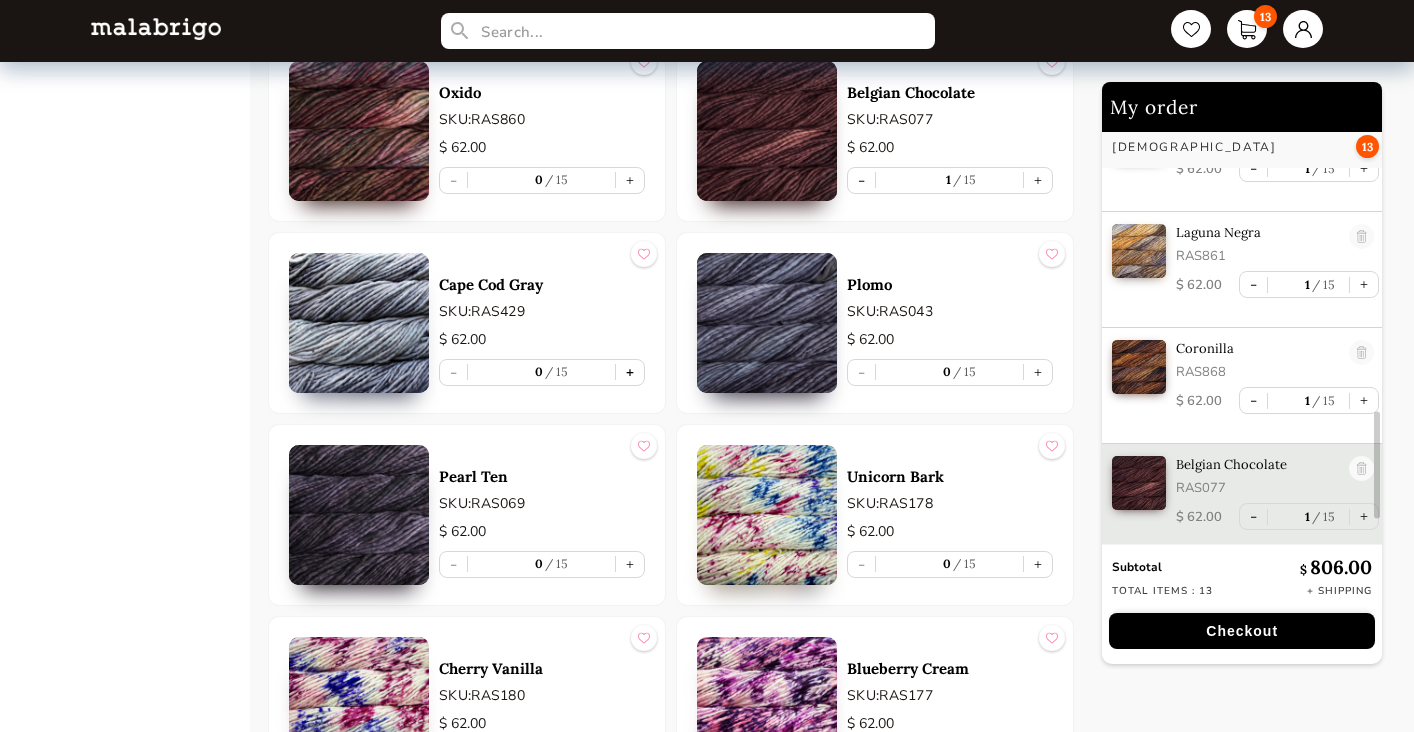 click on "+" at bounding box center (630, 372) 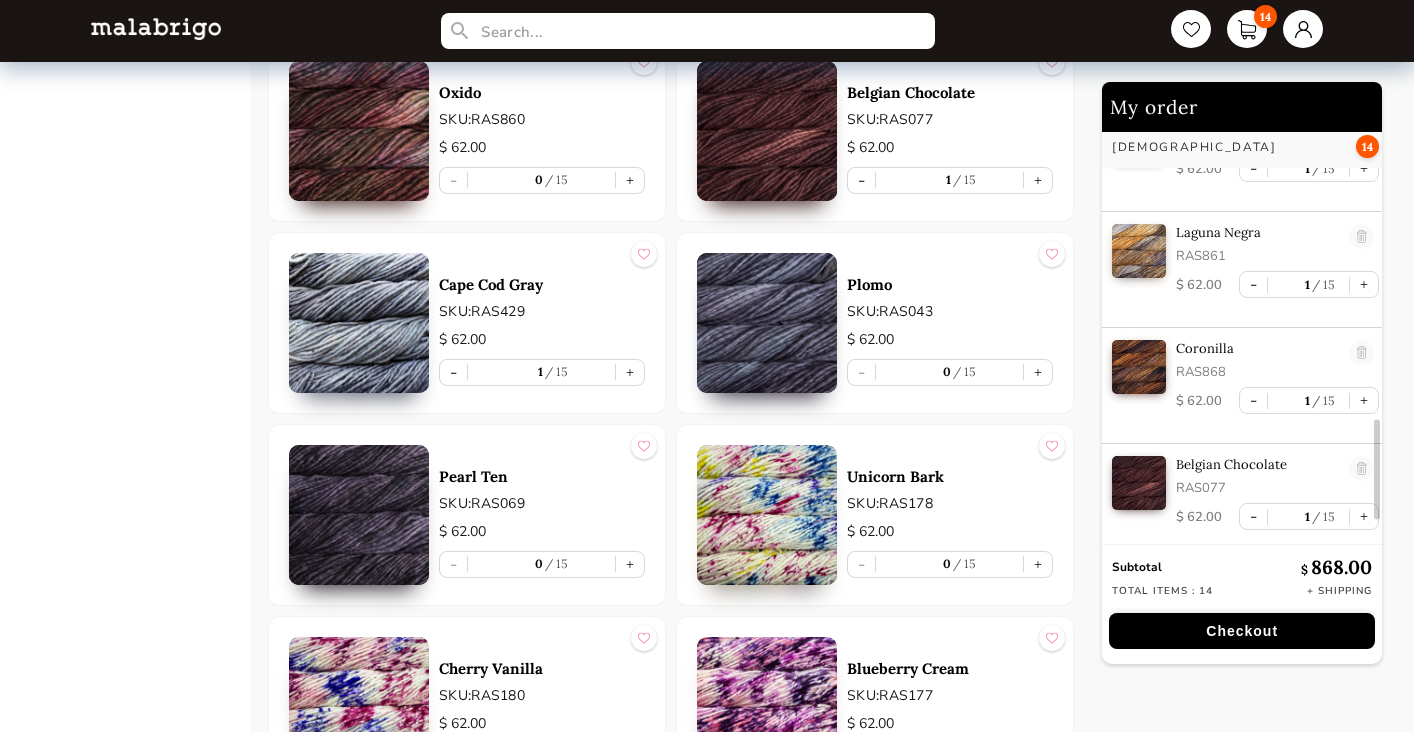 scroll, scrollTop: 1232, scrollLeft: 0, axis: vertical 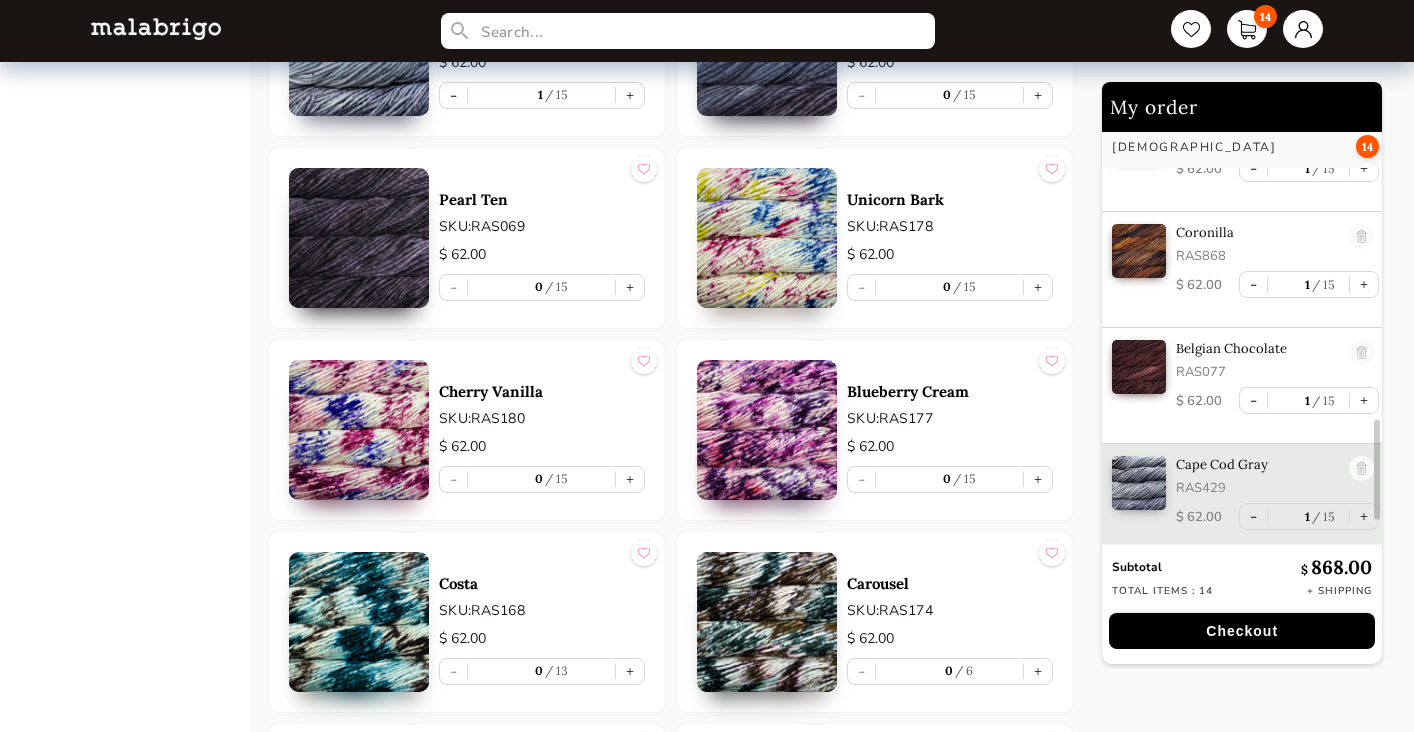 click on "+" at bounding box center [630, 287] 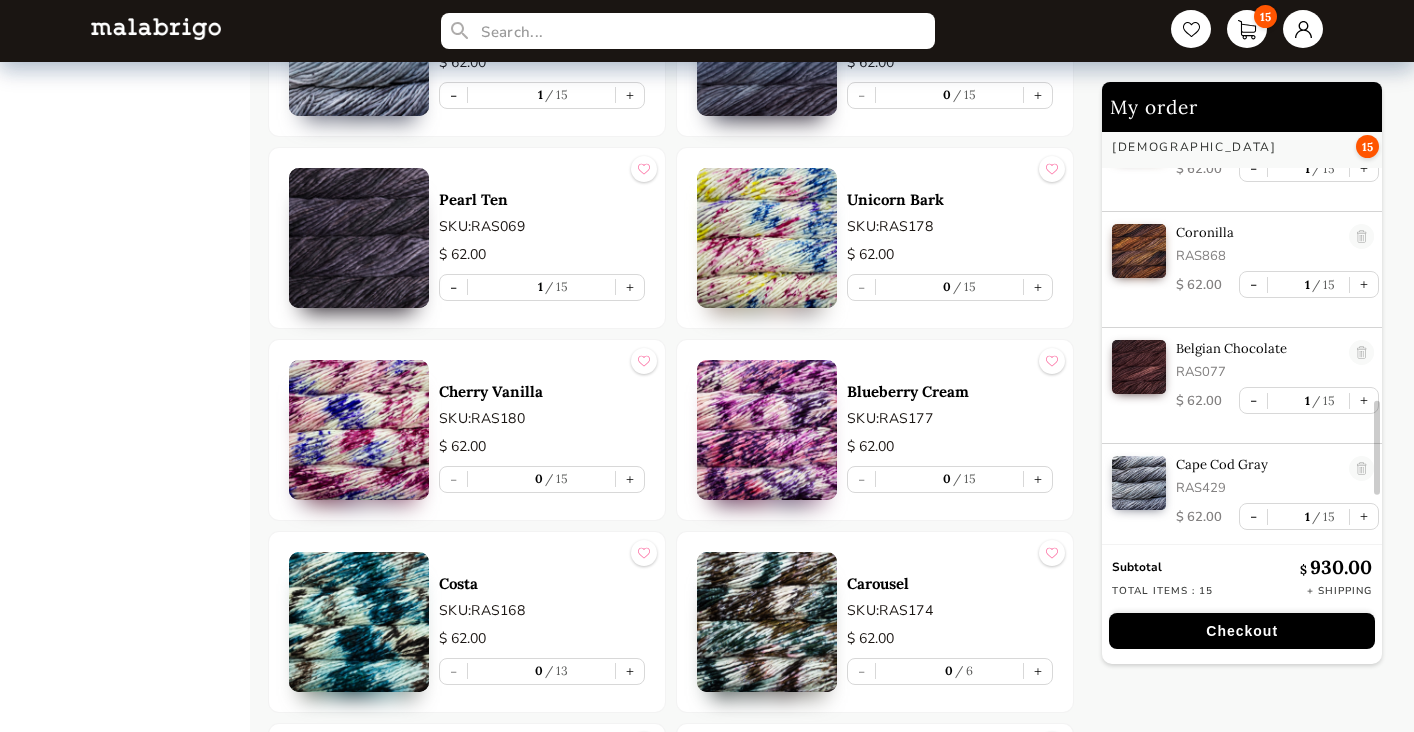 scroll, scrollTop: 1365, scrollLeft: 0, axis: vertical 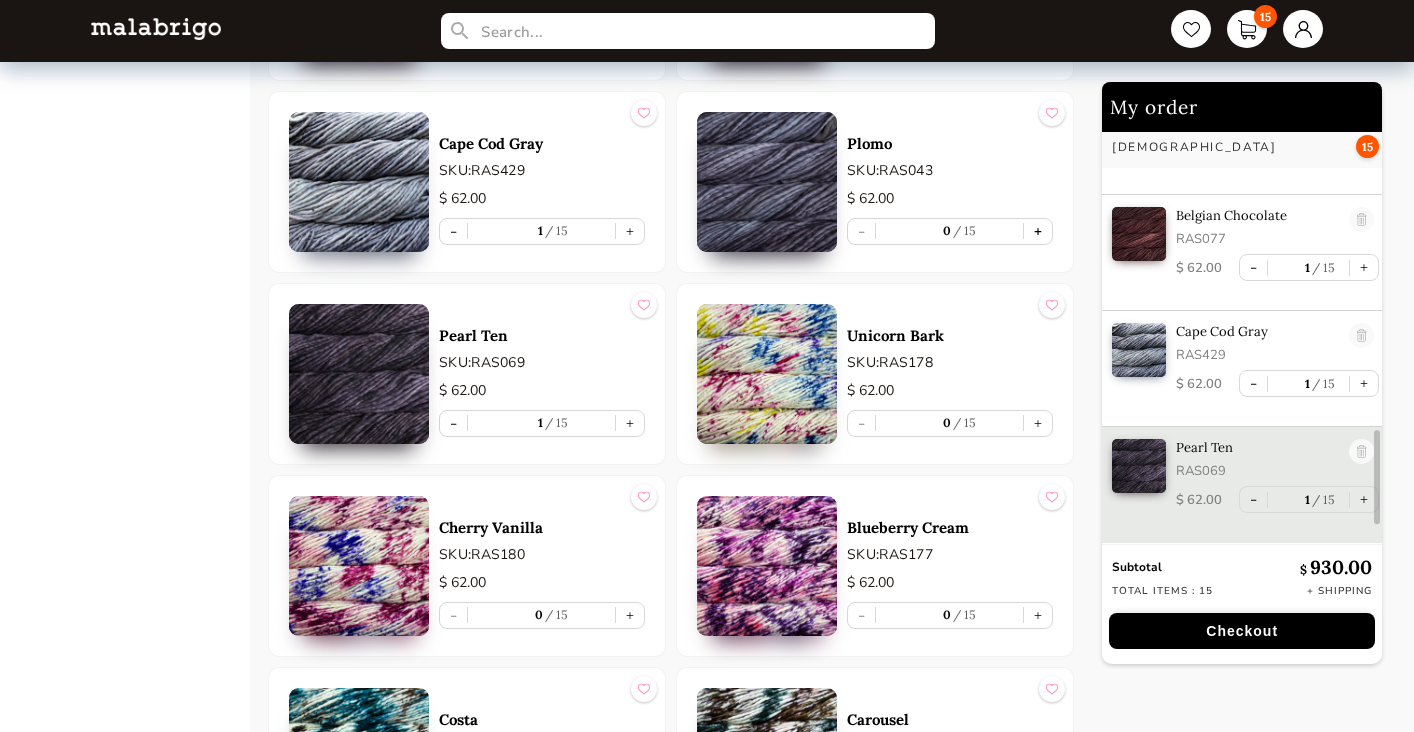 click on "+" at bounding box center [1038, 231] 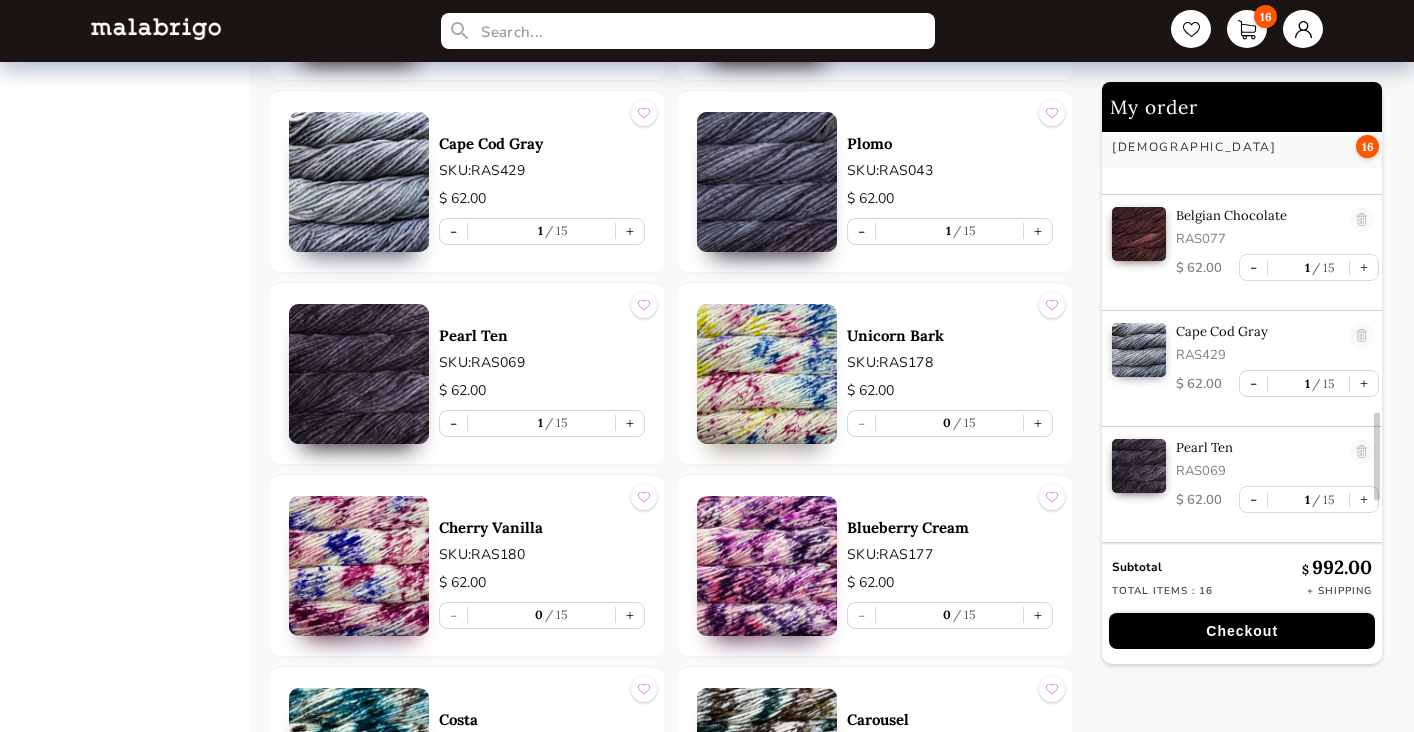 scroll, scrollTop: 1481, scrollLeft: 0, axis: vertical 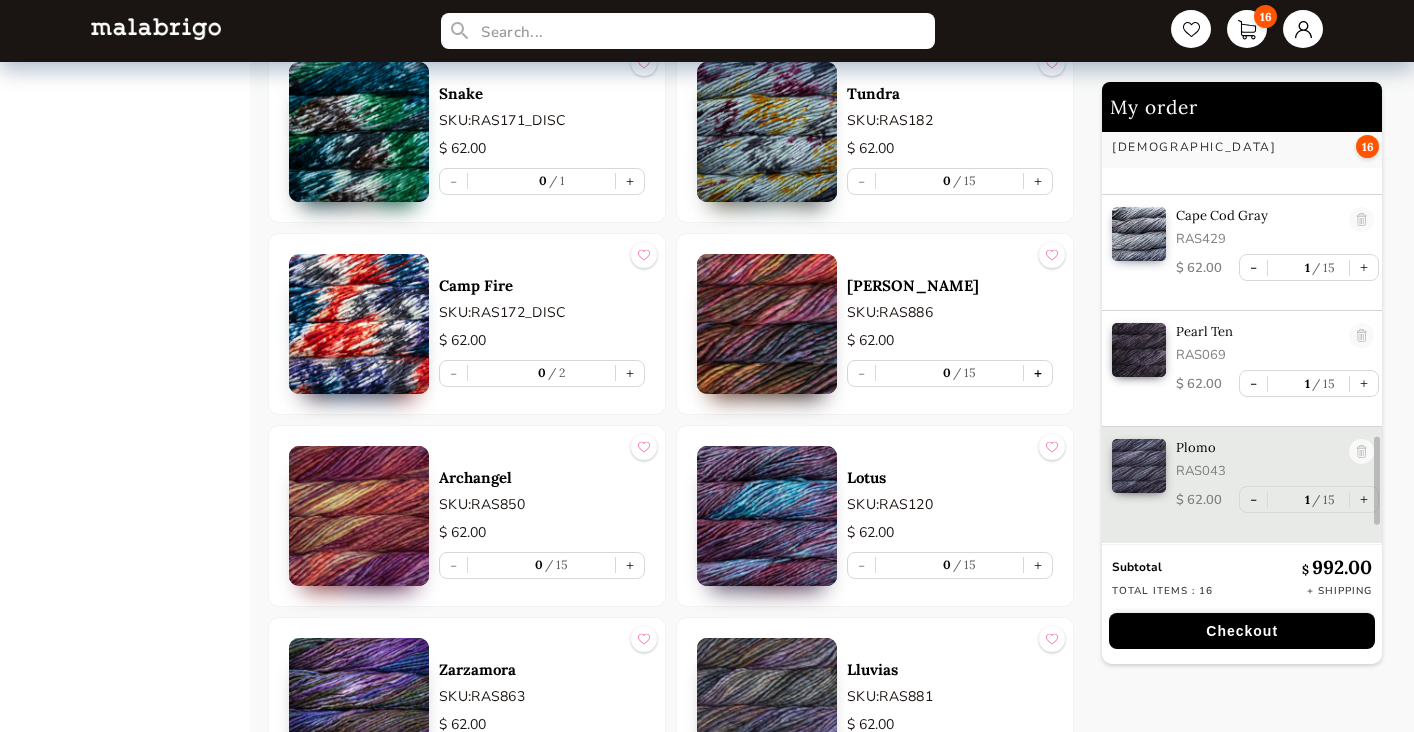 click on "+" at bounding box center (1038, 373) 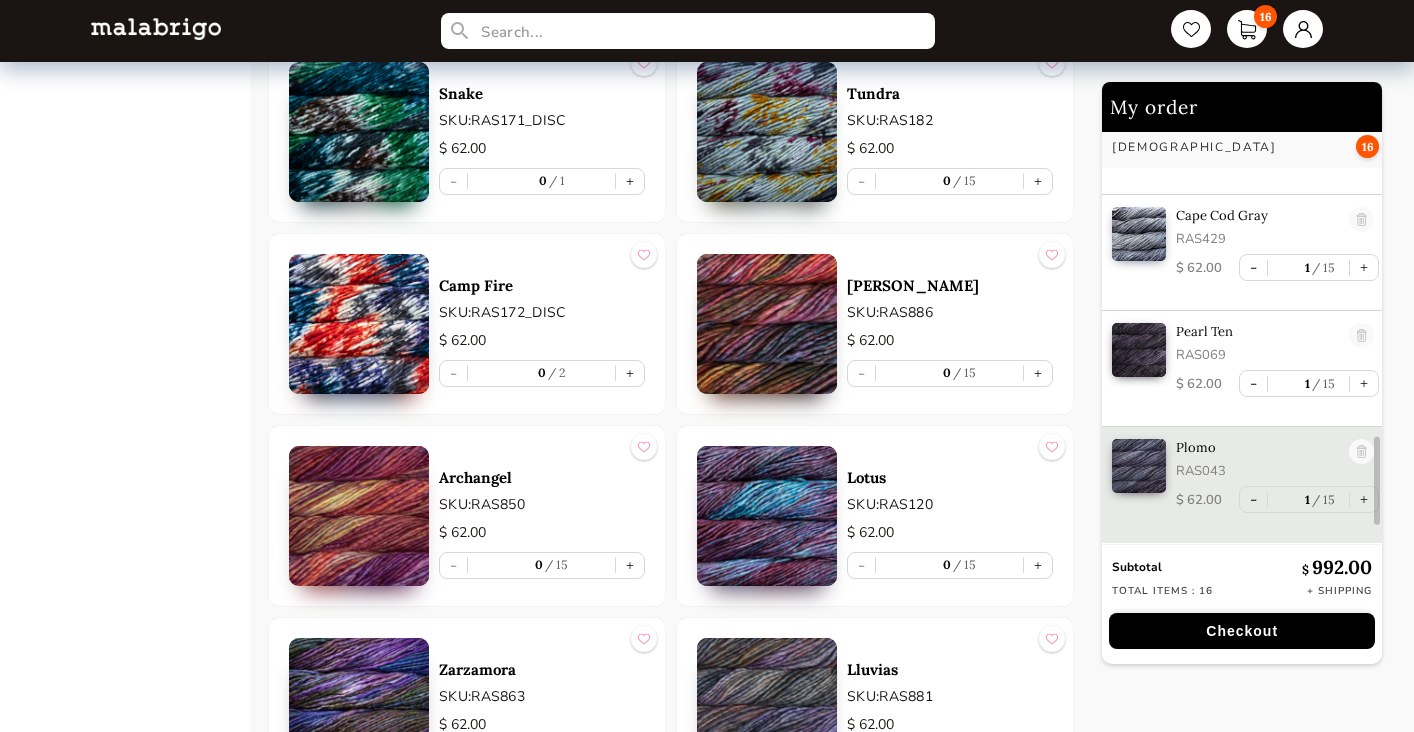 type on "1" 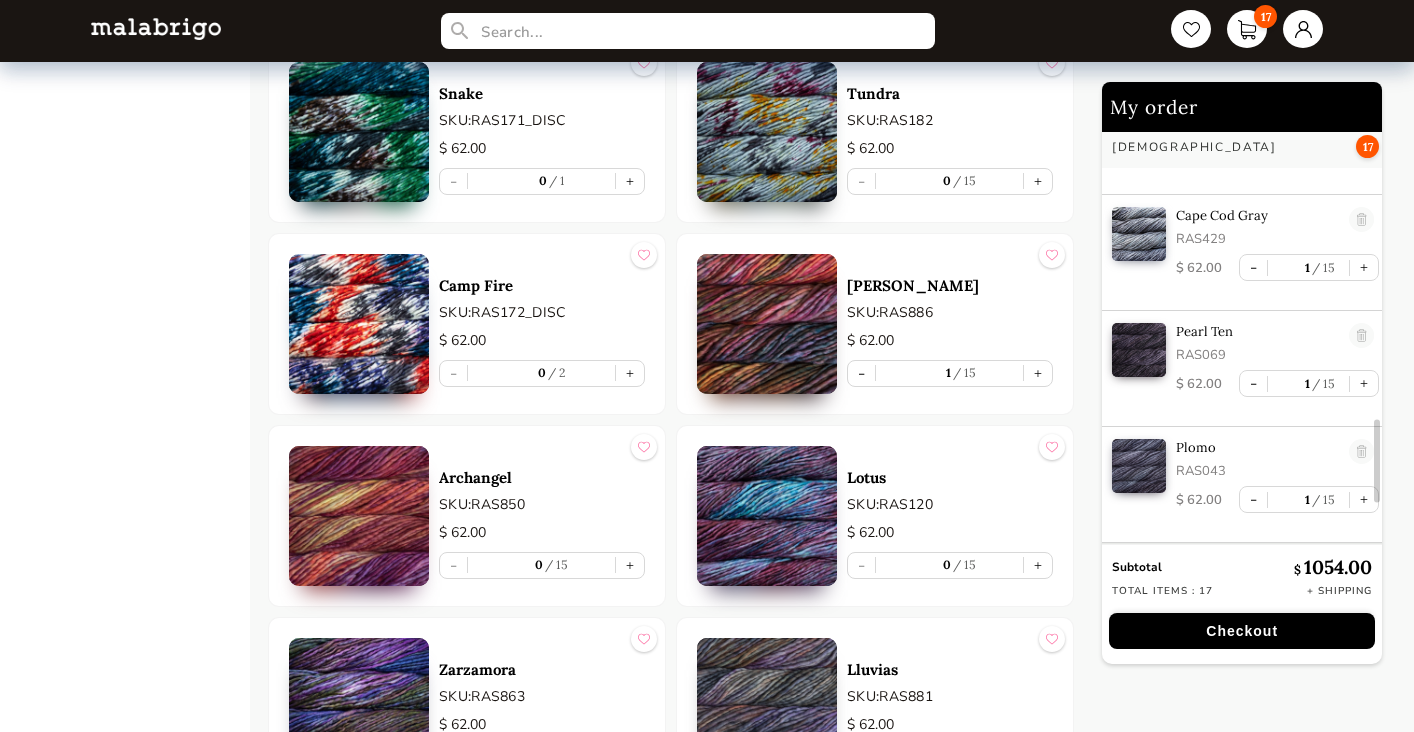 scroll, scrollTop: 1597, scrollLeft: 0, axis: vertical 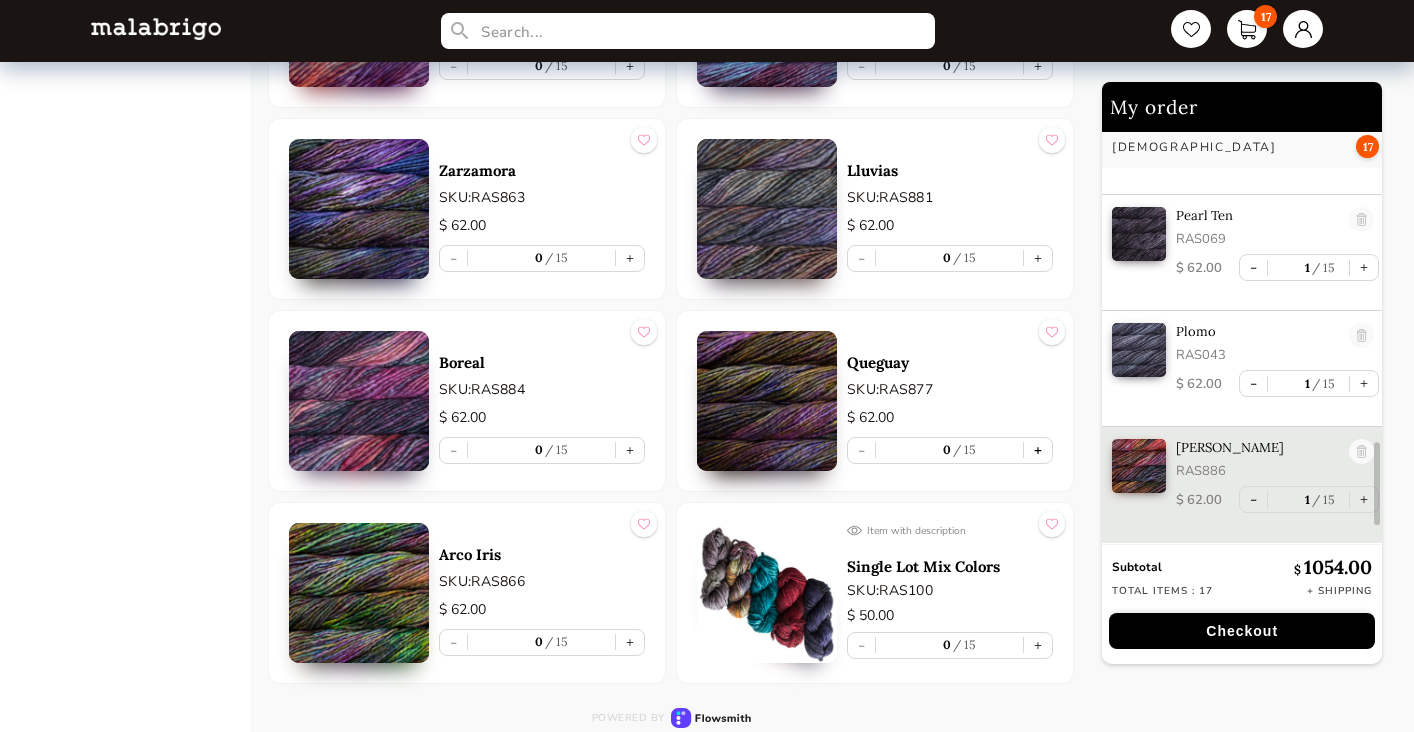click on "+" at bounding box center [1038, 450] 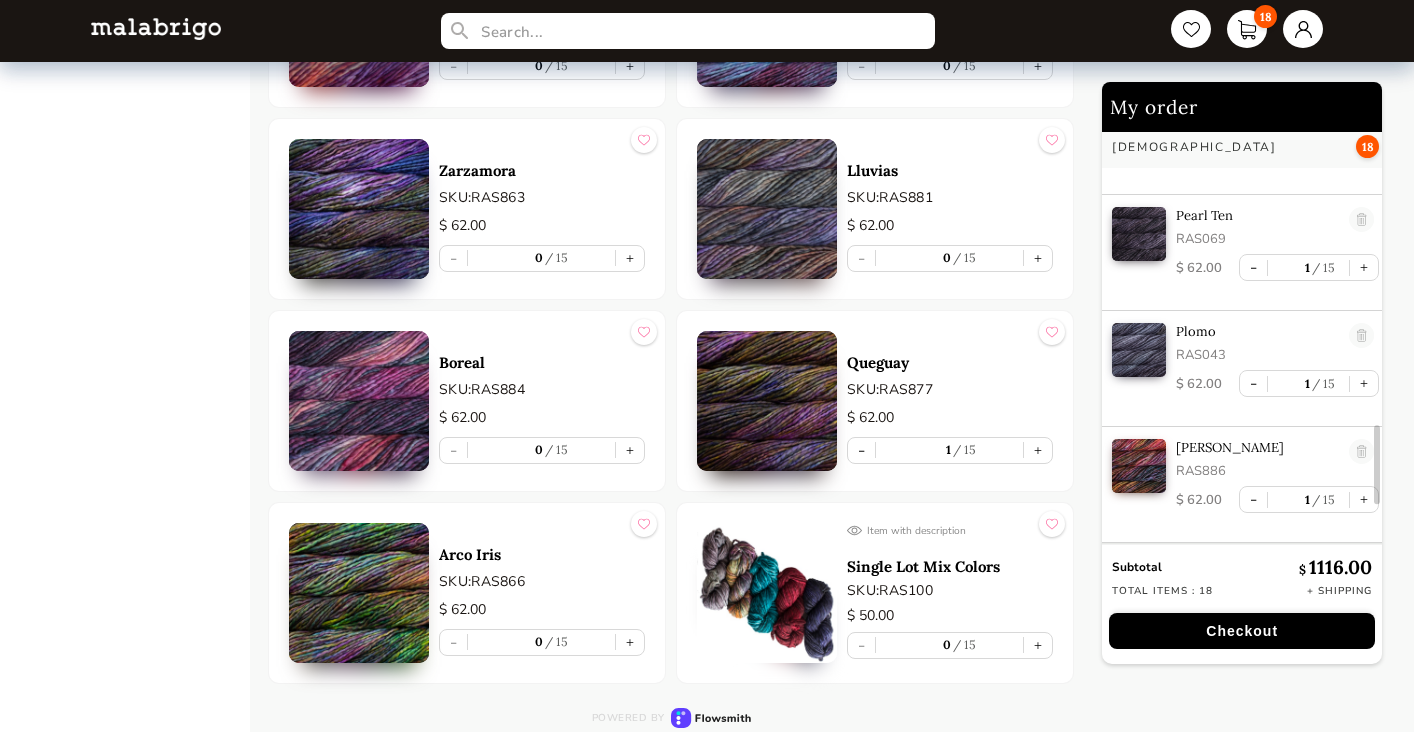 scroll, scrollTop: 1696, scrollLeft: 0, axis: vertical 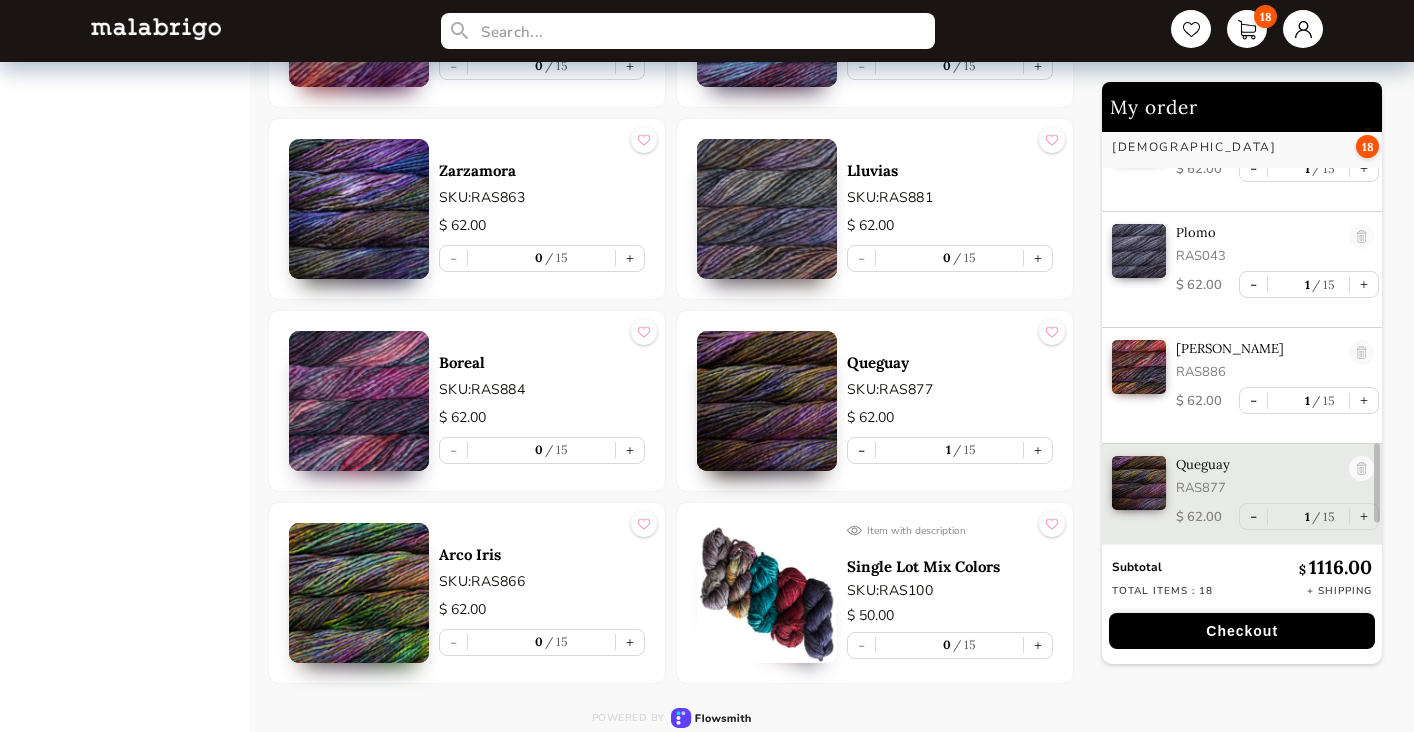 click at bounding box center [767, 593] 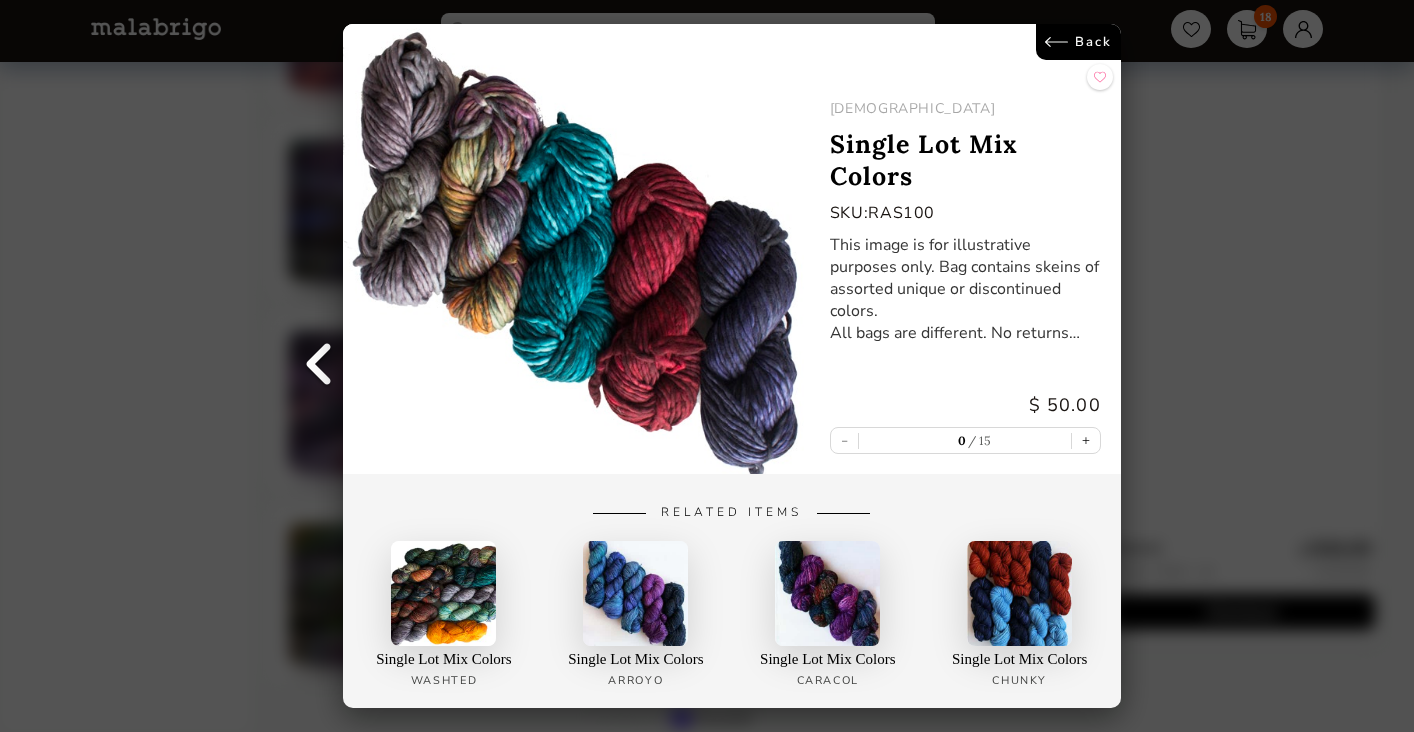 click at bounding box center (318, 366) 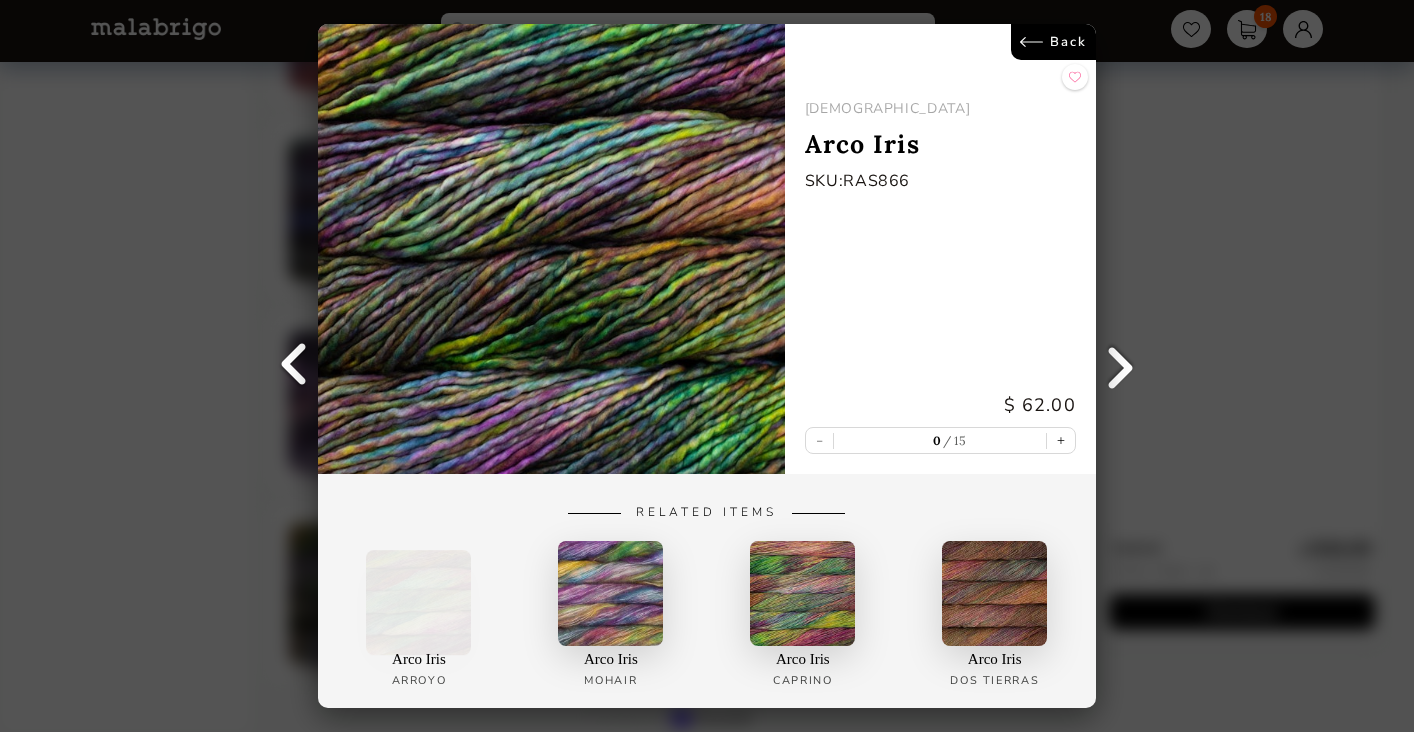 click on "Back" at bounding box center (1053, 42) 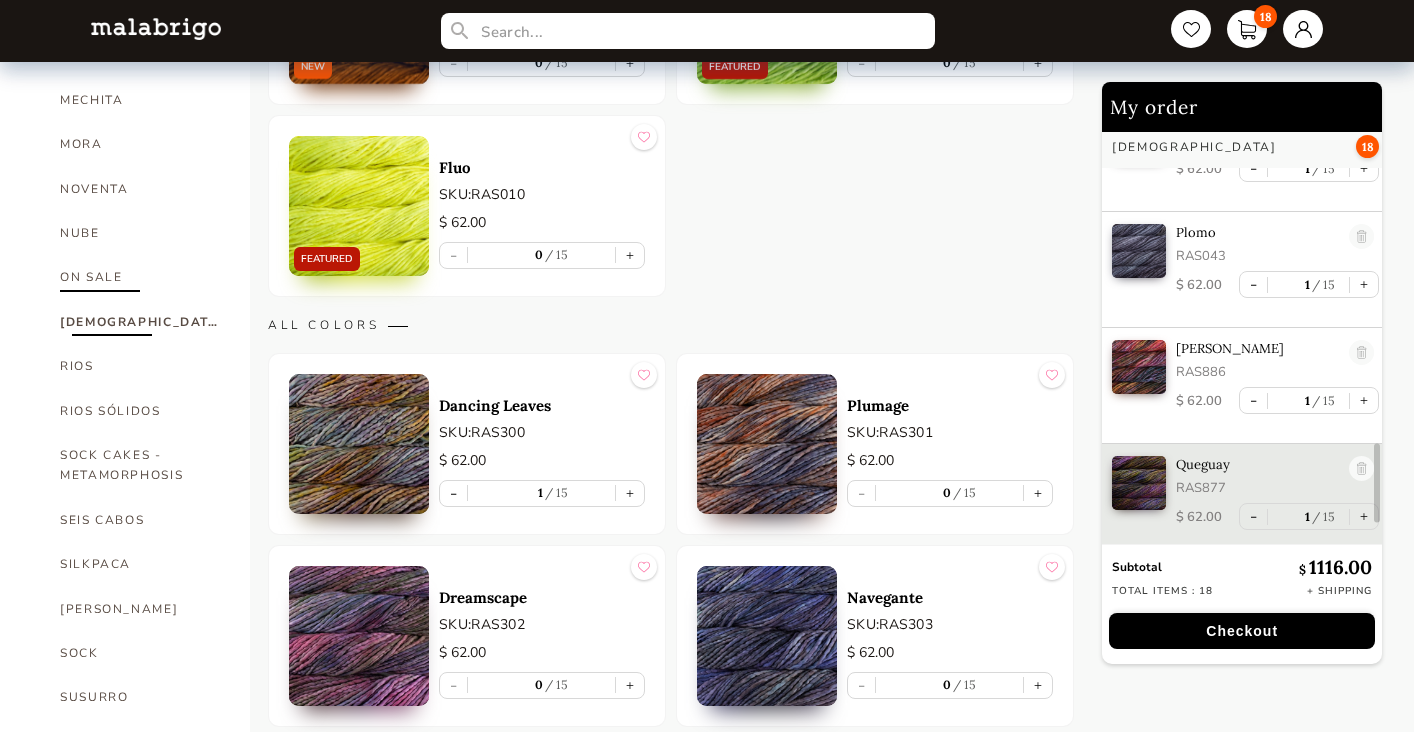 scroll, scrollTop: 862, scrollLeft: 0, axis: vertical 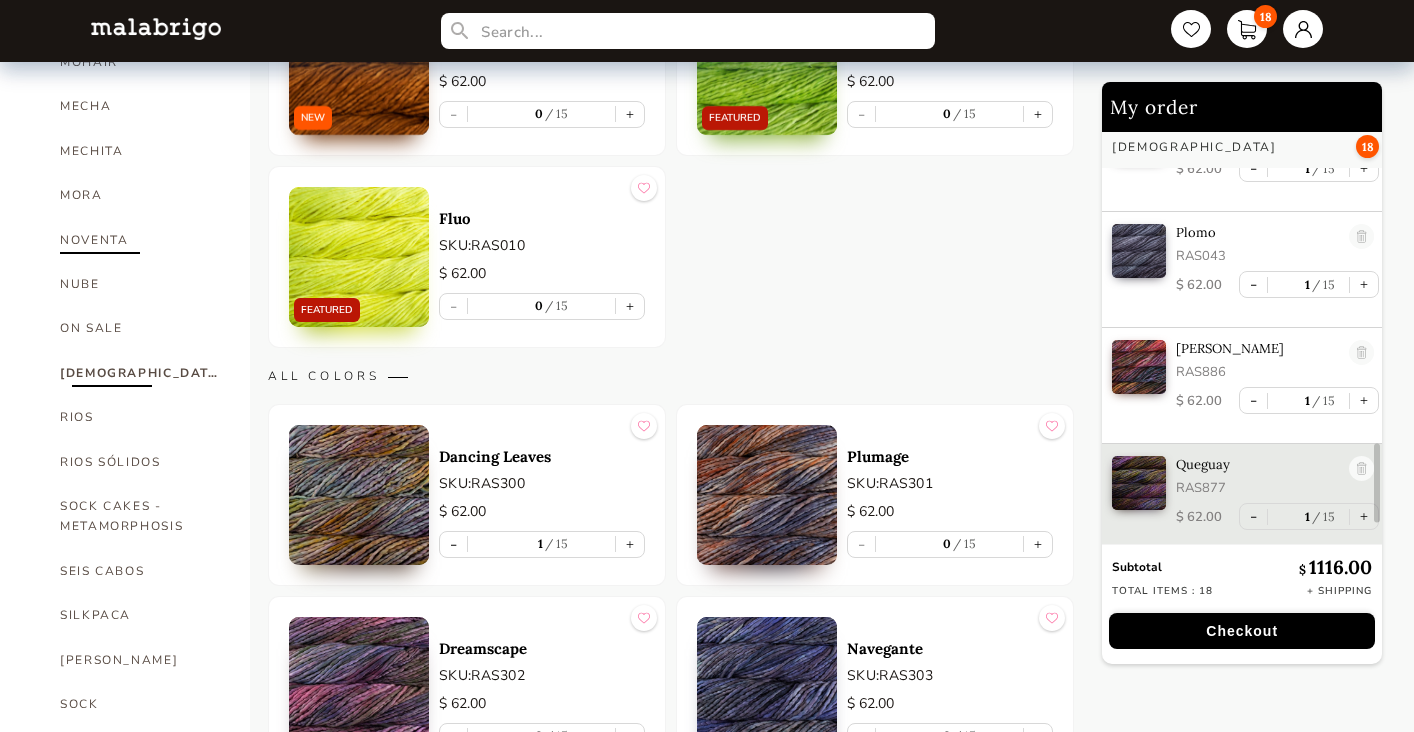 click on "NOVENTA" at bounding box center (140, 240) 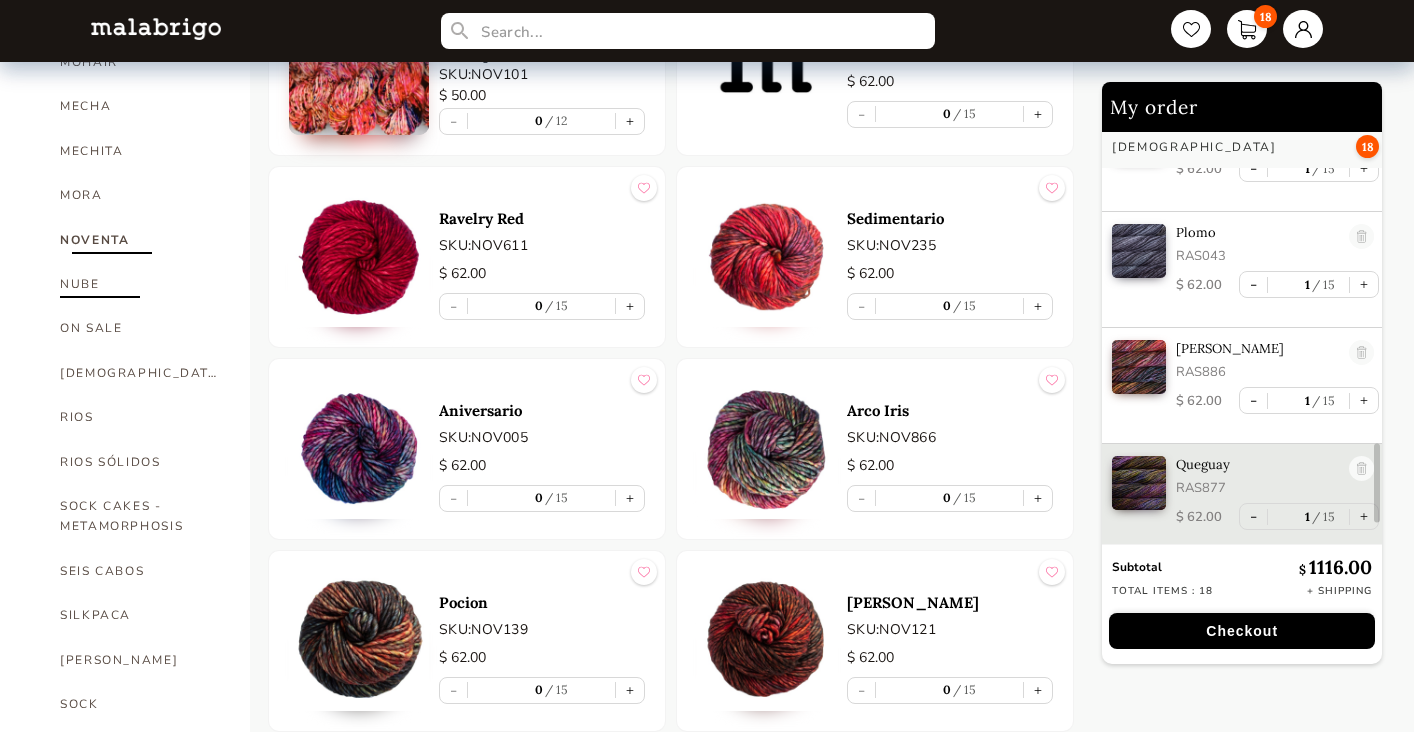 click on "NUBE" at bounding box center (140, 284) 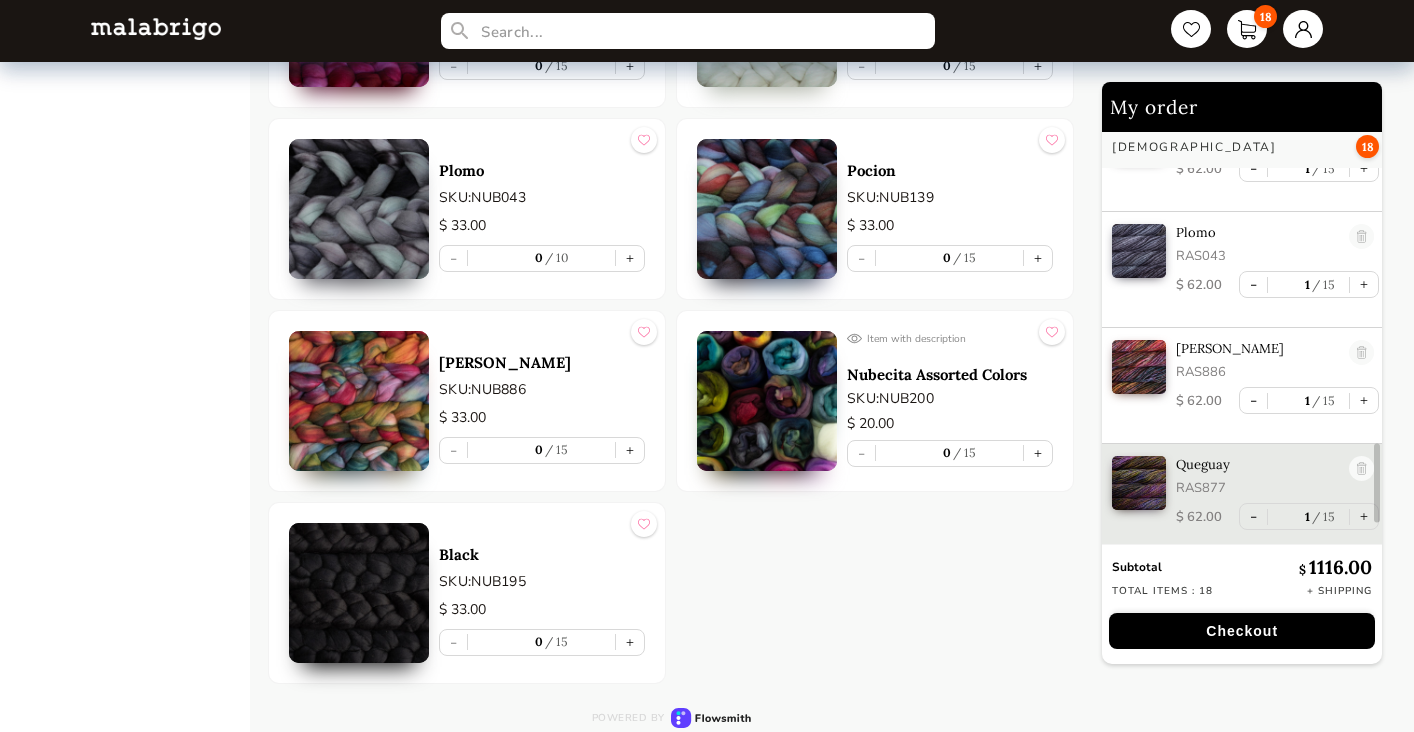 scroll, scrollTop: 3598, scrollLeft: 0, axis: vertical 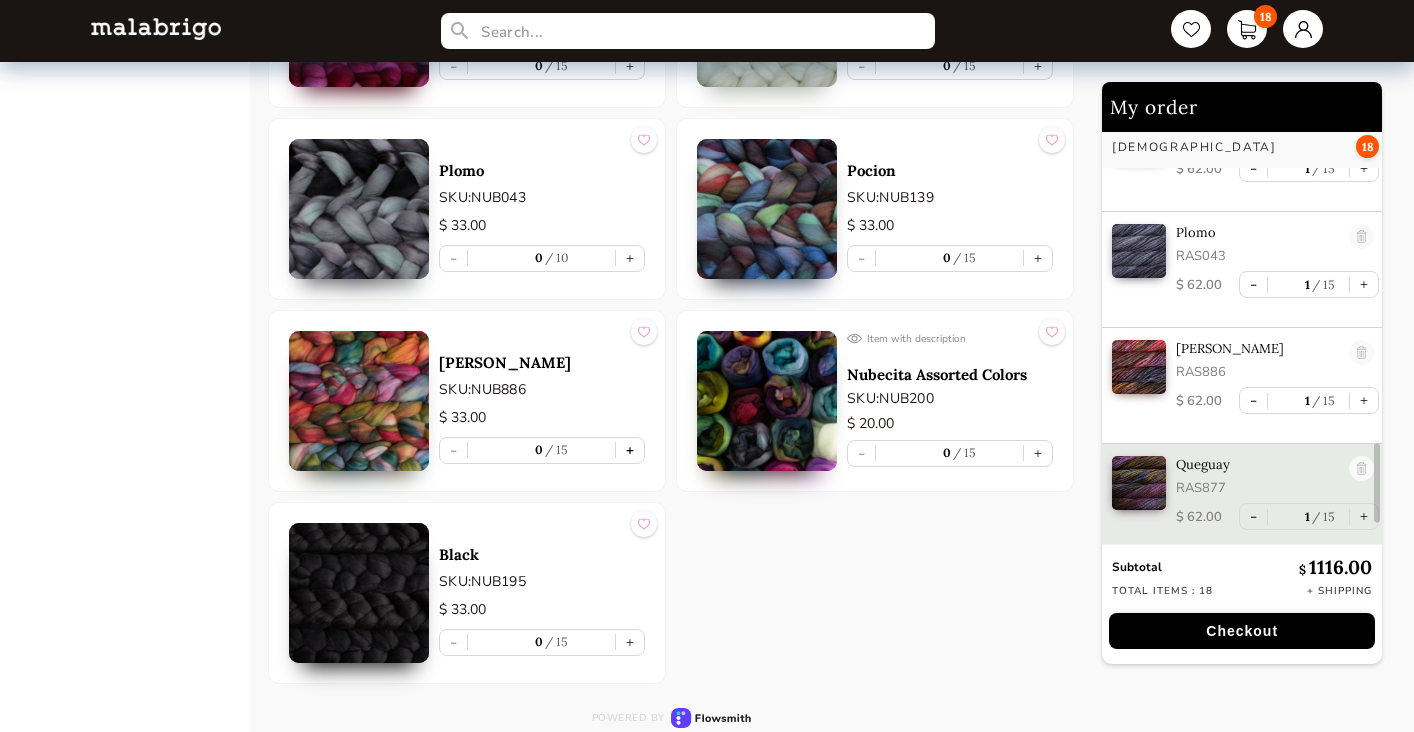click on "+" at bounding box center (630, 450) 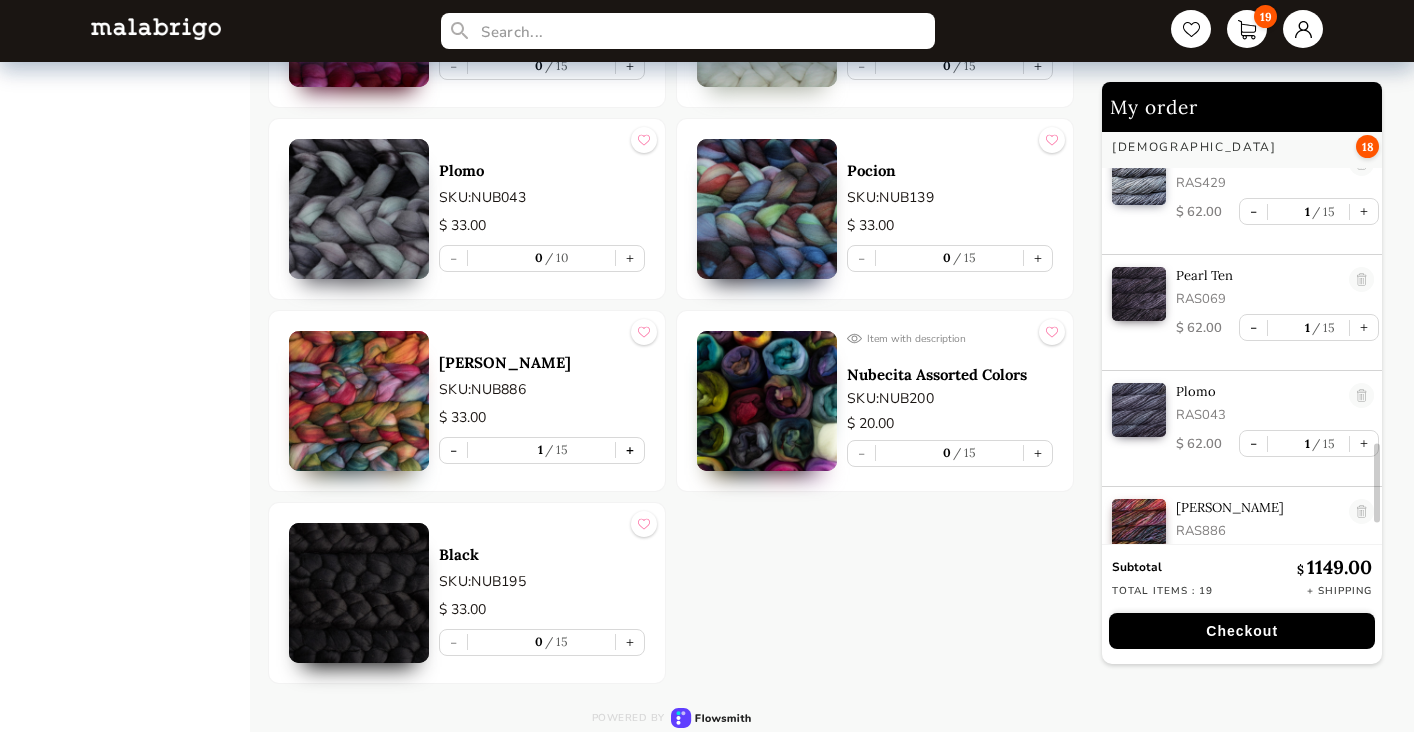 type on "1" 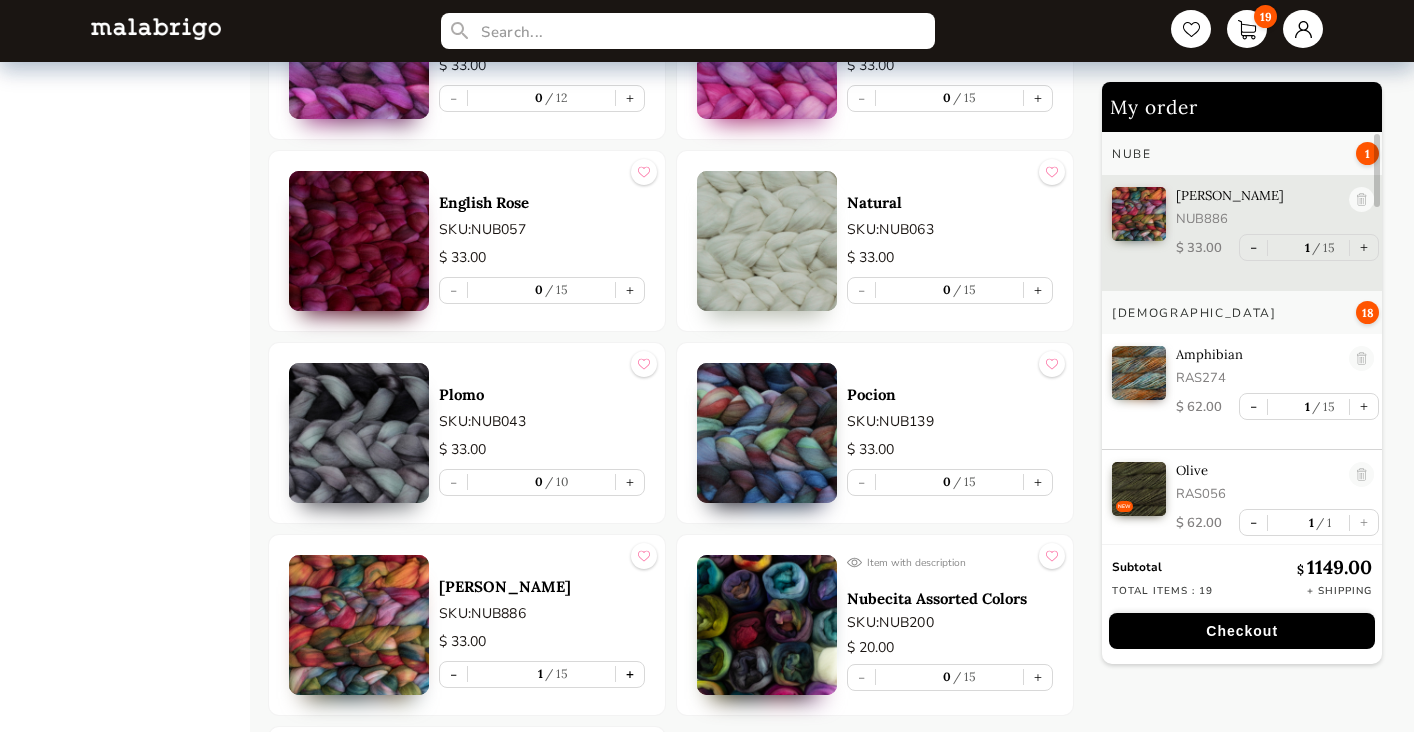 scroll, scrollTop: 3363, scrollLeft: 0, axis: vertical 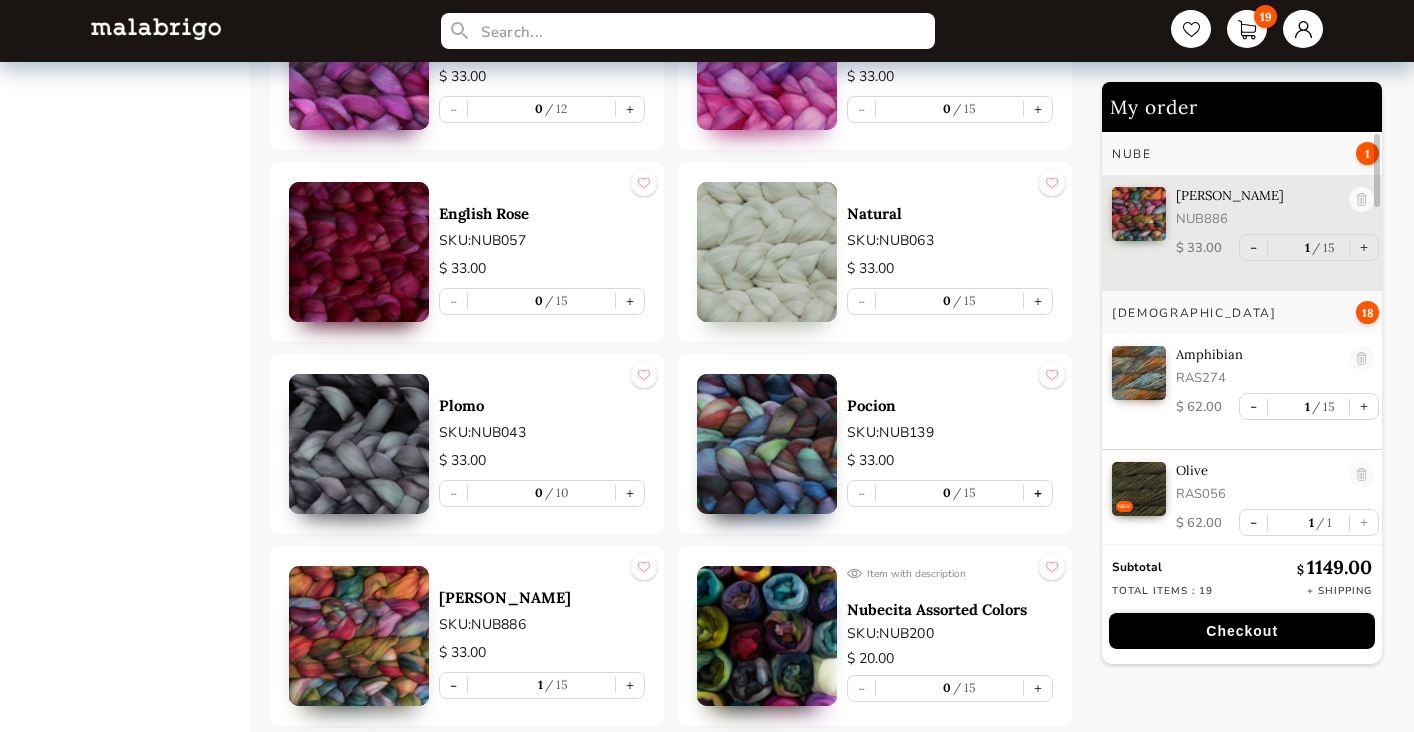 click on "+" at bounding box center [1038, 493] 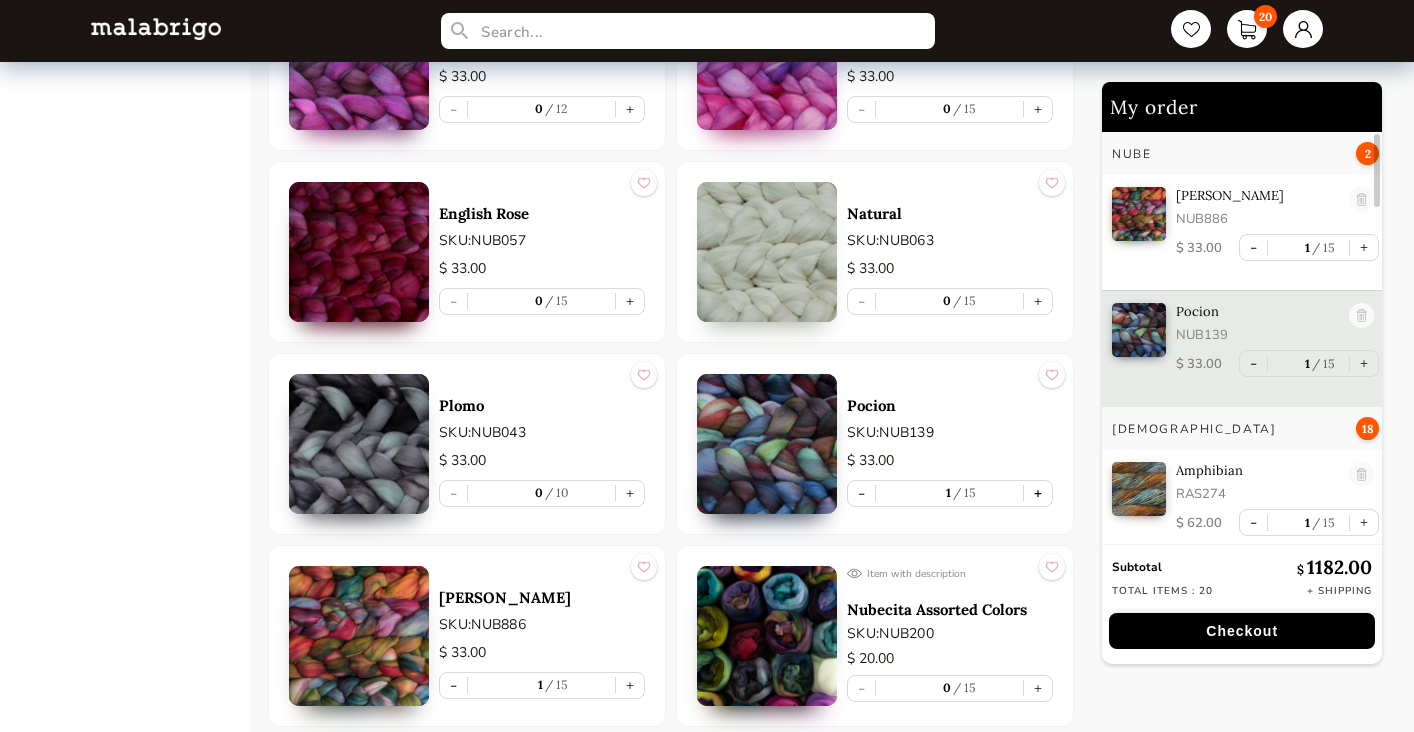 type on "1" 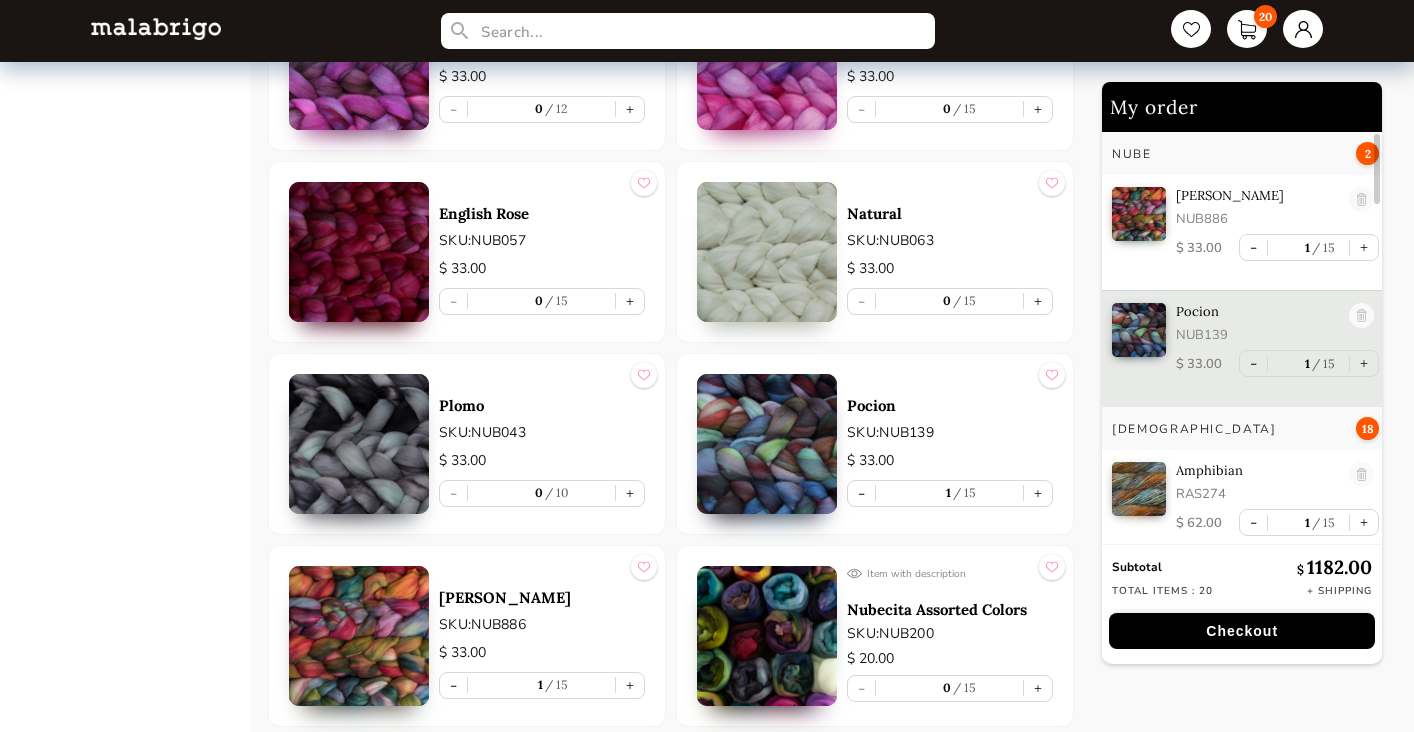 scroll, scrollTop: 3357, scrollLeft: 0, axis: vertical 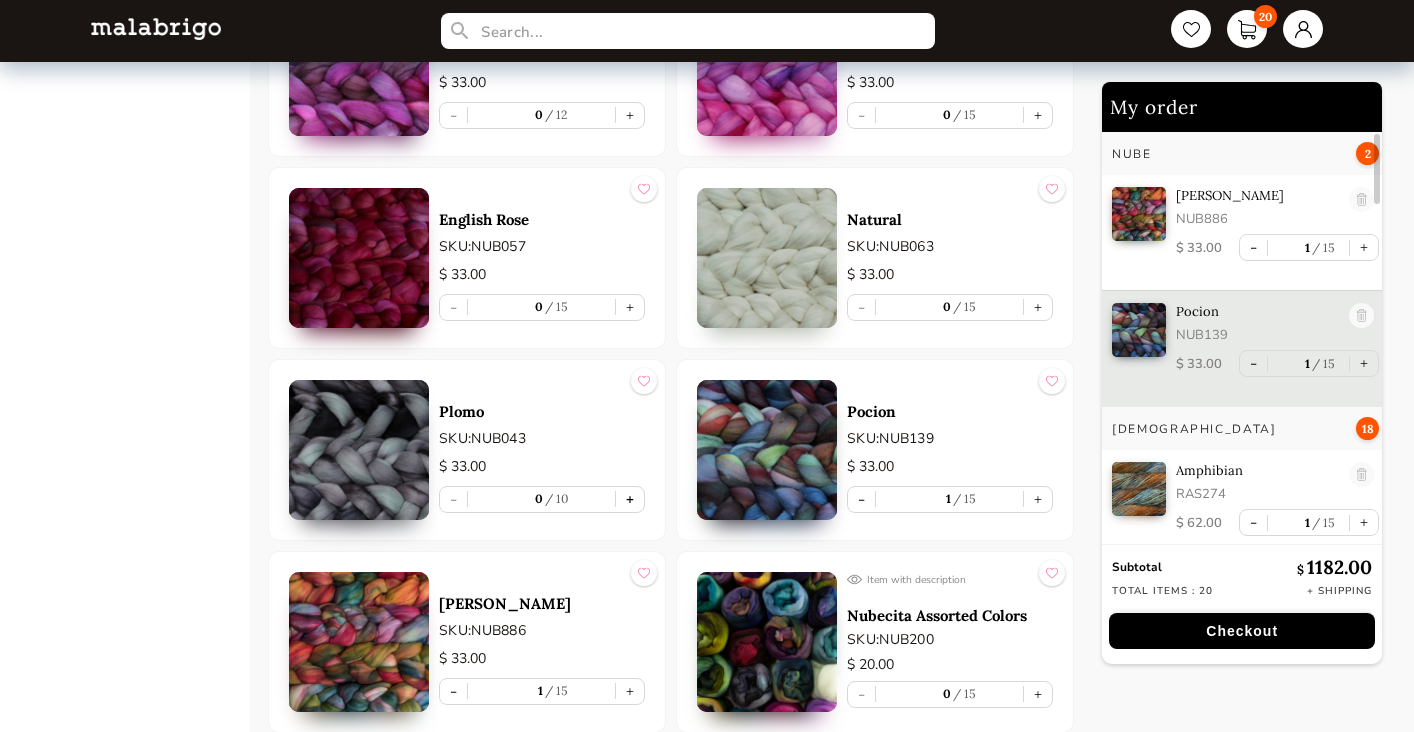 click on "+" at bounding box center [630, 499] 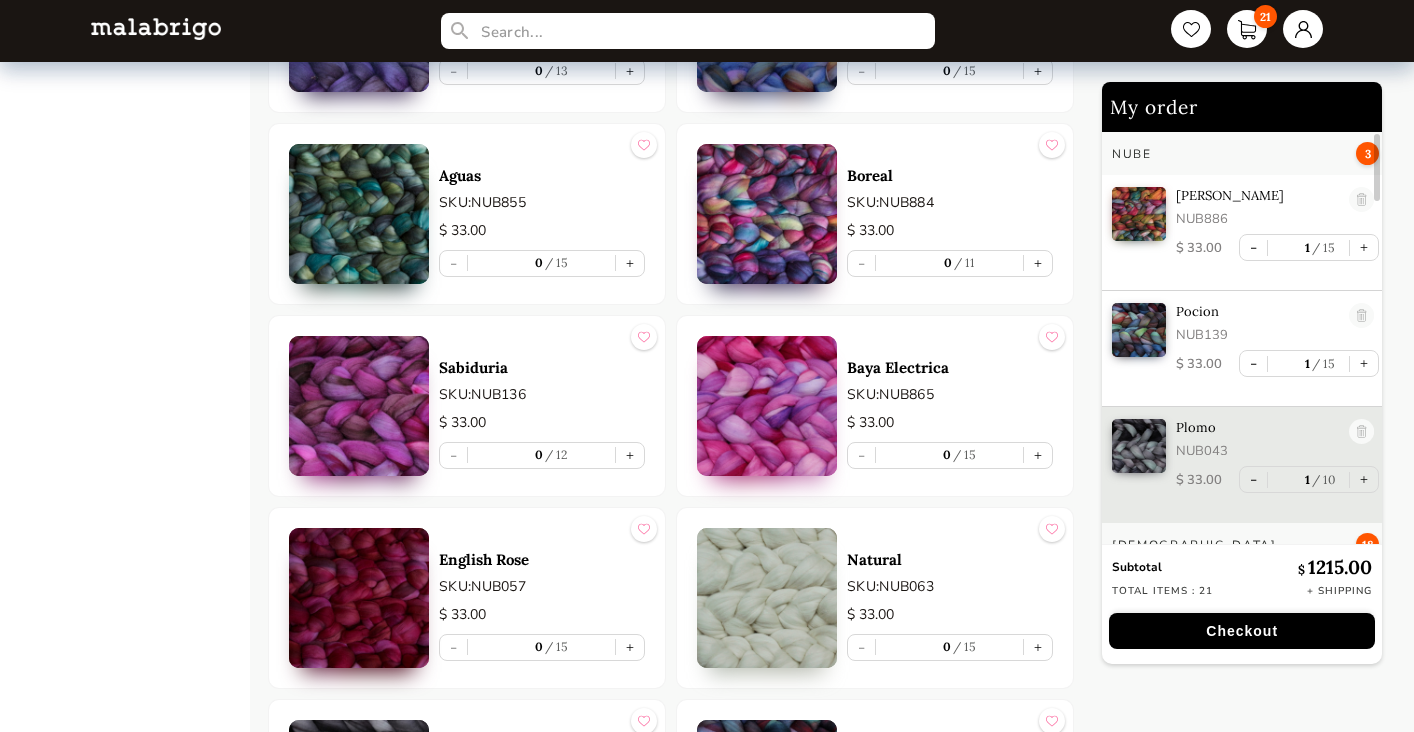scroll, scrollTop: 2991, scrollLeft: 0, axis: vertical 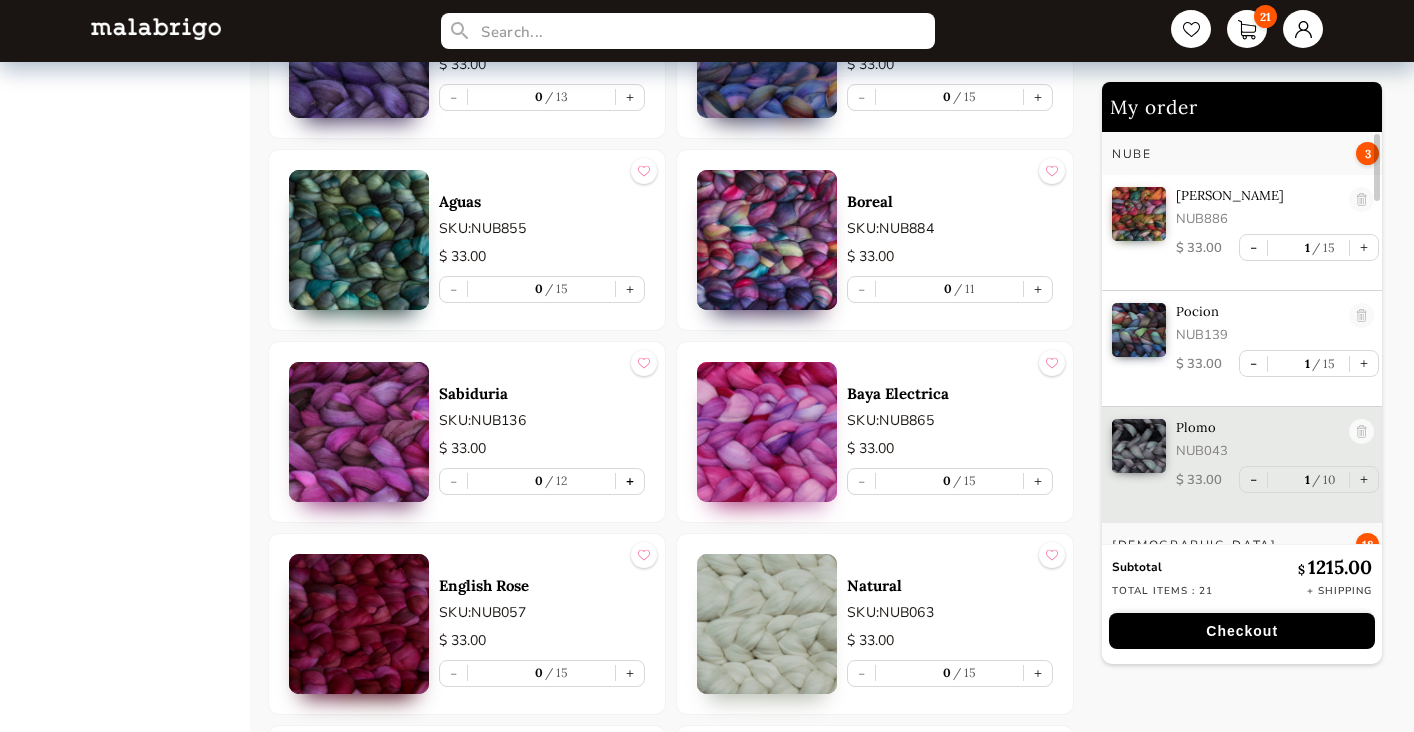 click on "+" at bounding box center (630, 481) 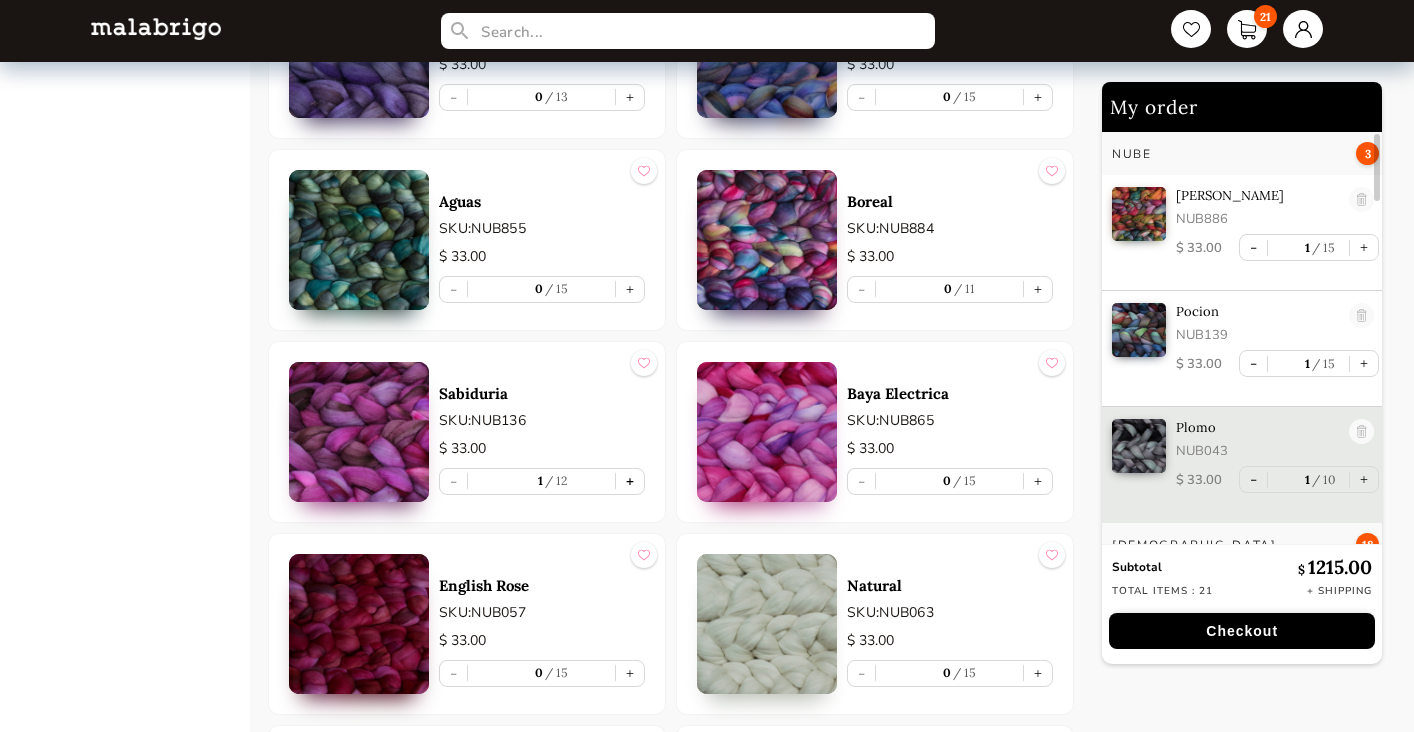 scroll, scrollTop: 72, scrollLeft: 0, axis: vertical 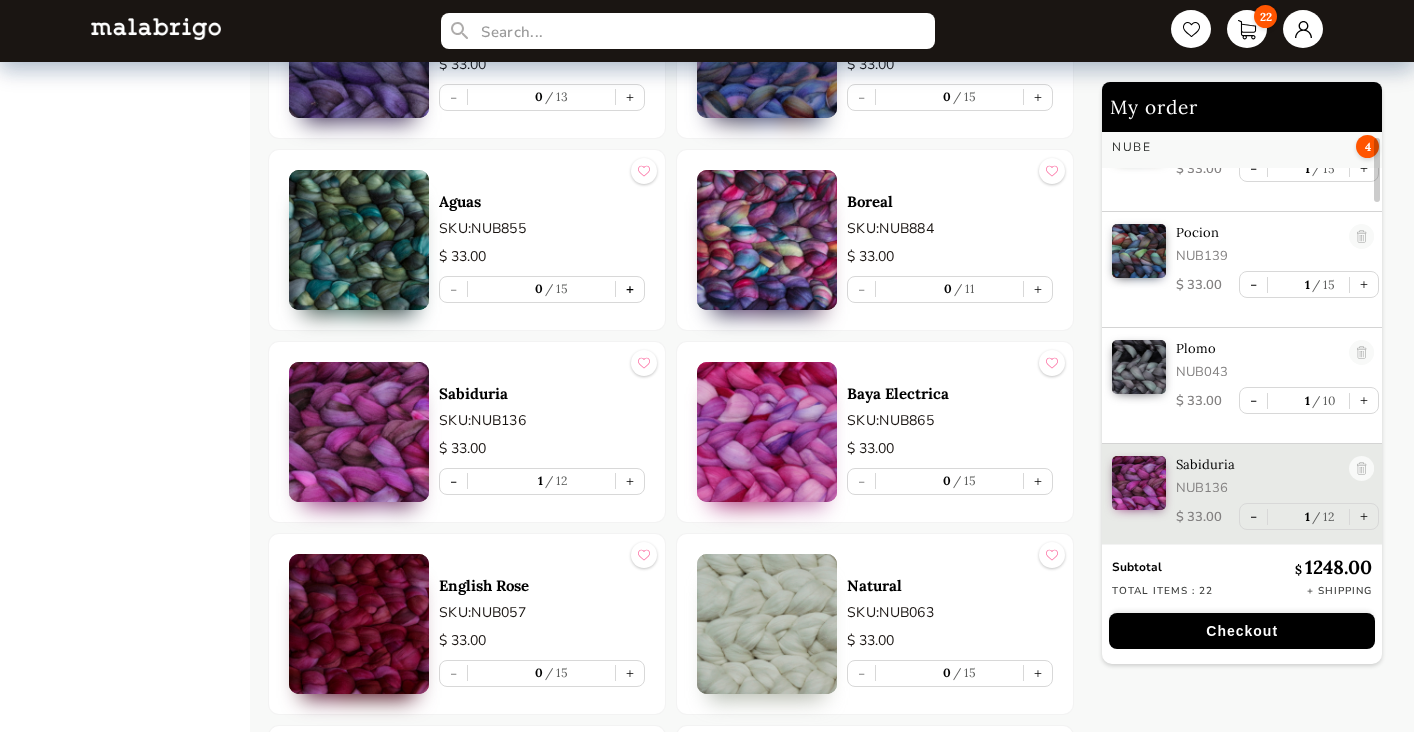 click on "+" at bounding box center [630, 289] 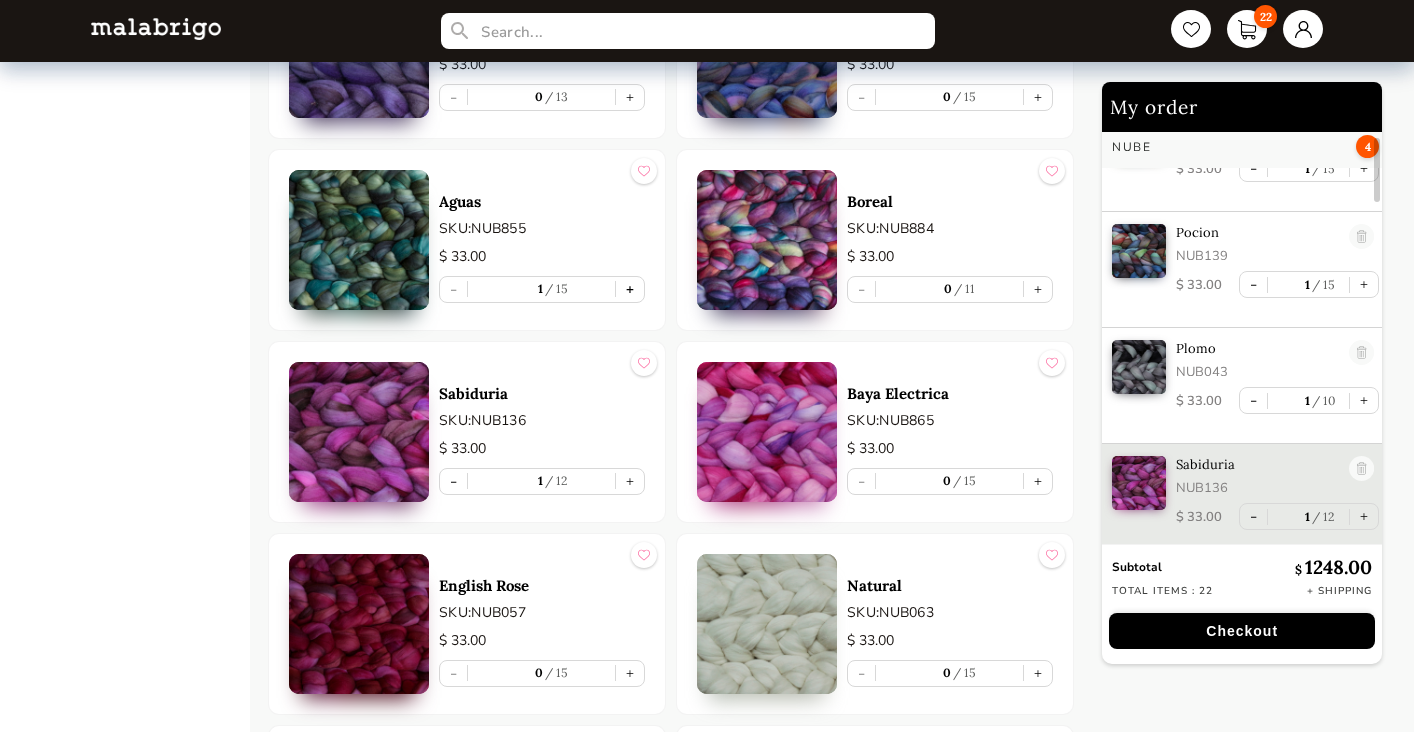 scroll, scrollTop: 188, scrollLeft: 0, axis: vertical 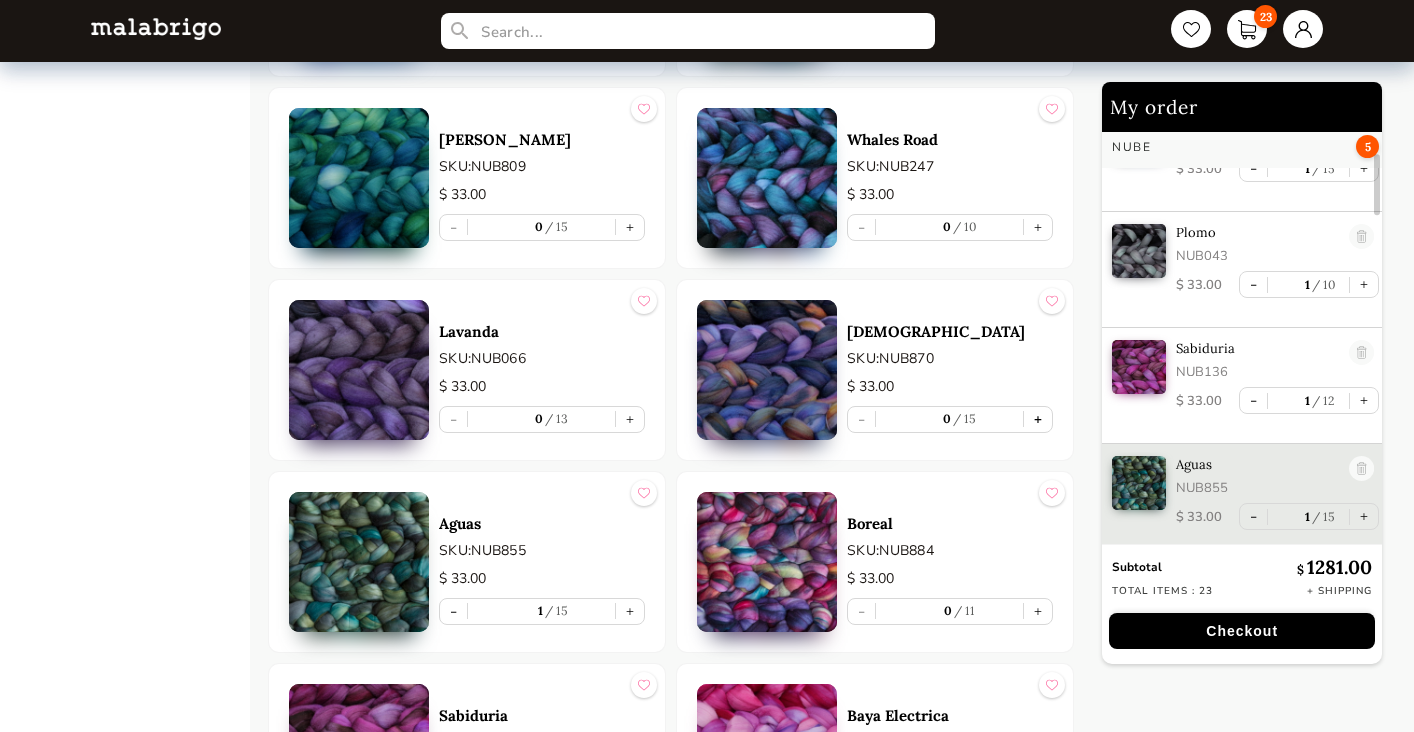 click on "+" at bounding box center (1038, 419) 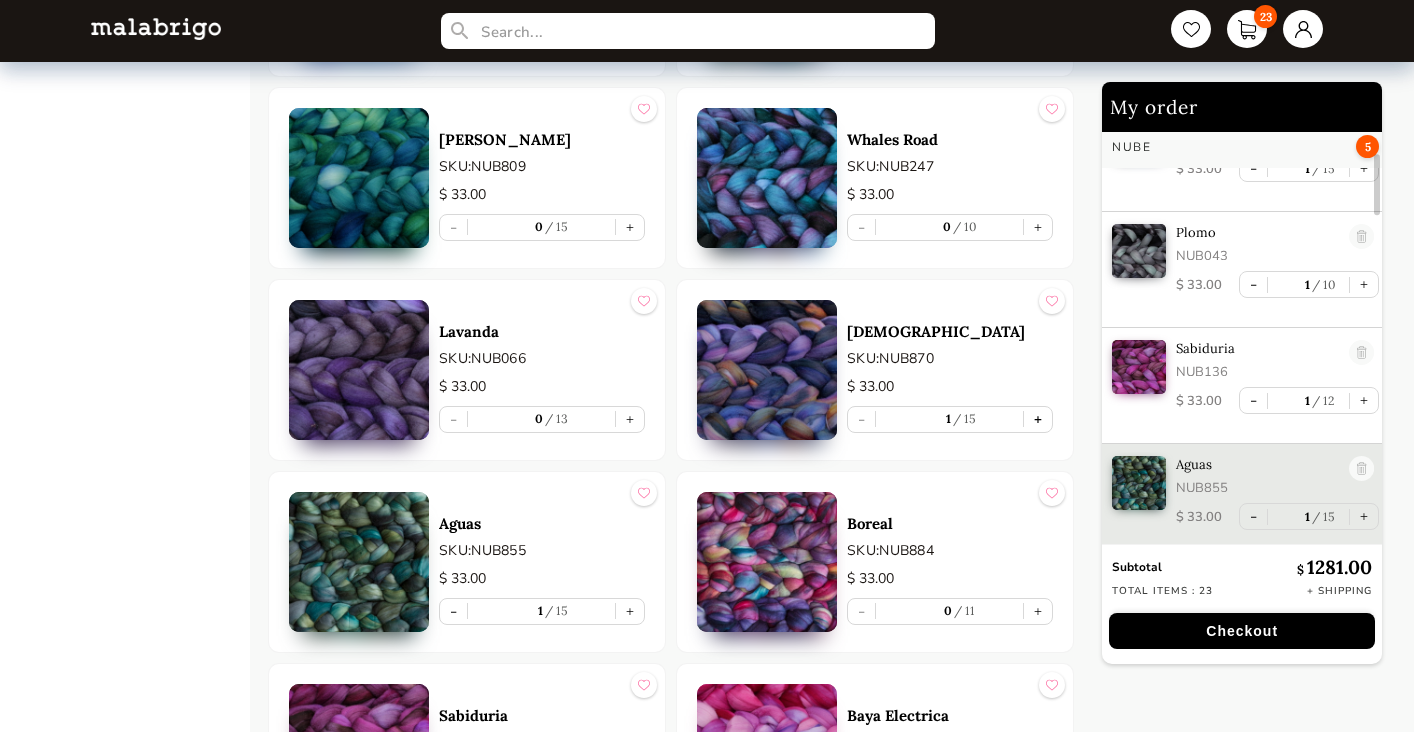 scroll, scrollTop: 304, scrollLeft: 0, axis: vertical 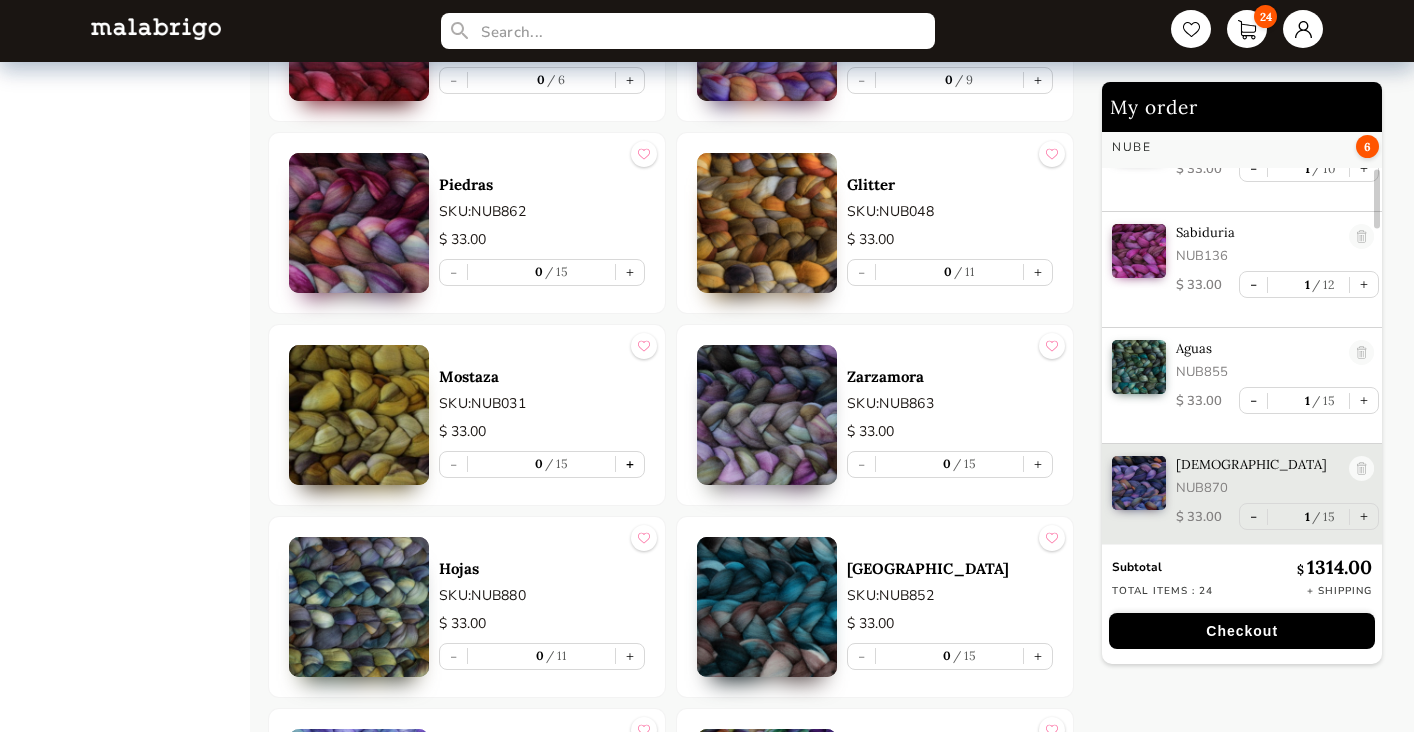 click on "+" at bounding box center [630, 464] 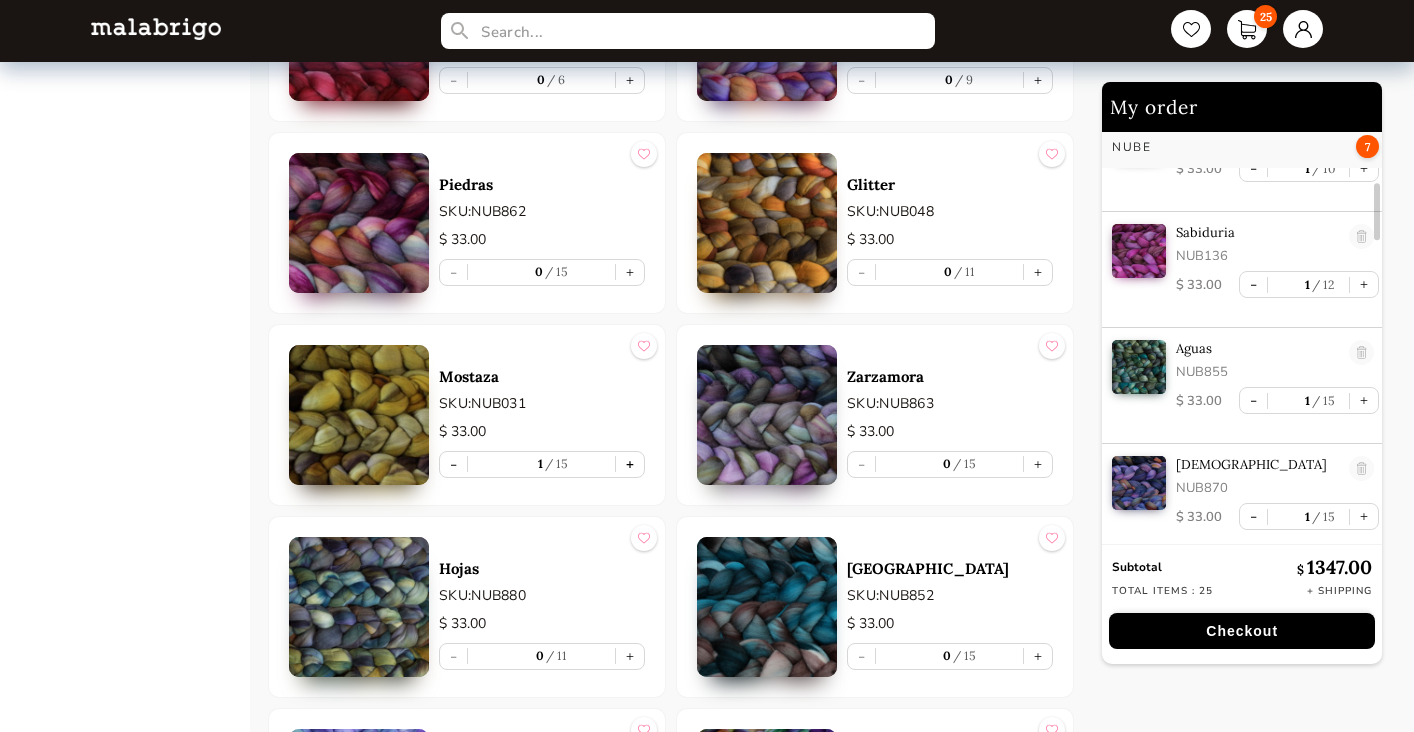 scroll, scrollTop: 420, scrollLeft: 0, axis: vertical 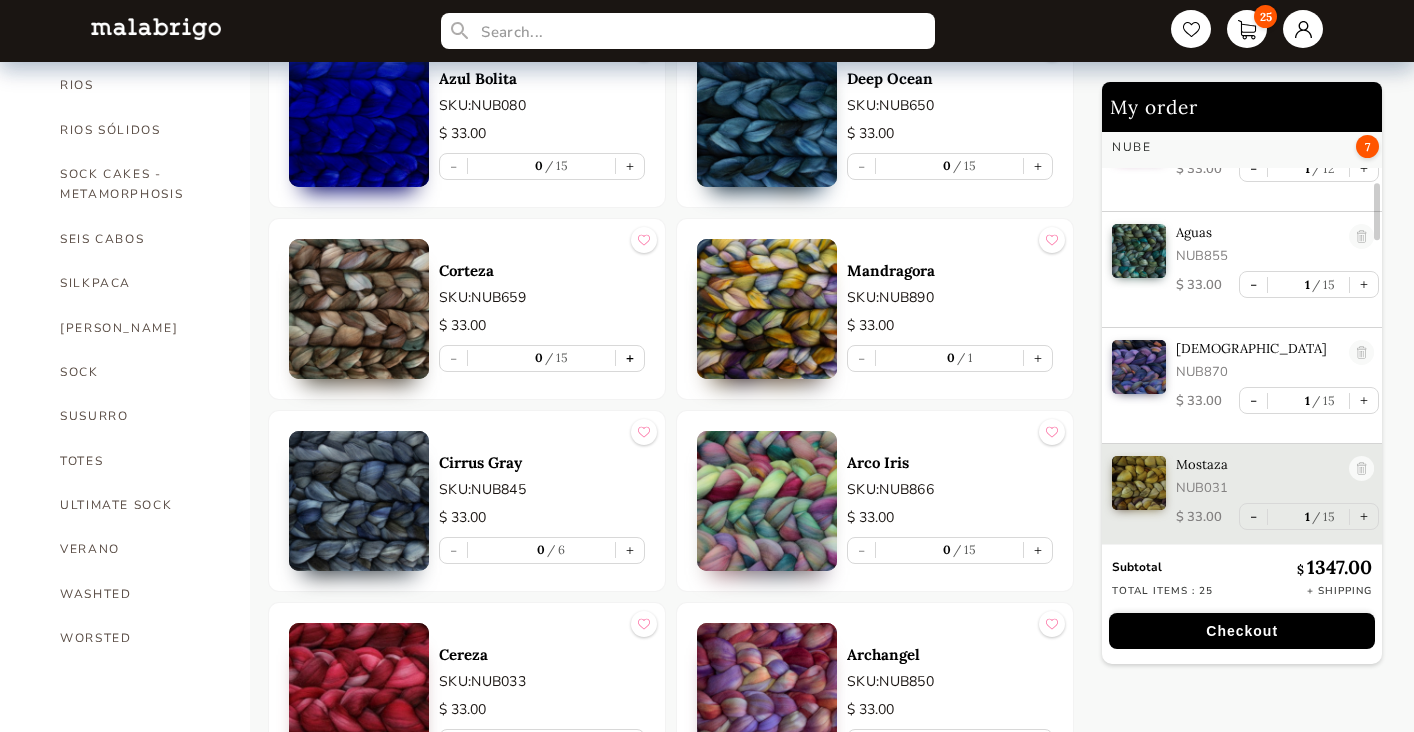 click on "+" at bounding box center (630, 358) 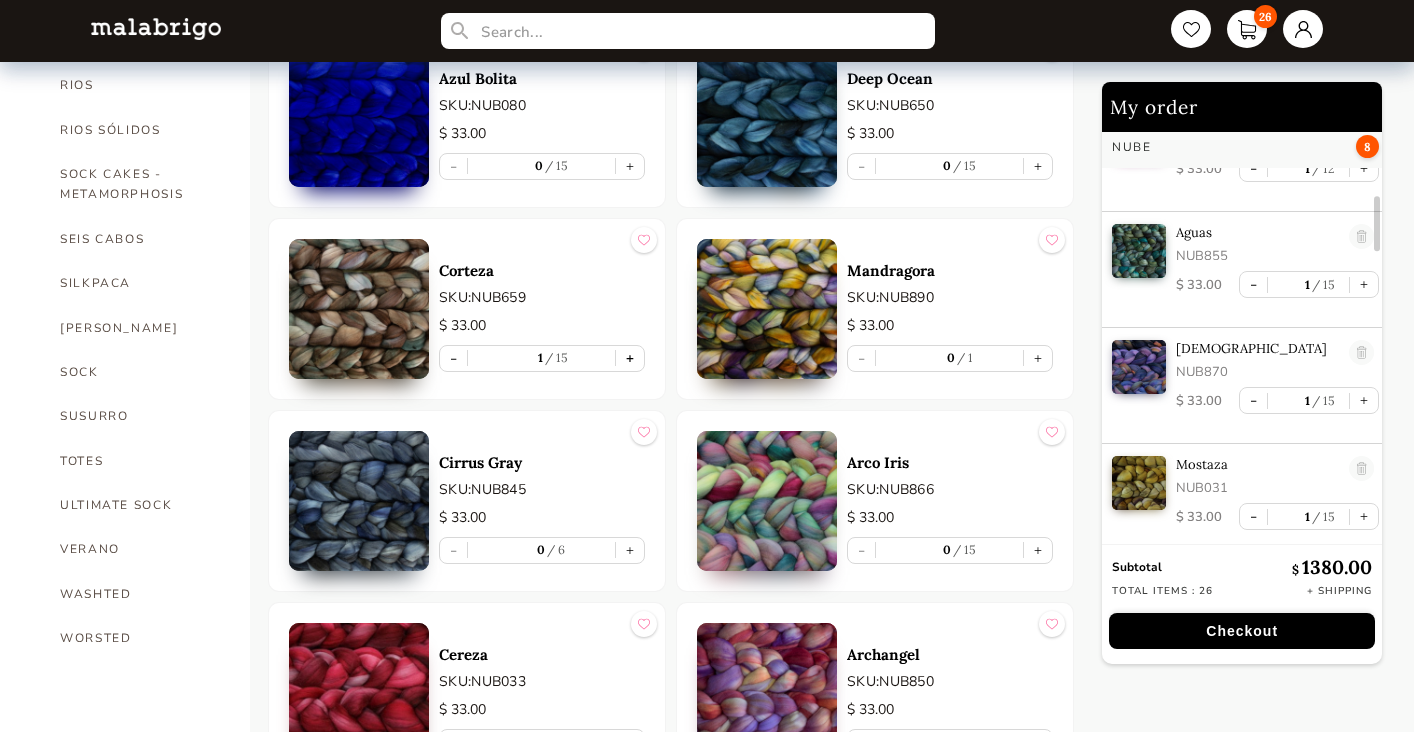 scroll, scrollTop: 536, scrollLeft: 0, axis: vertical 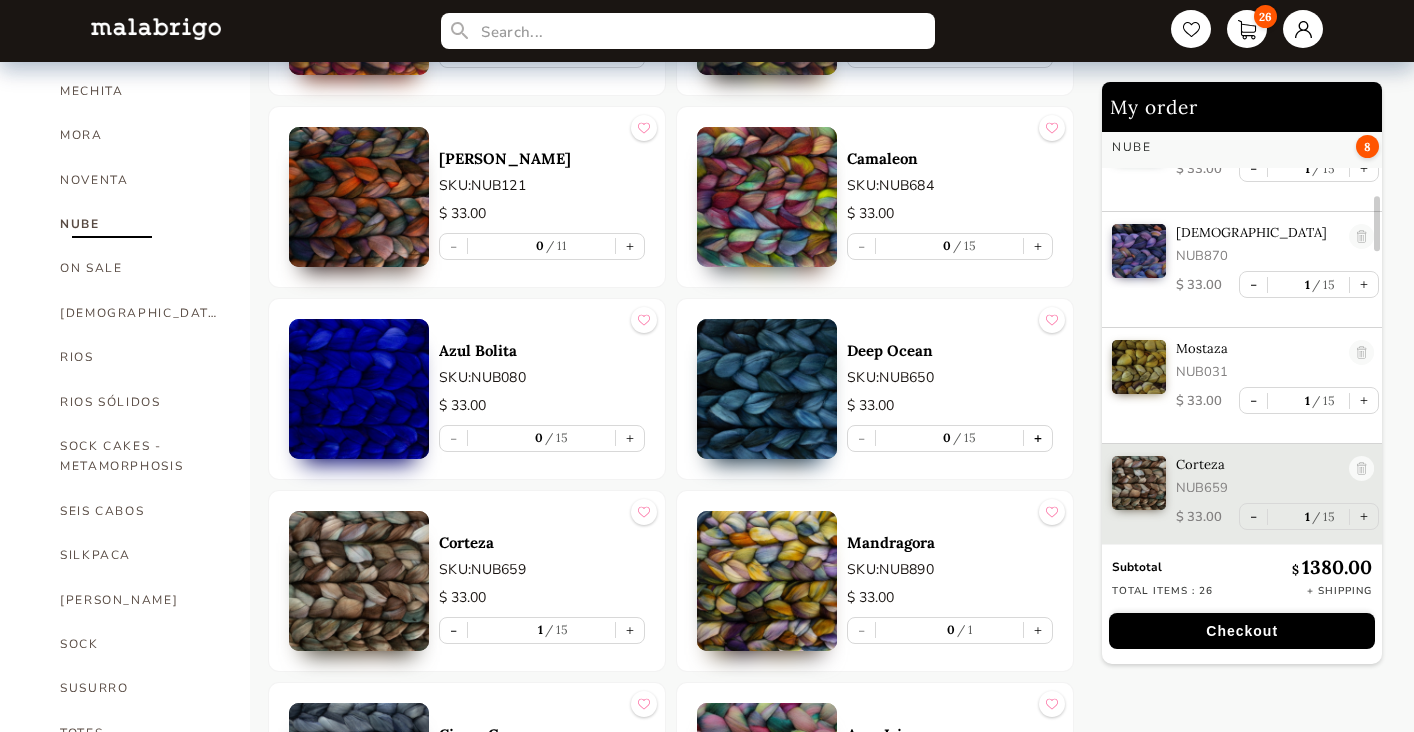 click on "+" at bounding box center (1038, 438) 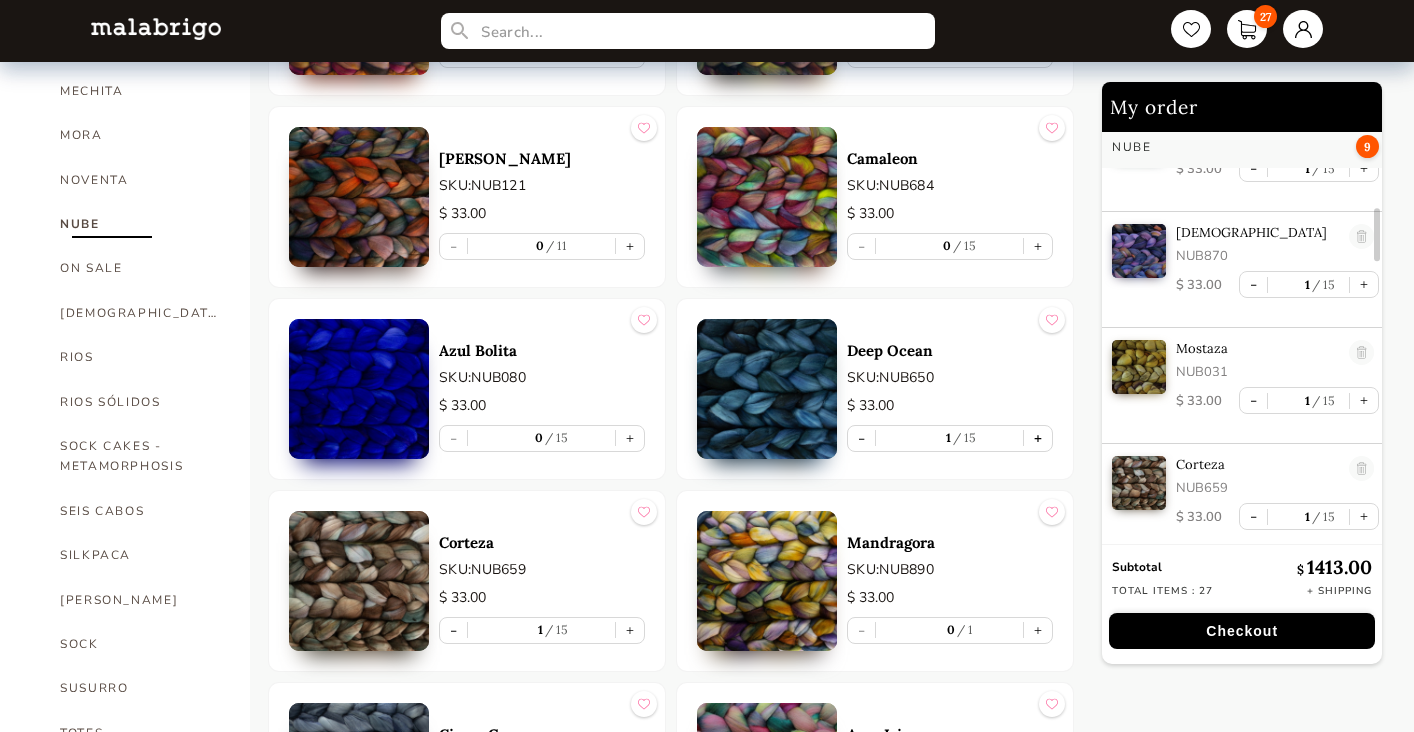 scroll, scrollTop: 652, scrollLeft: 0, axis: vertical 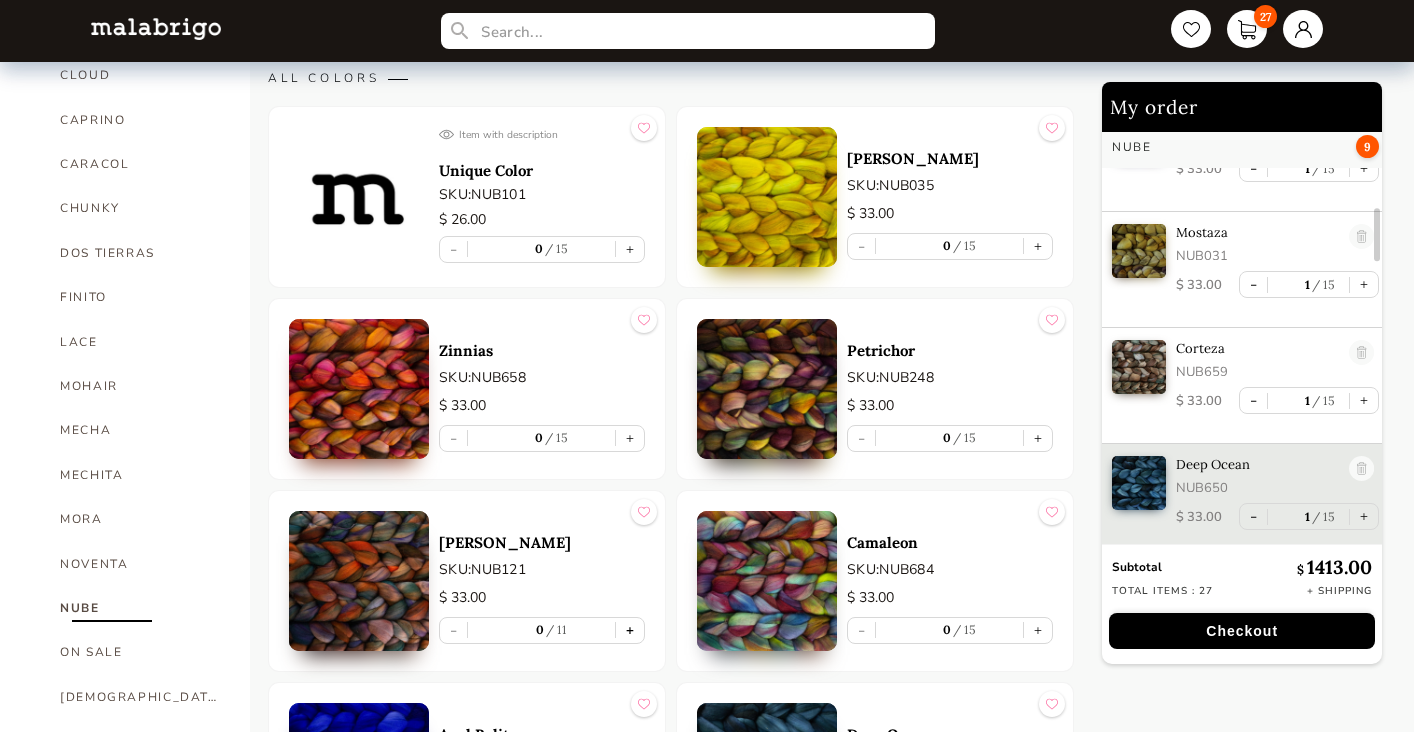 click on "+" at bounding box center (630, 630) 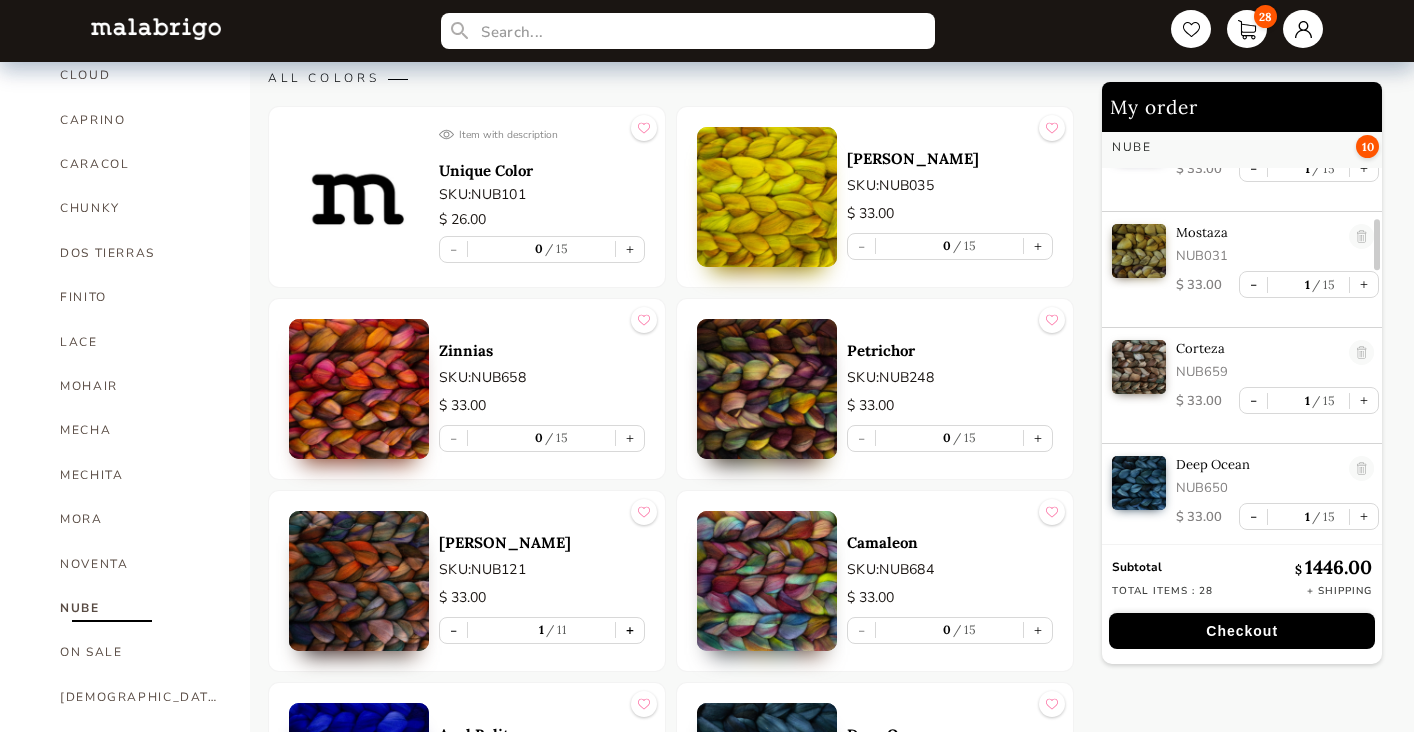 scroll, scrollTop: 768, scrollLeft: 0, axis: vertical 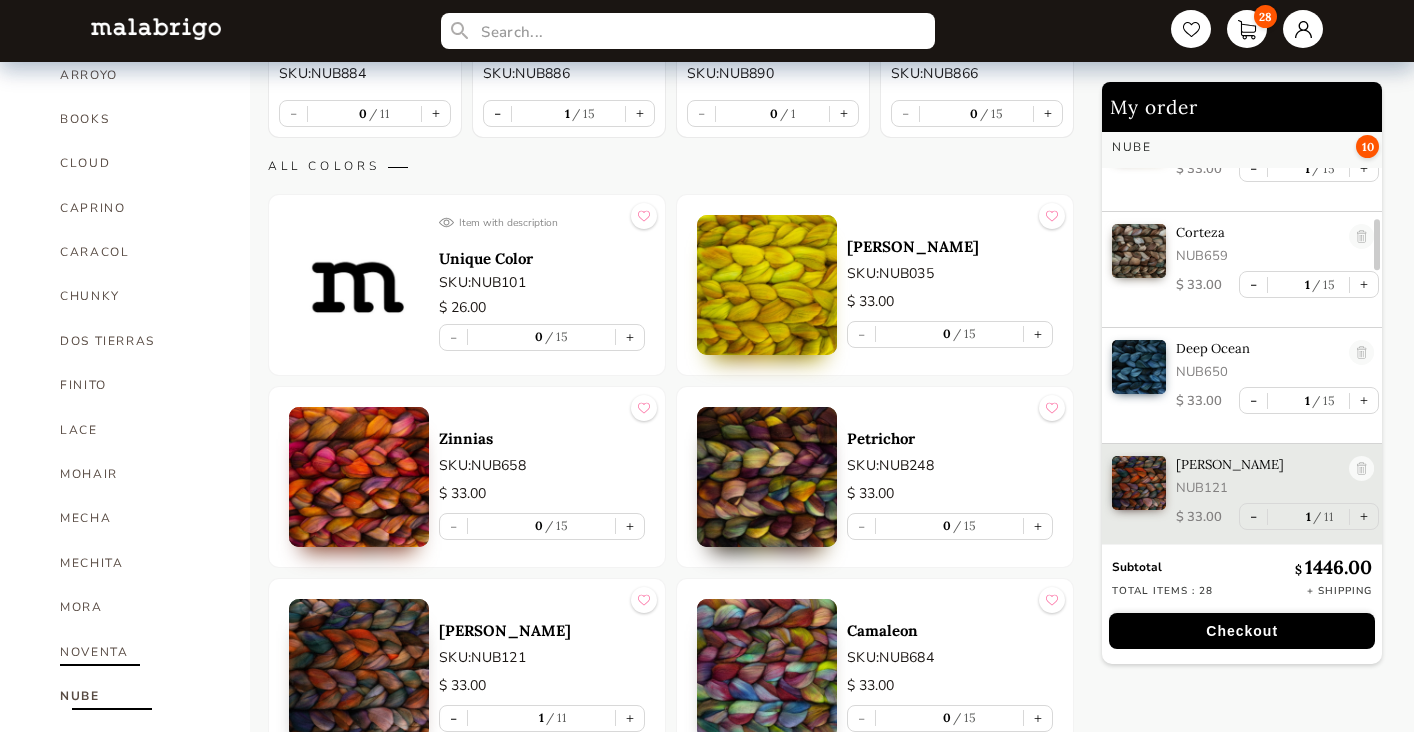 click on "NOVENTA" at bounding box center (140, 652) 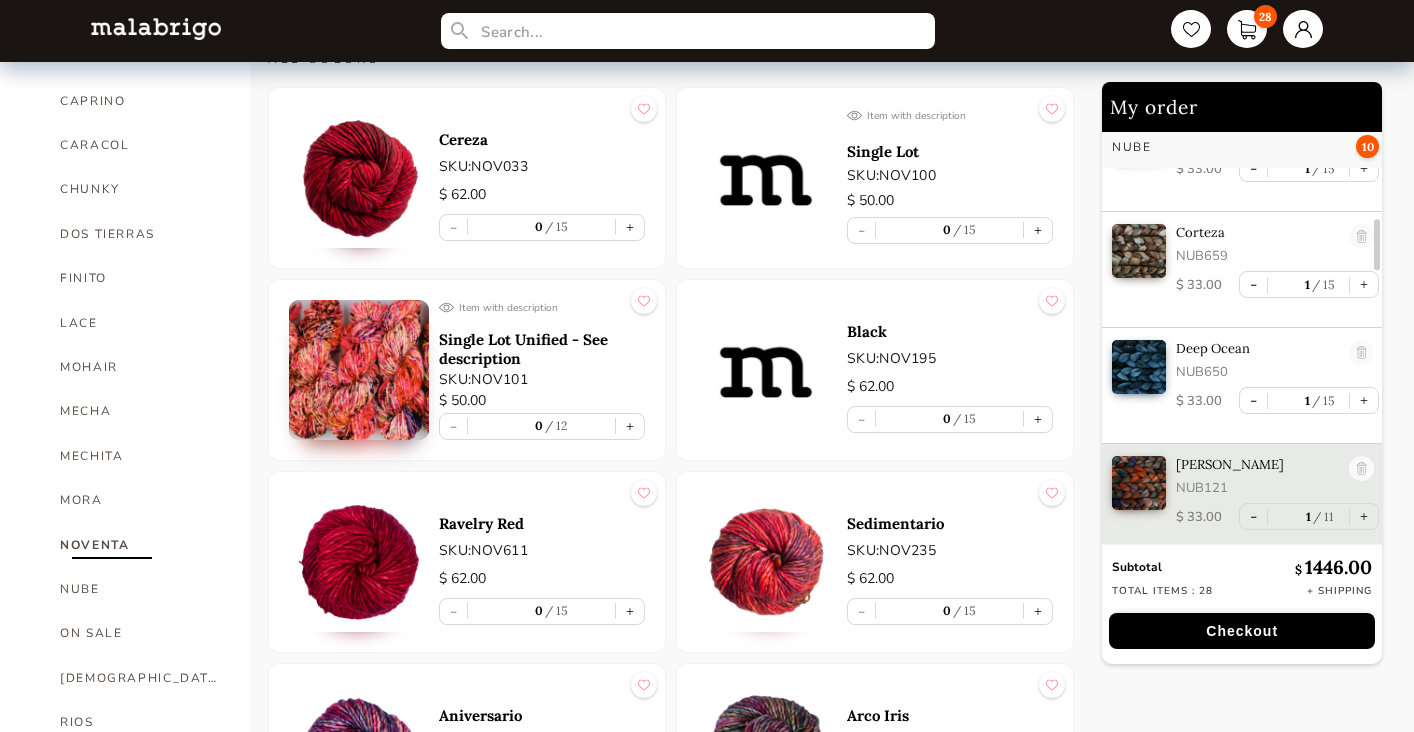 scroll, scrollTop: 563, scrollLeft: 0, axis: vertical 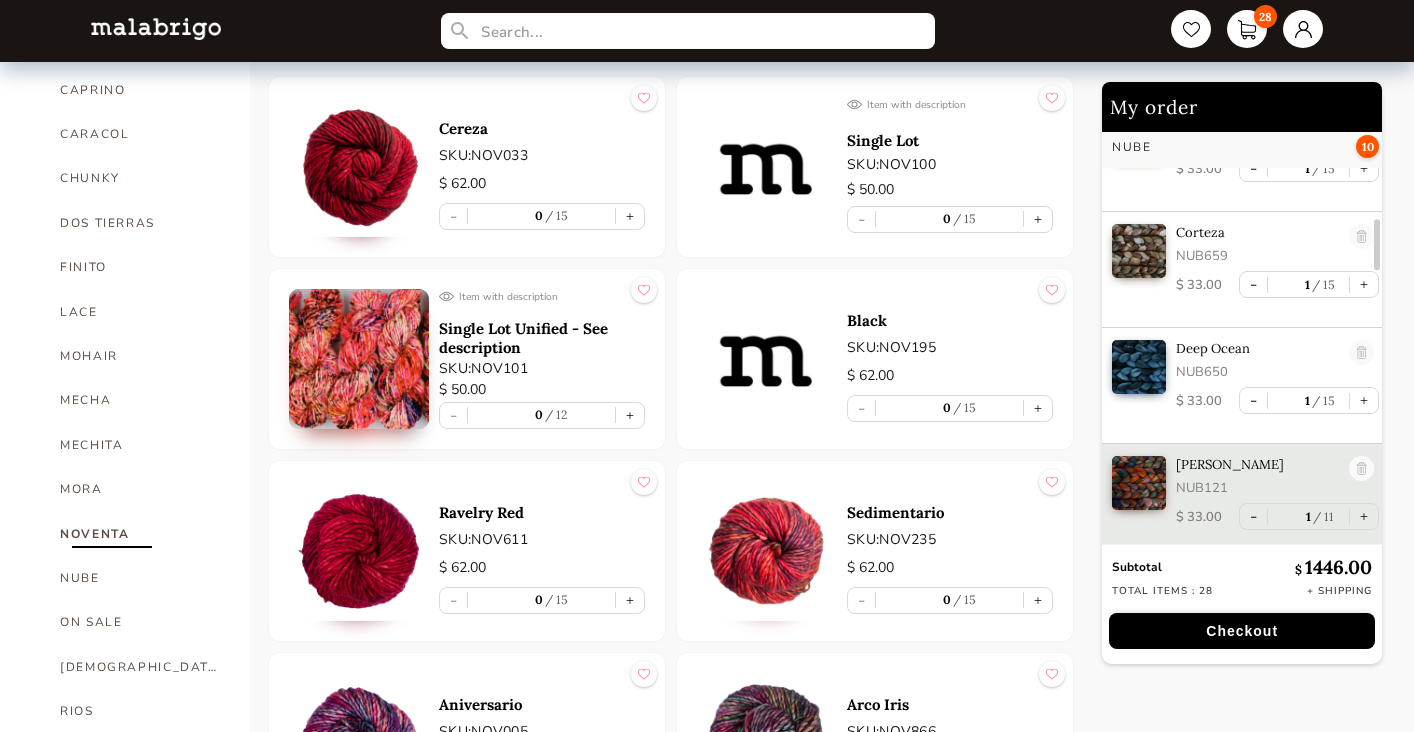 click at bounding box center [767, 167] 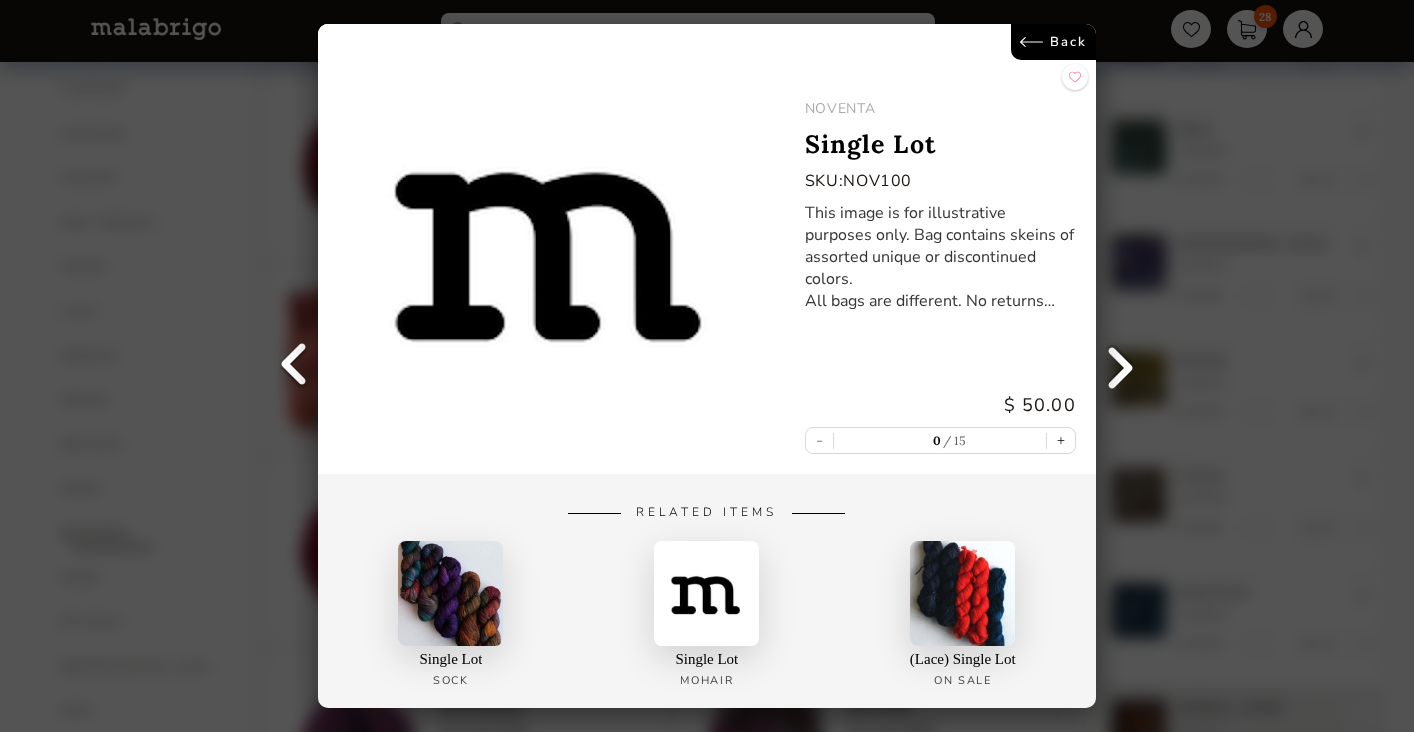 click on "Back" at bounding box center (1053, 42) 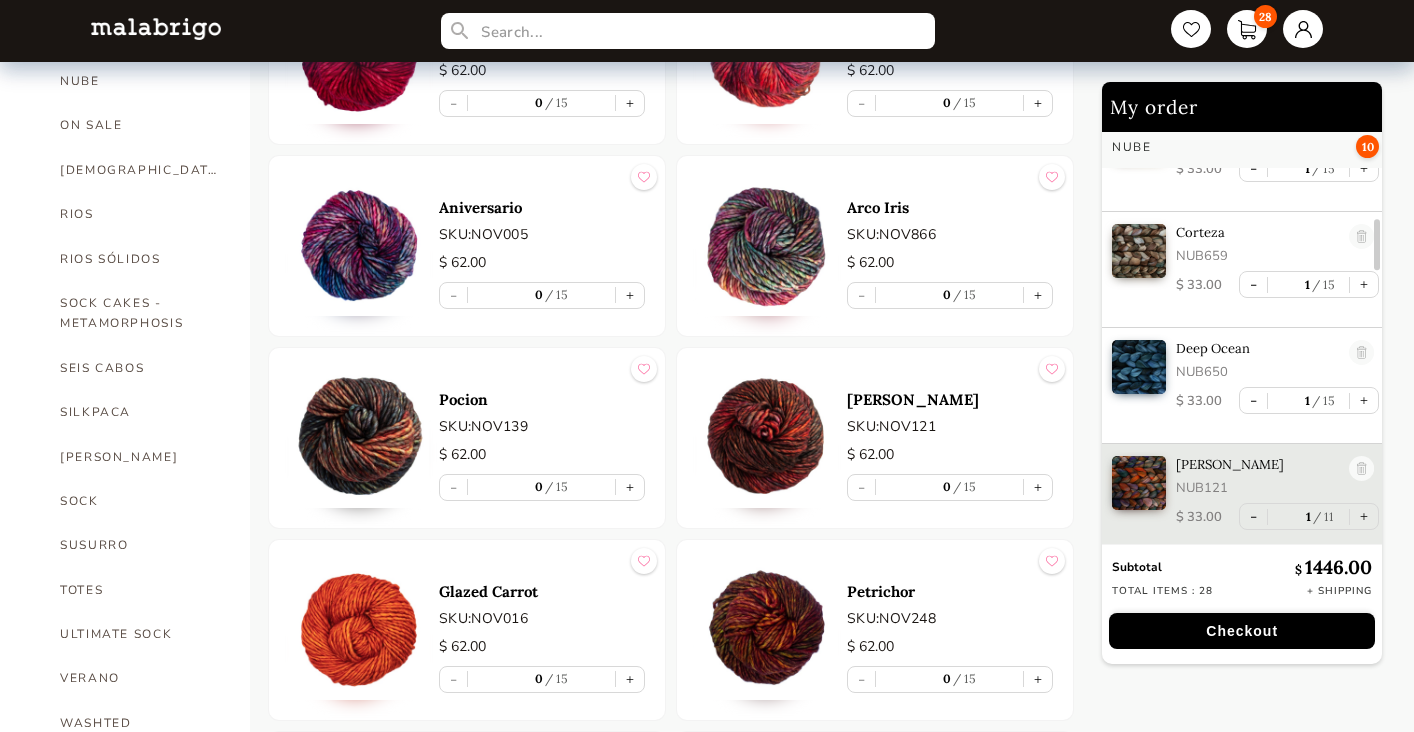 scroll, scrollTop: 1064, scrollLeft: 0, axis: vertical 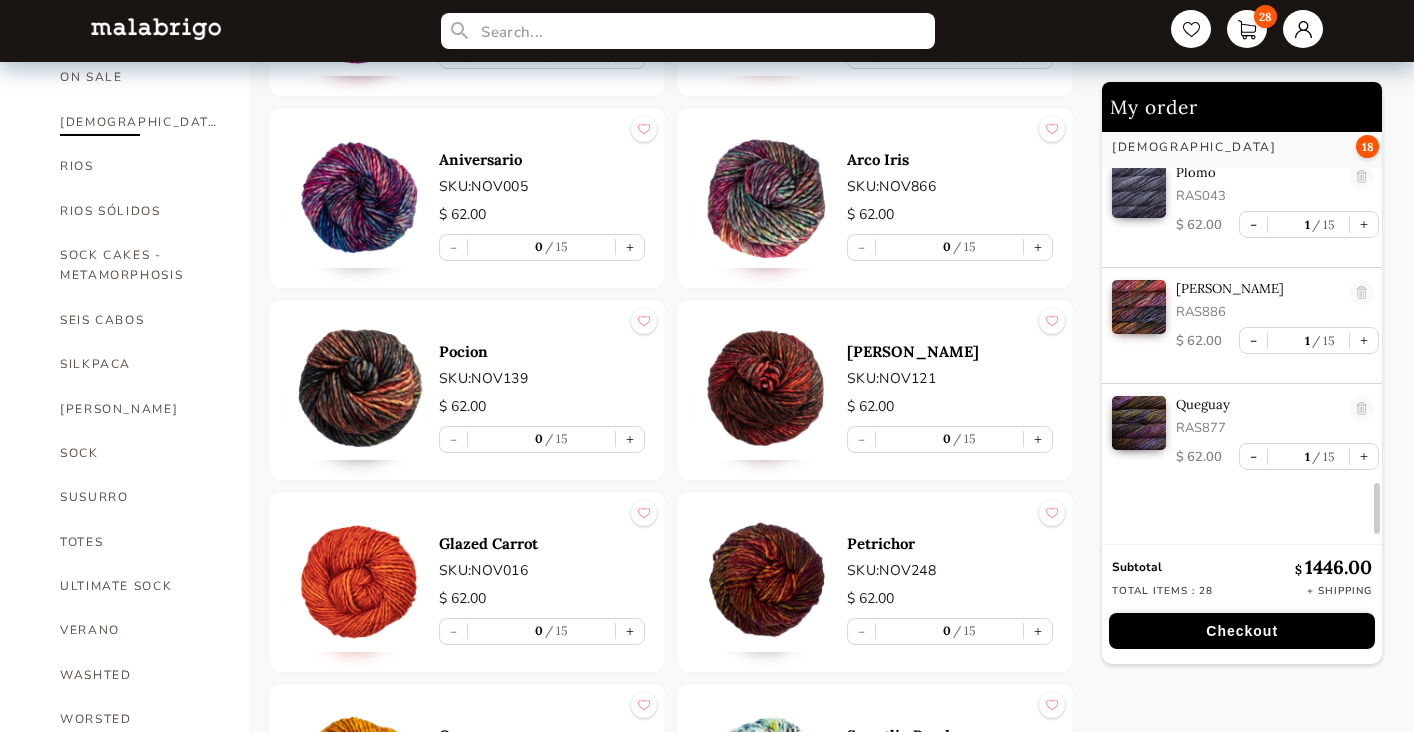 click on "[DEMOGRAPHIC_DATA]" at bounding box center [140, 122] 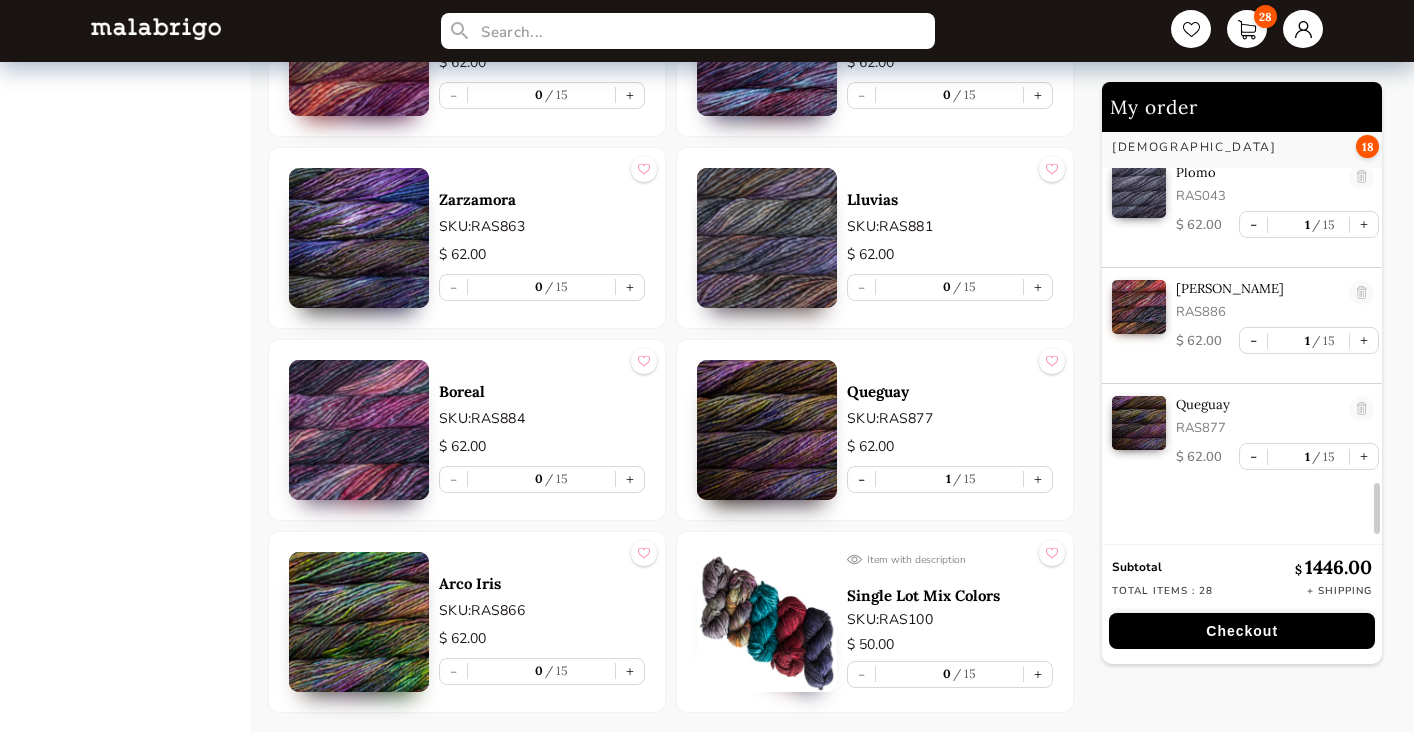 scroll, scrollTop: 9980, scrollLeft: 0, axis: vertical 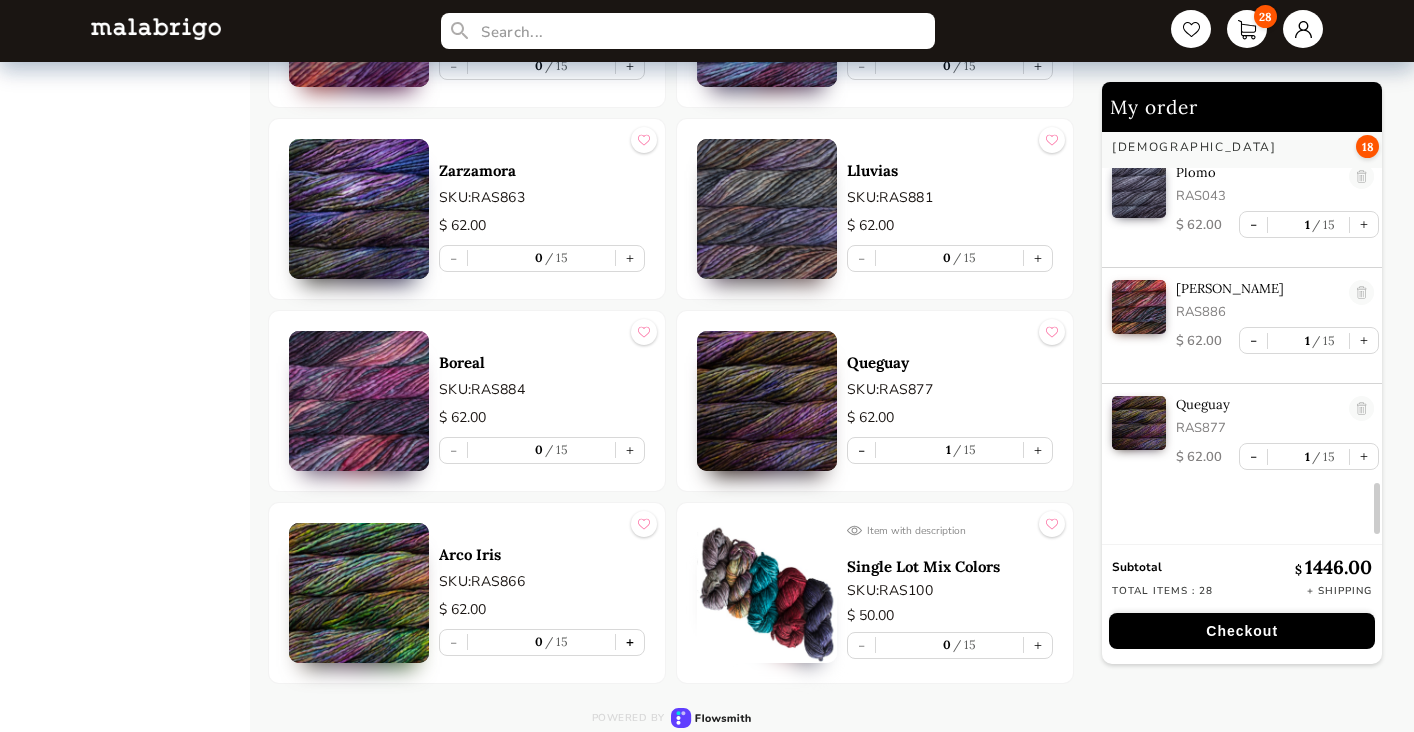 click on "+" at bounding box center [630, 642] 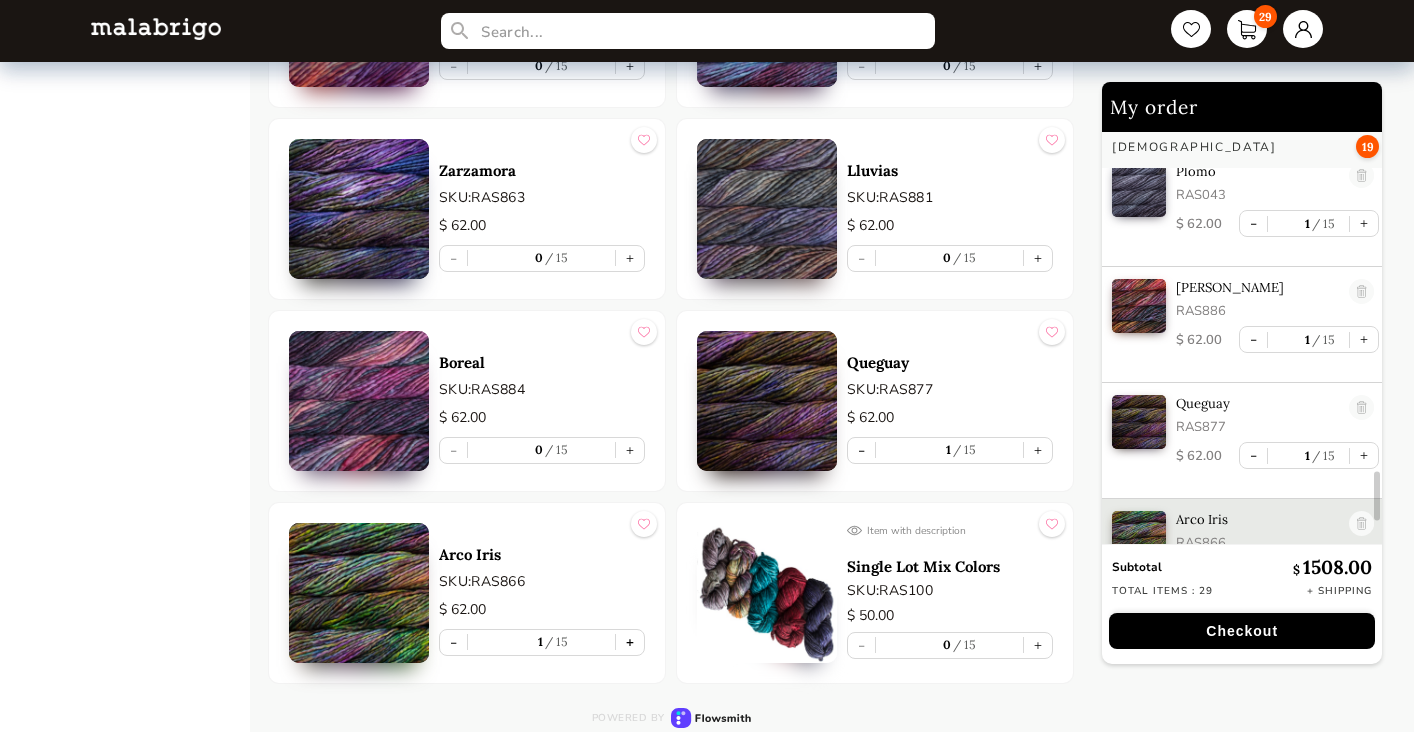 scroll, scrollTop: 3015, scrollLeft: 0, axis: vertical 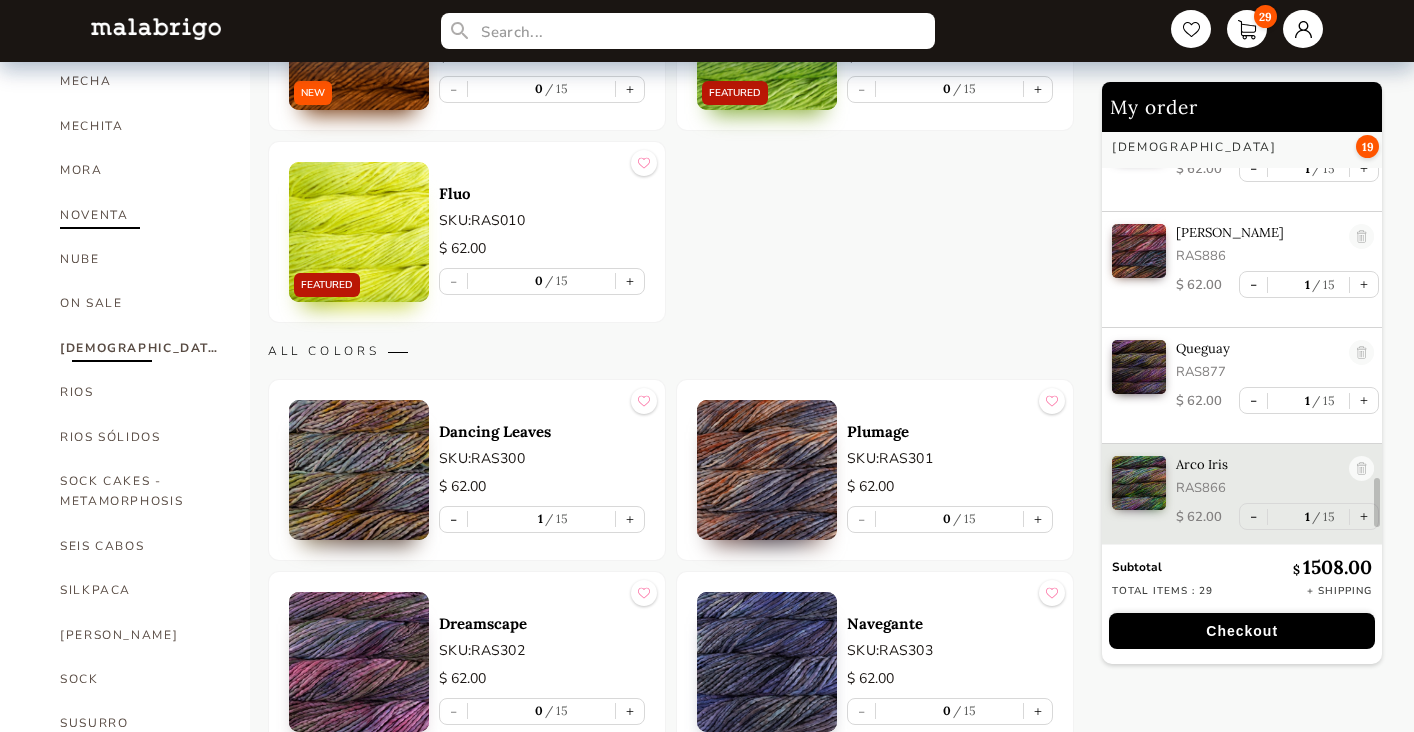 click on "NOVENTA" at bounding box center [140, 215] 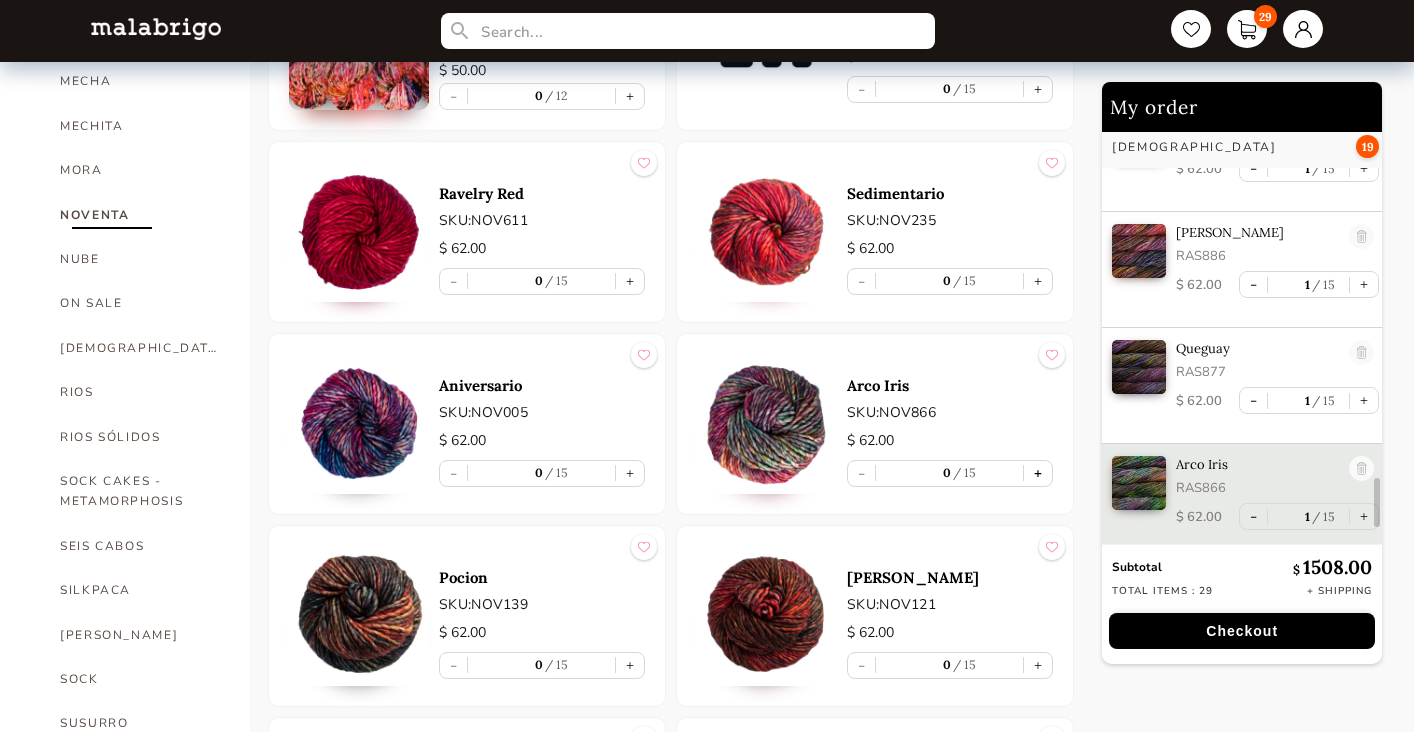 click on "+" at bounding box center [1038, 473] 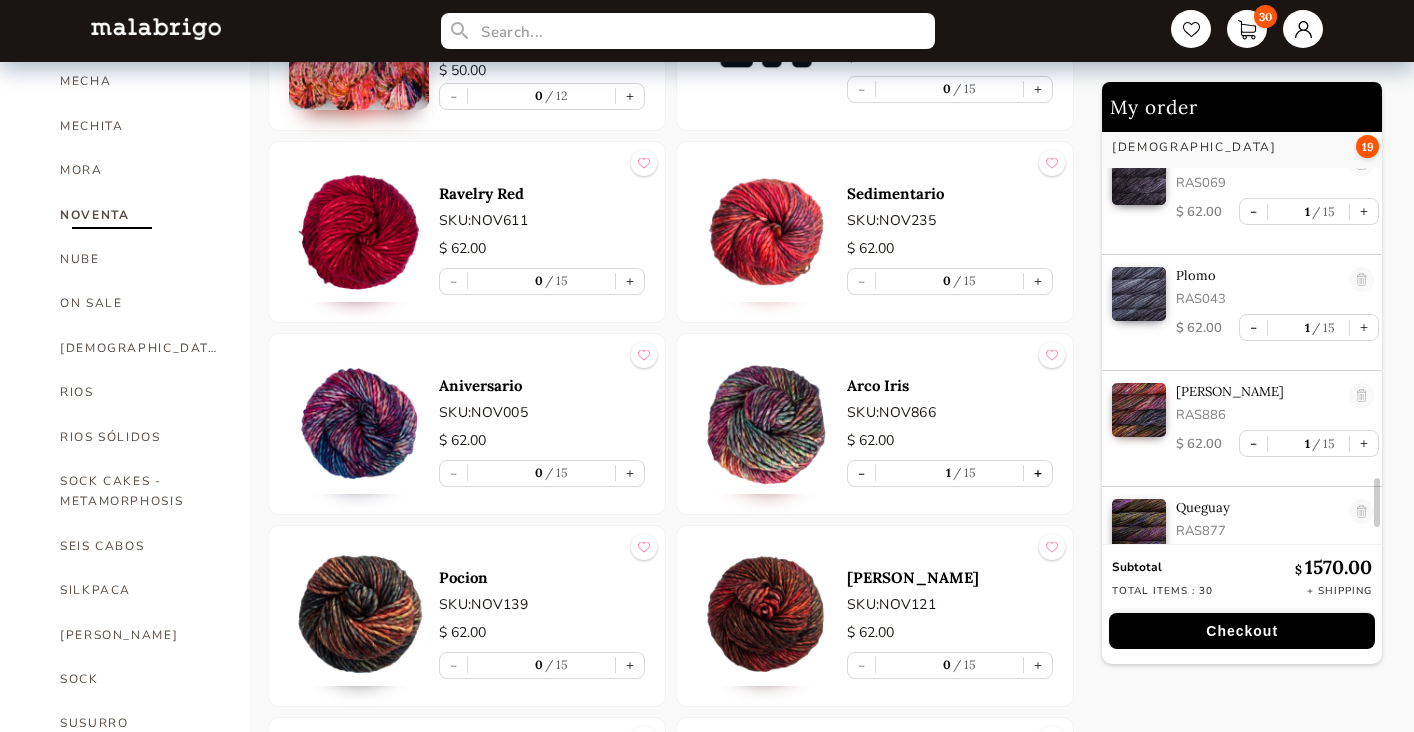 type on "1" 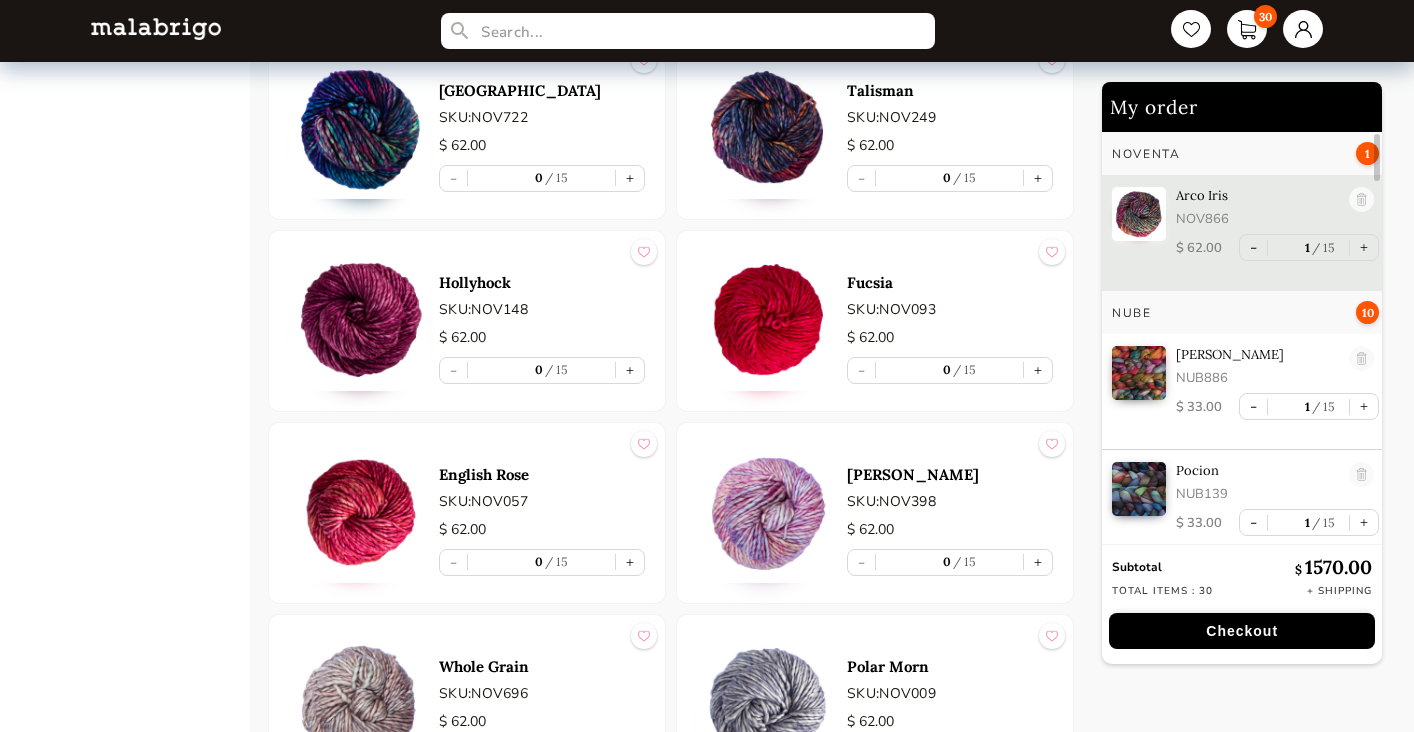 scroll, scrollTop: 3112, scrollLeft: 0, axis: vertical 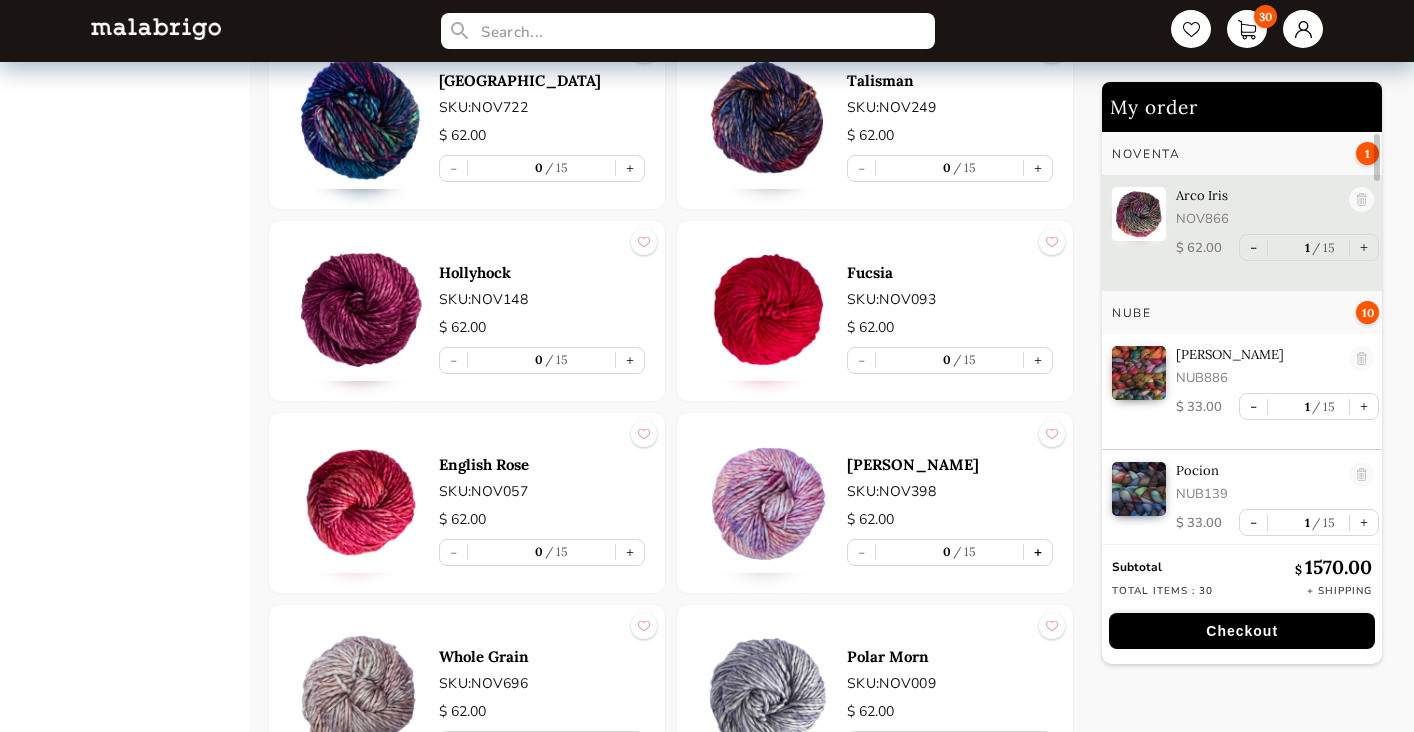 click on "+" at bounding box center (1038, 552) 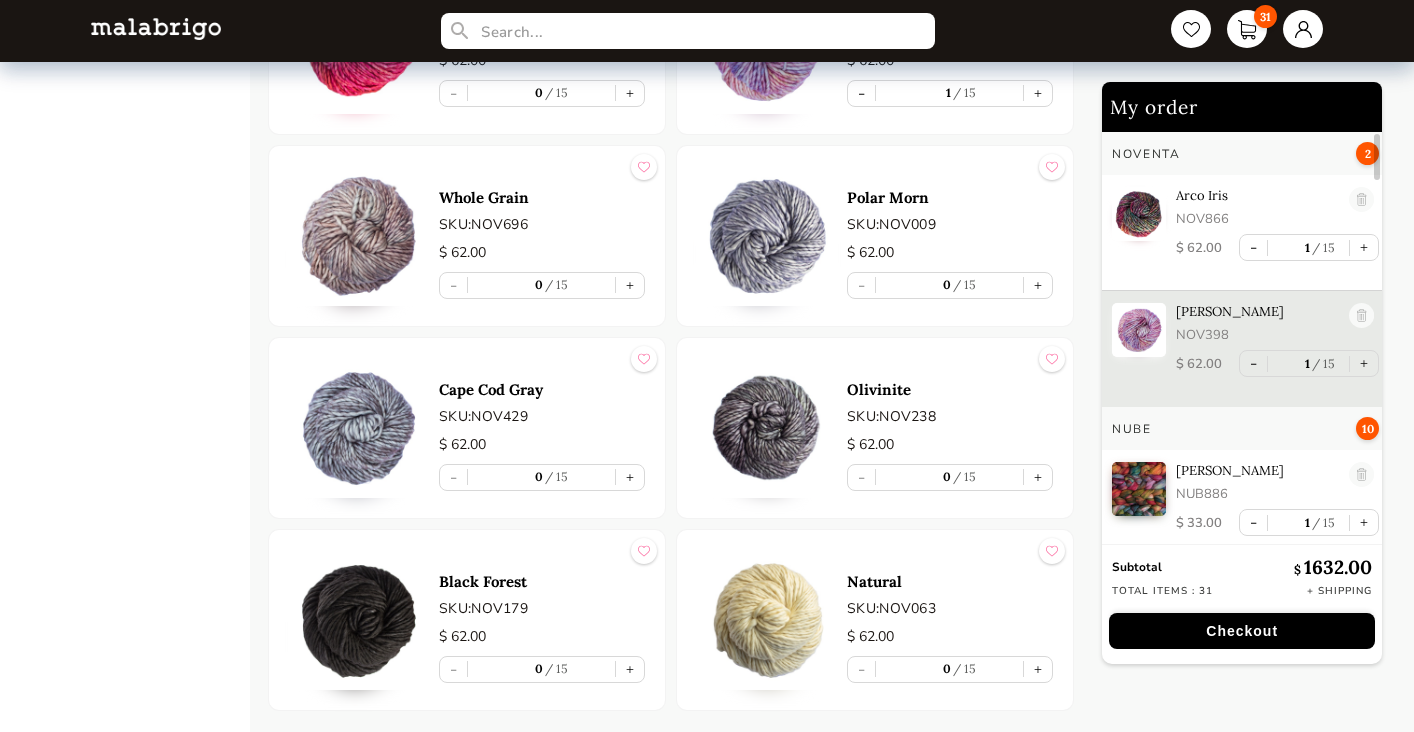 scroll, scrollTop: 3575, scrollLeft: 0, axis: vertical 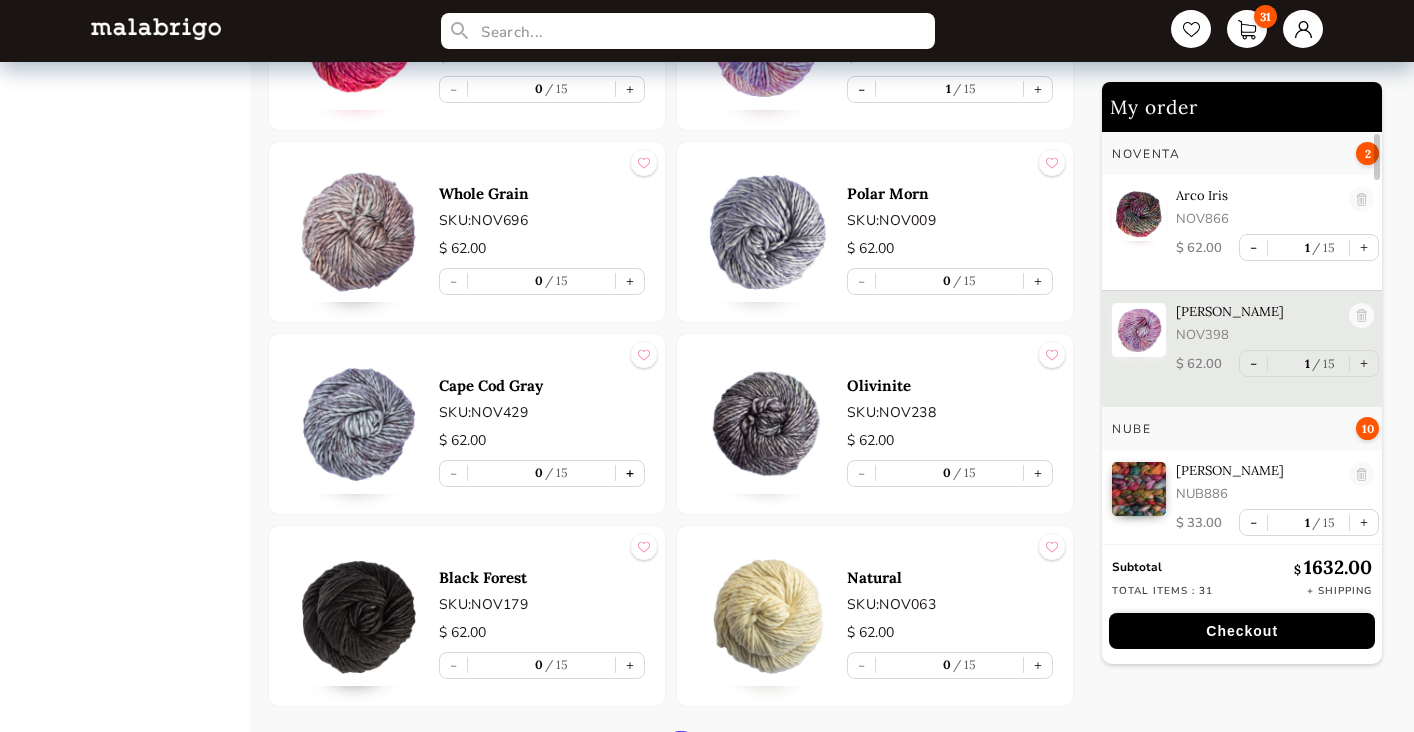 click on "+" at bounding box center [630, 473] 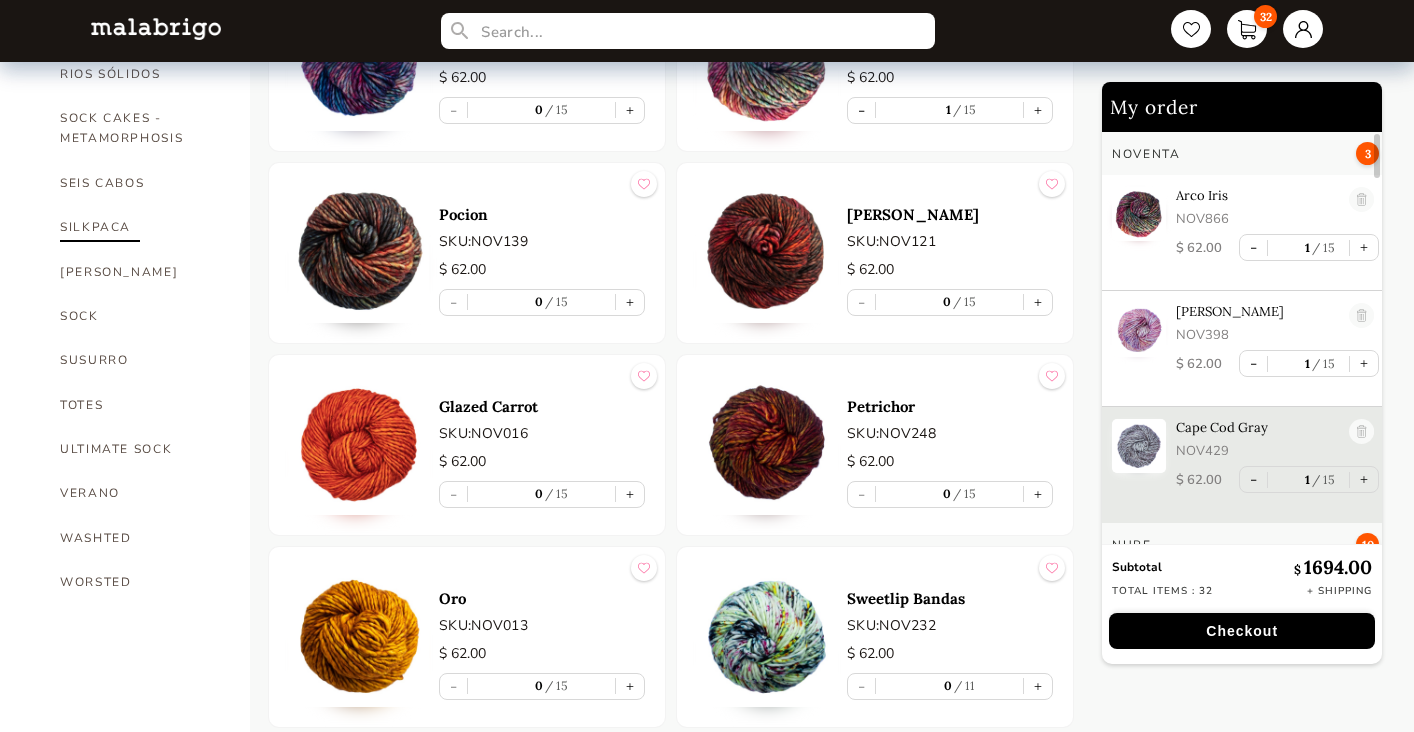 scroll, scrollTop: 1341, scrollLeft: 0, axis: vertical 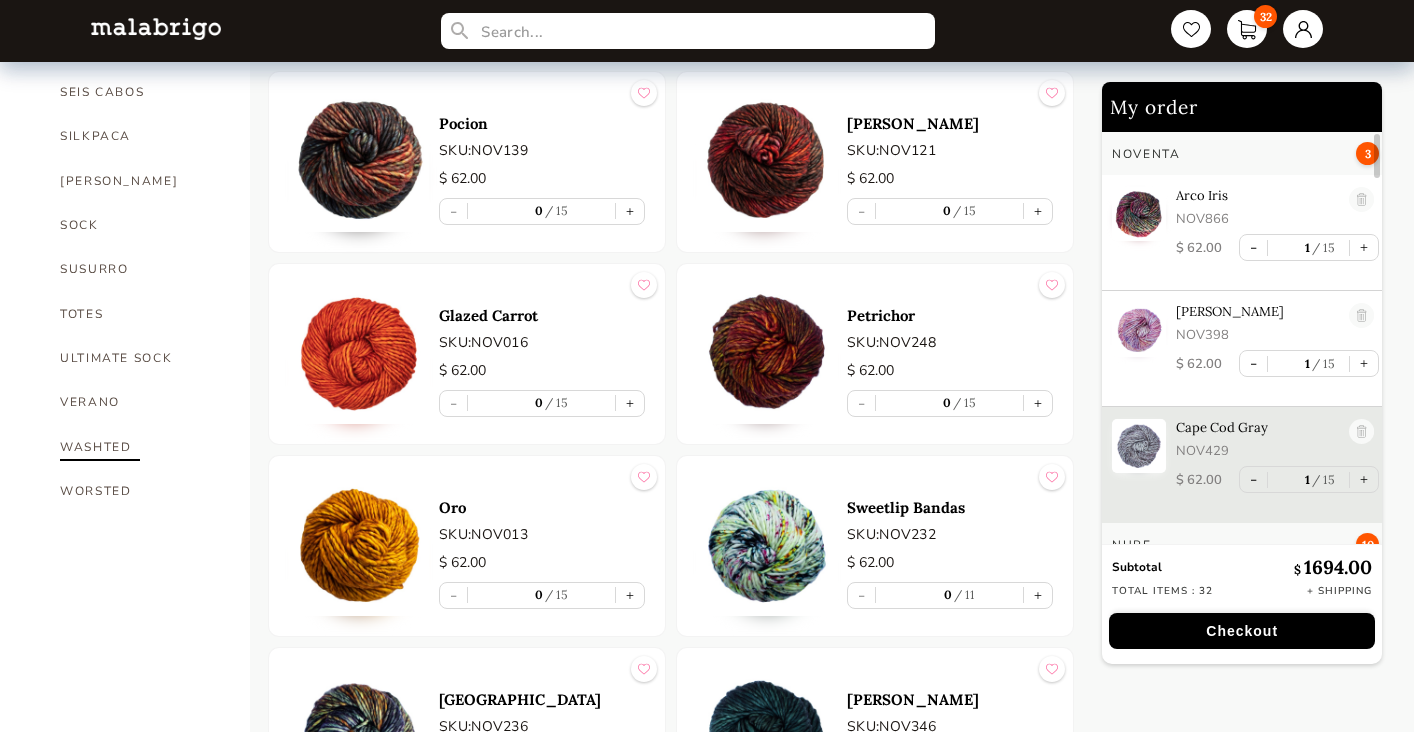 click on "WASHTED" at bounding box center [140, 447] 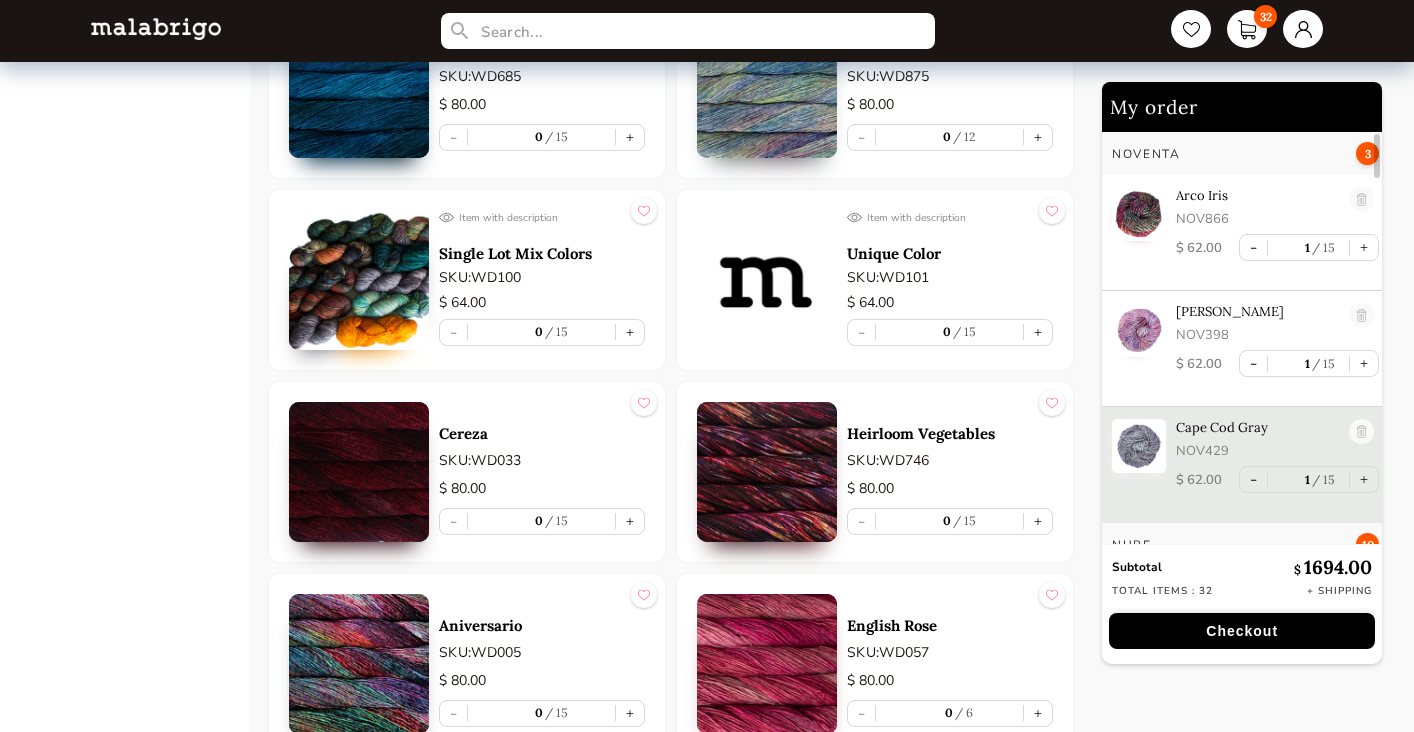 scroll, scrollTop: 1800, scrollLeft: 0, axis: vertical 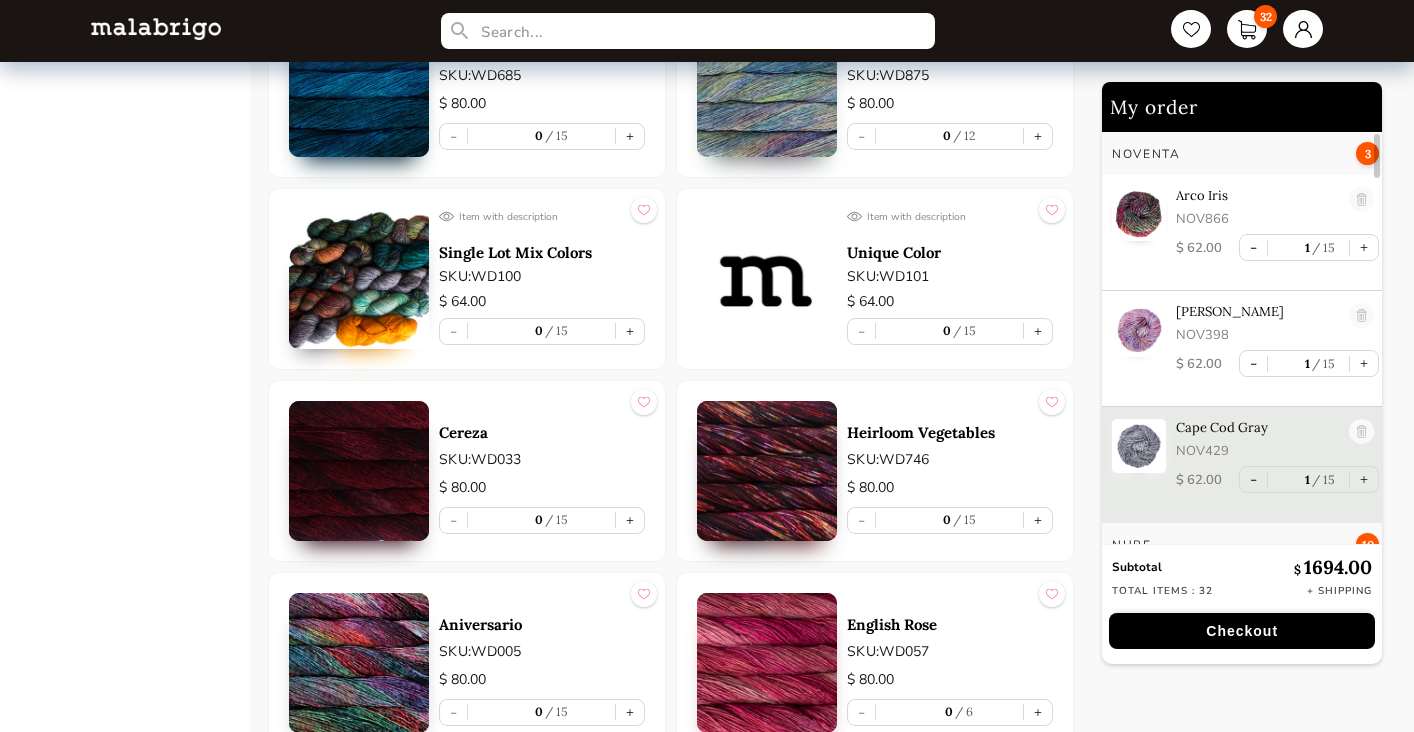 click at bounding box center (359, 279) 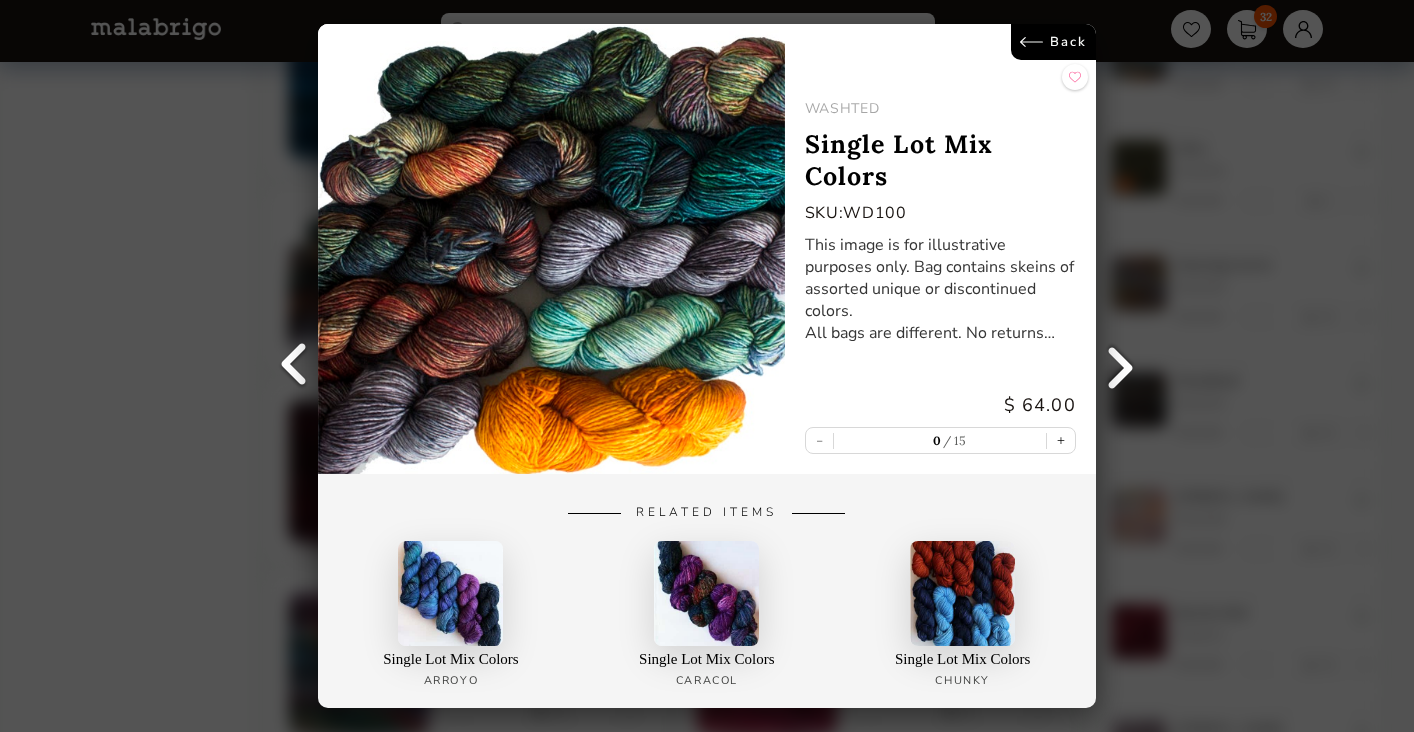 click on "Back" at bounding box center [1053, 42] 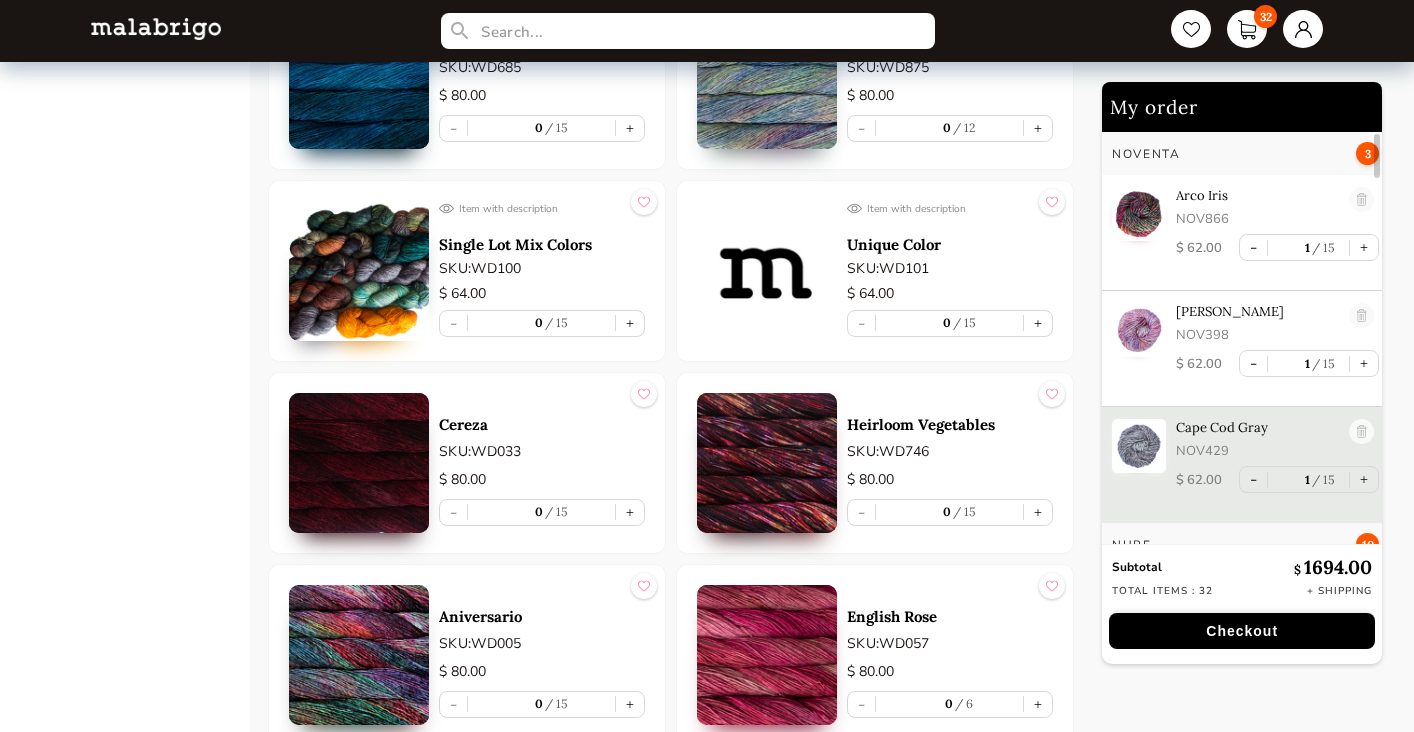 scroll, scrollTop: 1809, scrollLeft: 0, axis: vertical 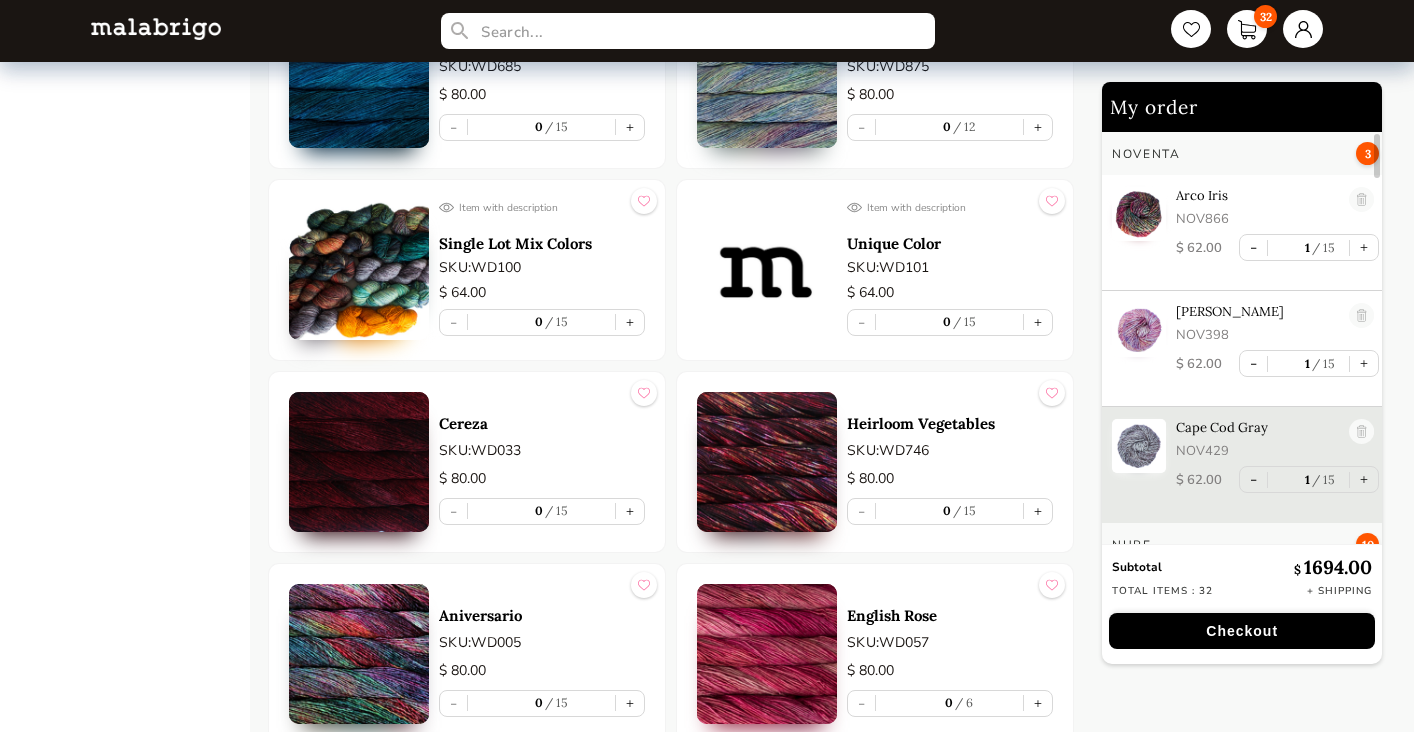 click at bounding box center [359, 462] 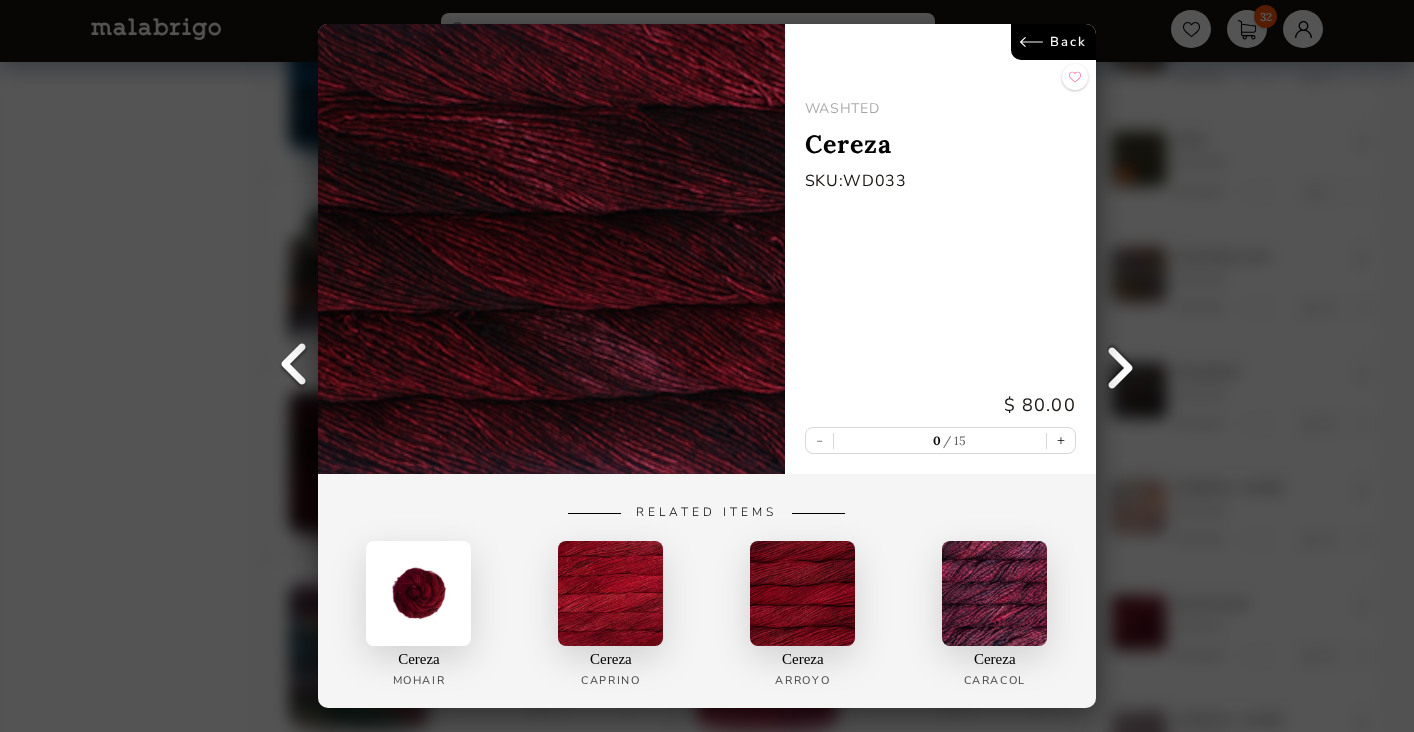 click on "Back" at bounding box center [1053, 42] 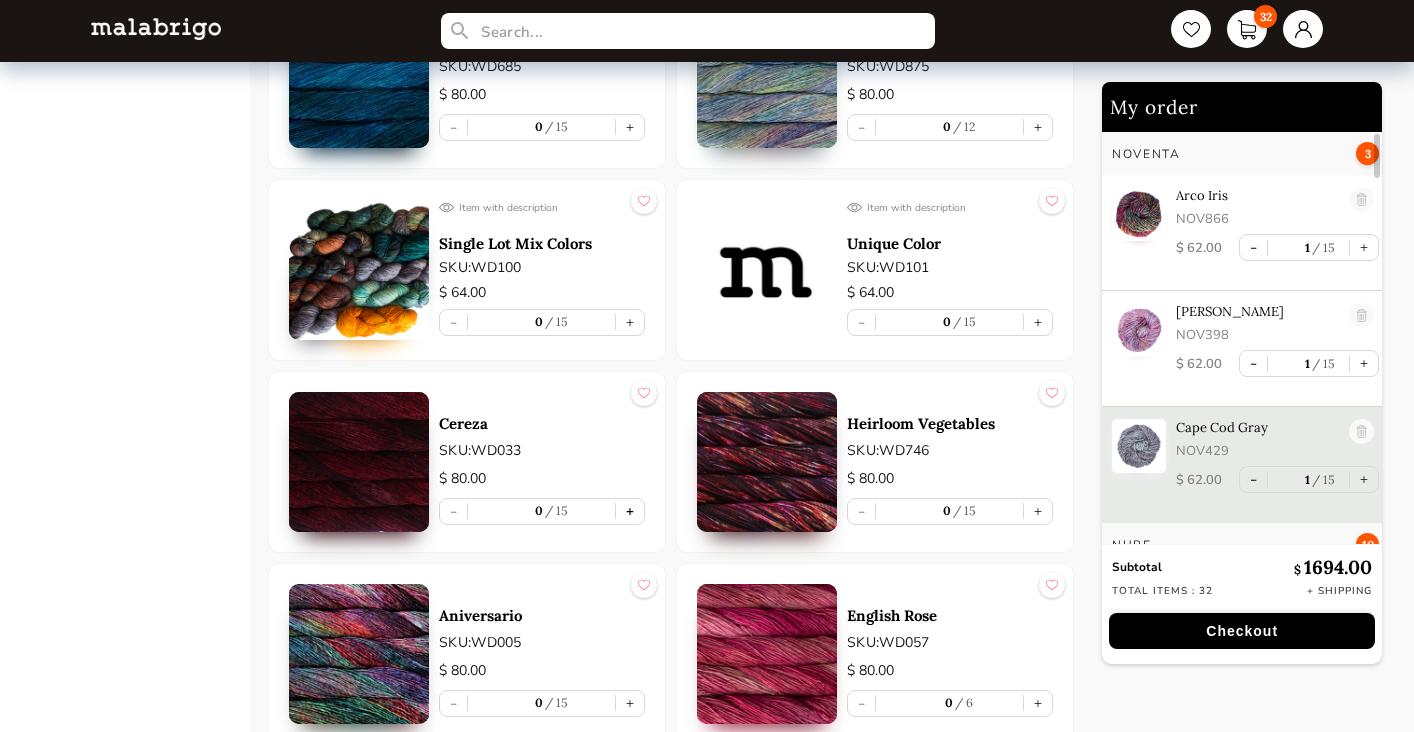 click on "+" at bounding box center (630, 511) 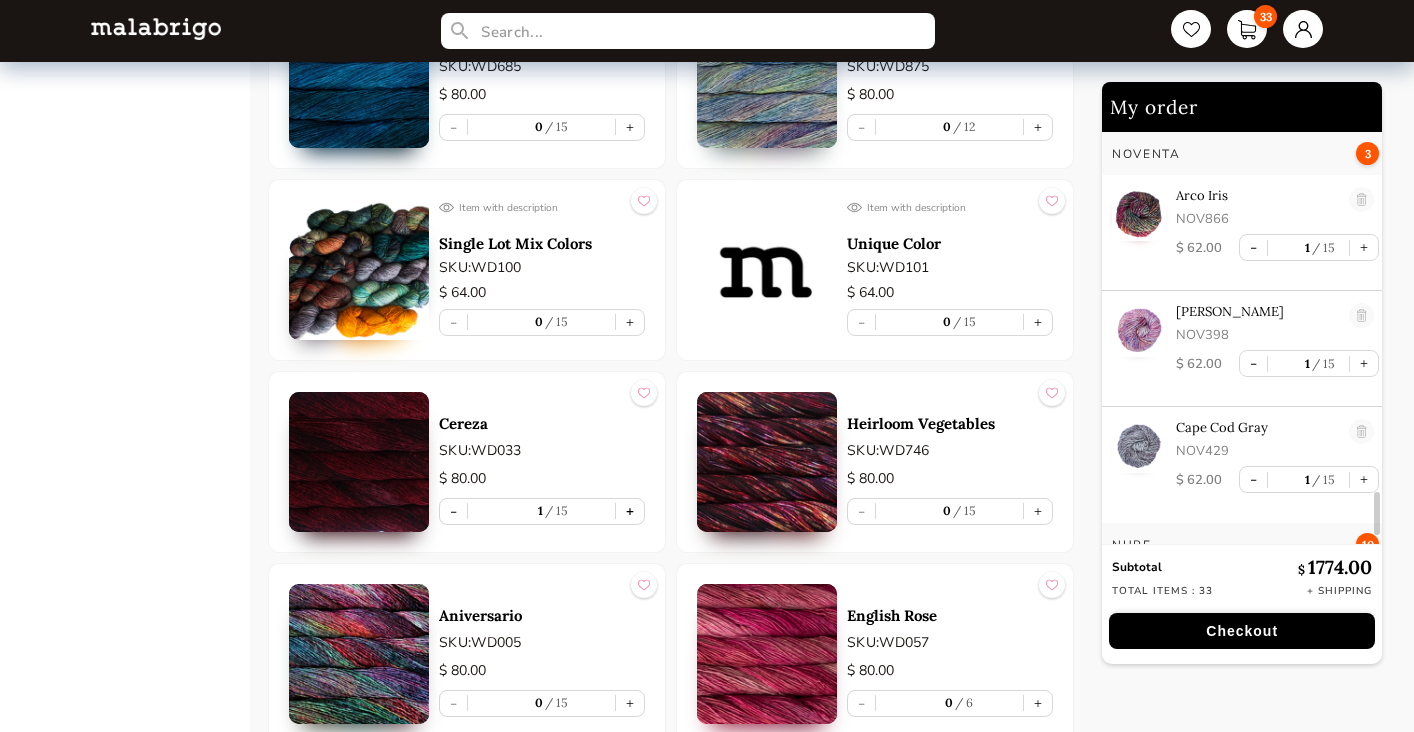 scroll, scrollTop: 3565, scrollLeft: 0, axis: vertical 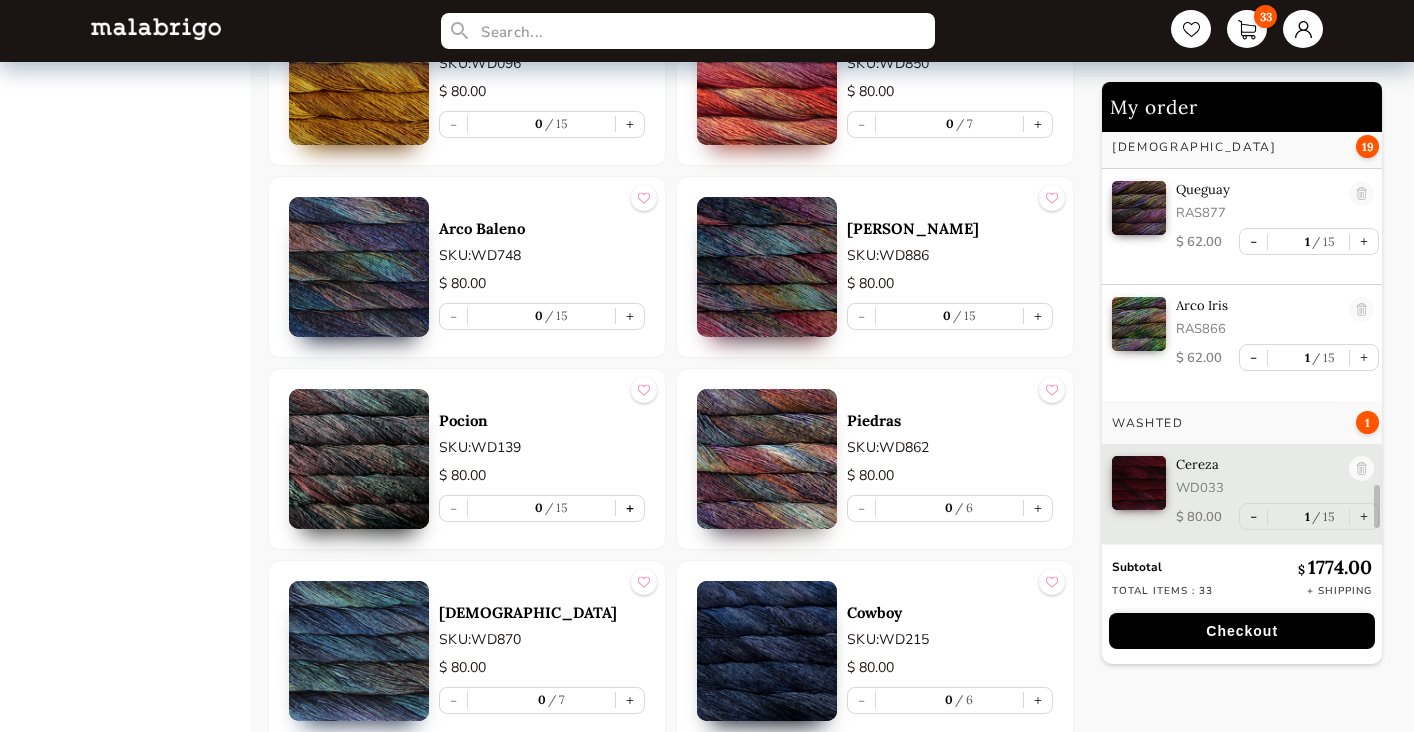 click on "+" at bounding box center [630, 508] 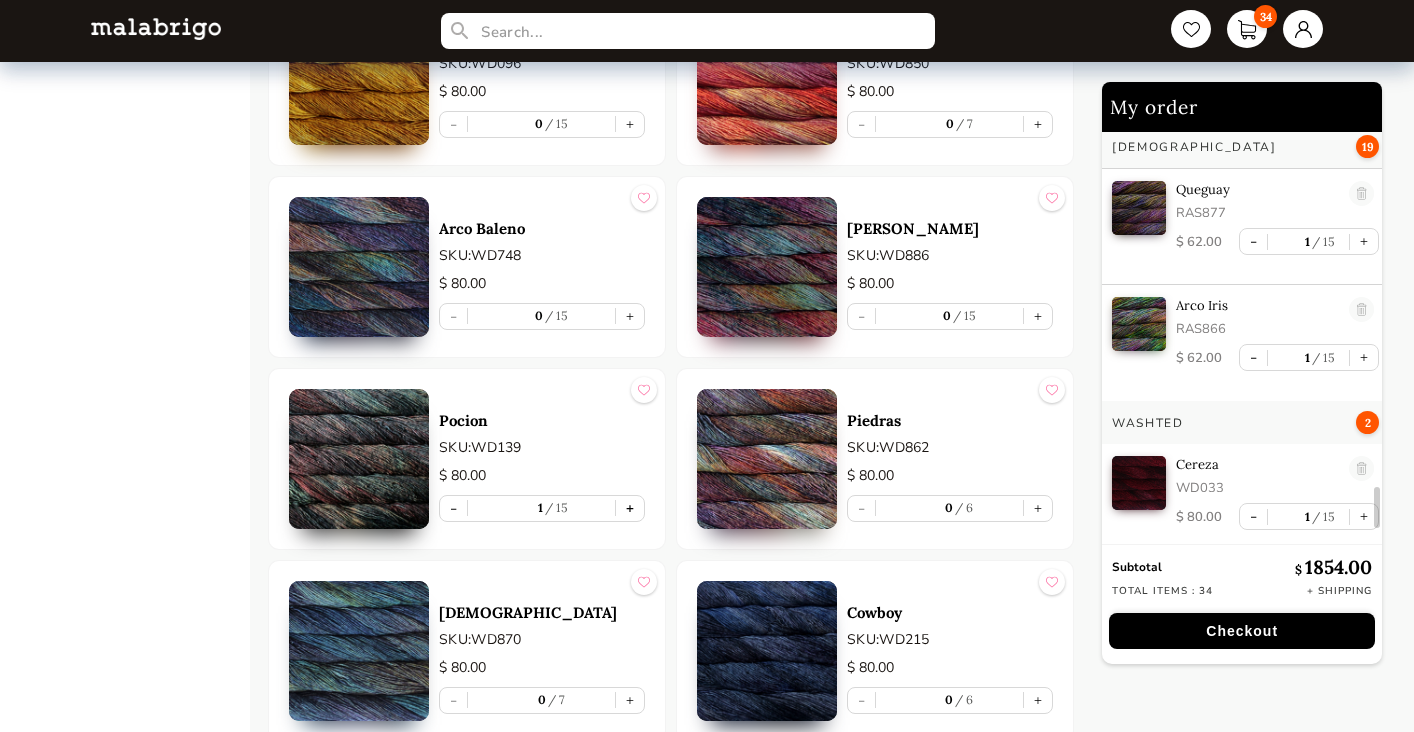 scroll, scrollTop: 3681, scrollLeft: 0, axis: vertical 